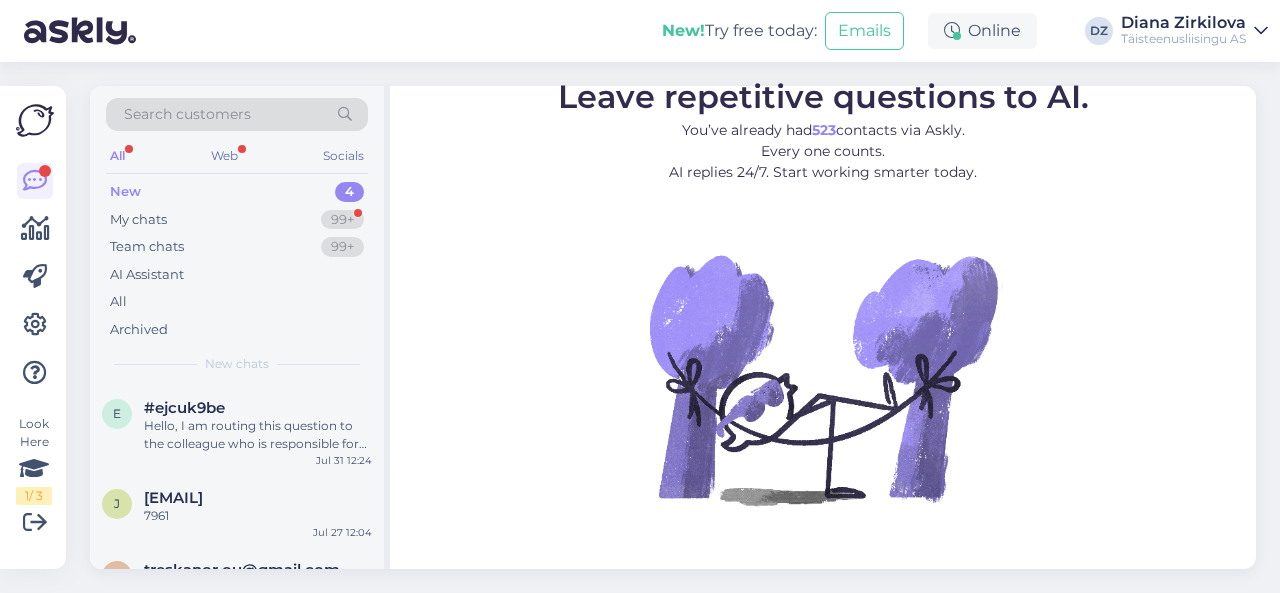 scroll, scrollTop: 0, scrollLeft: 0, axis: both 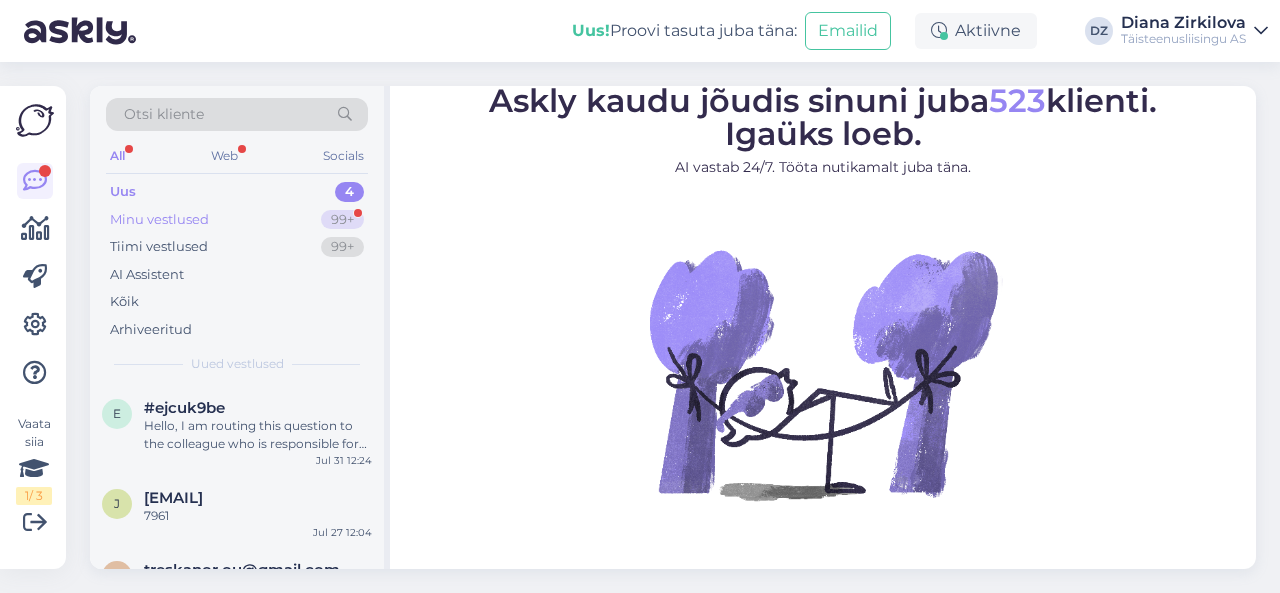 click on "Minu vestlused" at bounding box center (159, 220) 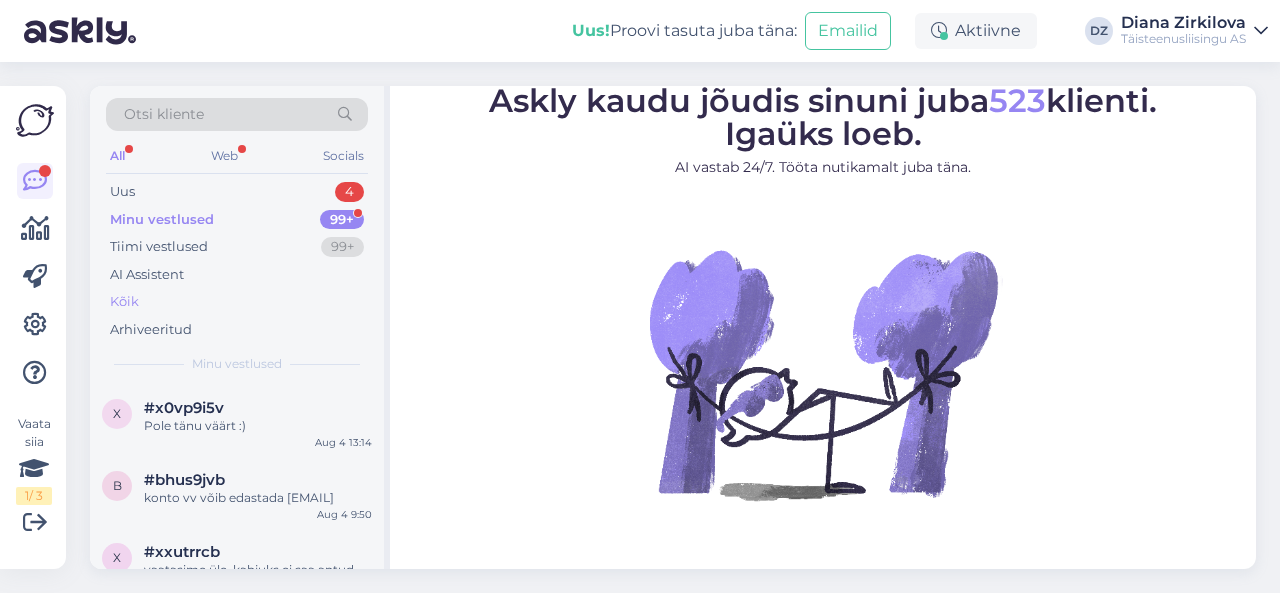 click on "Kõik" at bounding box center [237, 302] 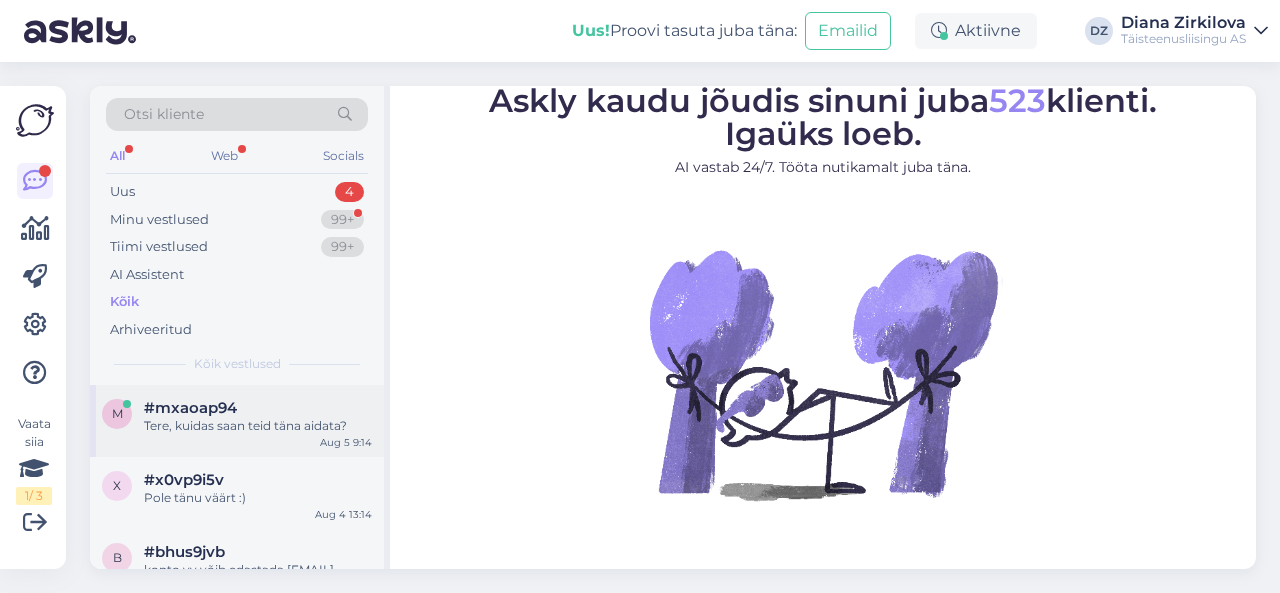 click on "Tere, kuidas saan teid täna aidata?" at bounding box center [258, 426] 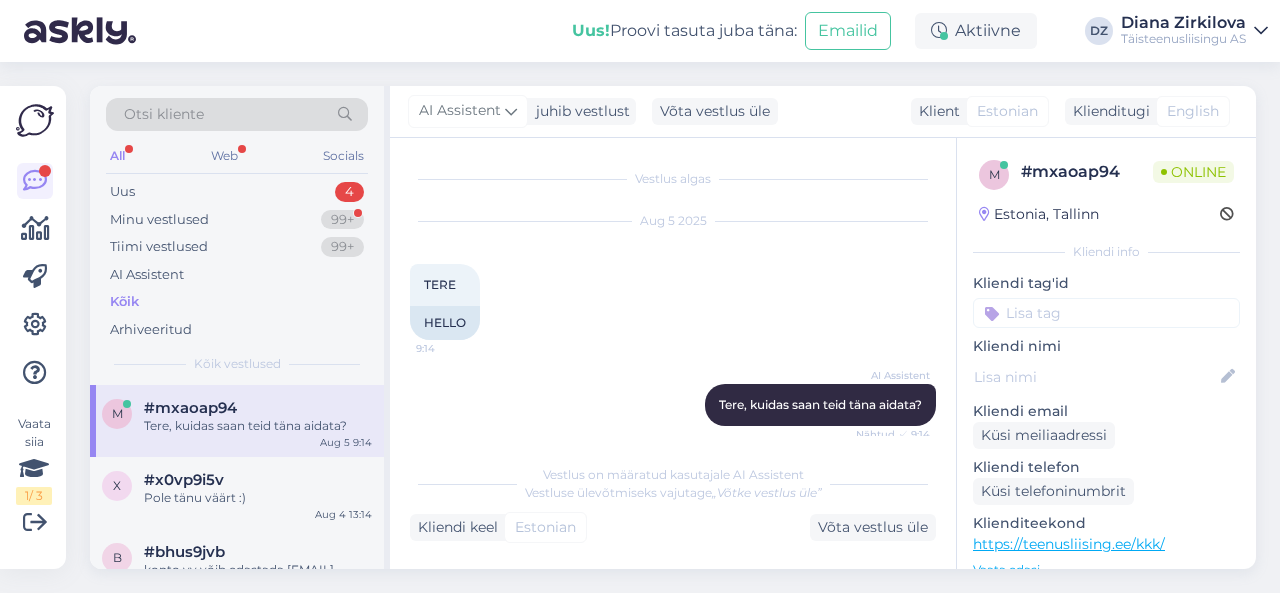 scroll, scrollTop: 11, scrollLeft: 0, axis: vertical 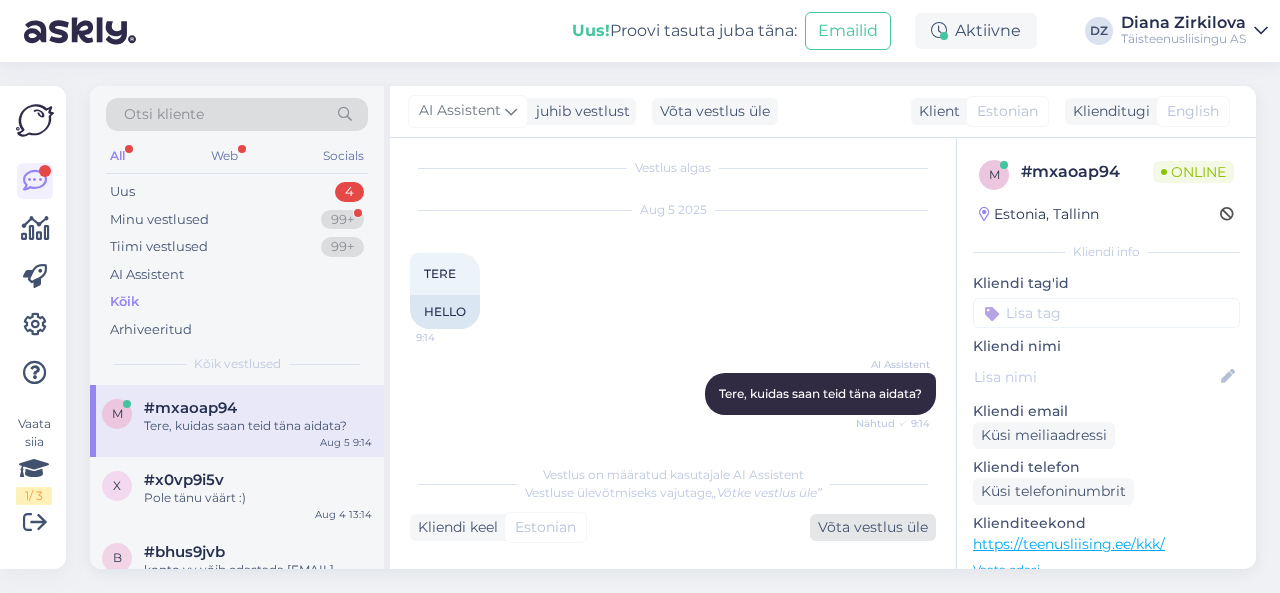 click on "Võta vestlus üle" at bounding box center [873, 527] 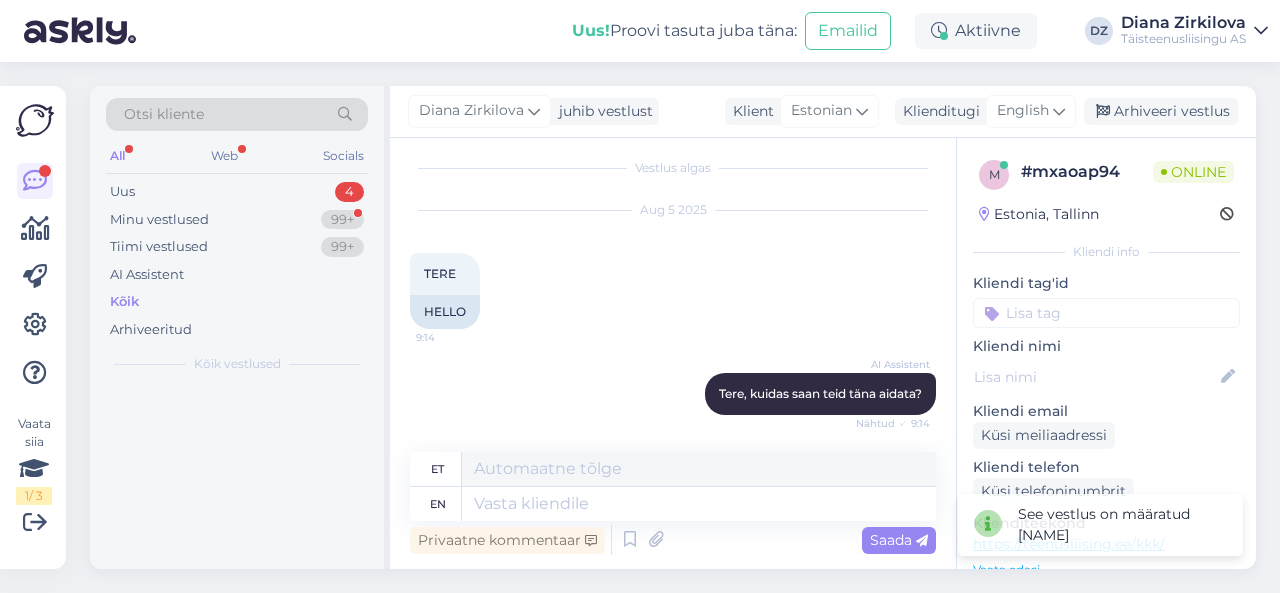 scroll, scrollTop: 12, scrollLeft: 0, axis: vertical 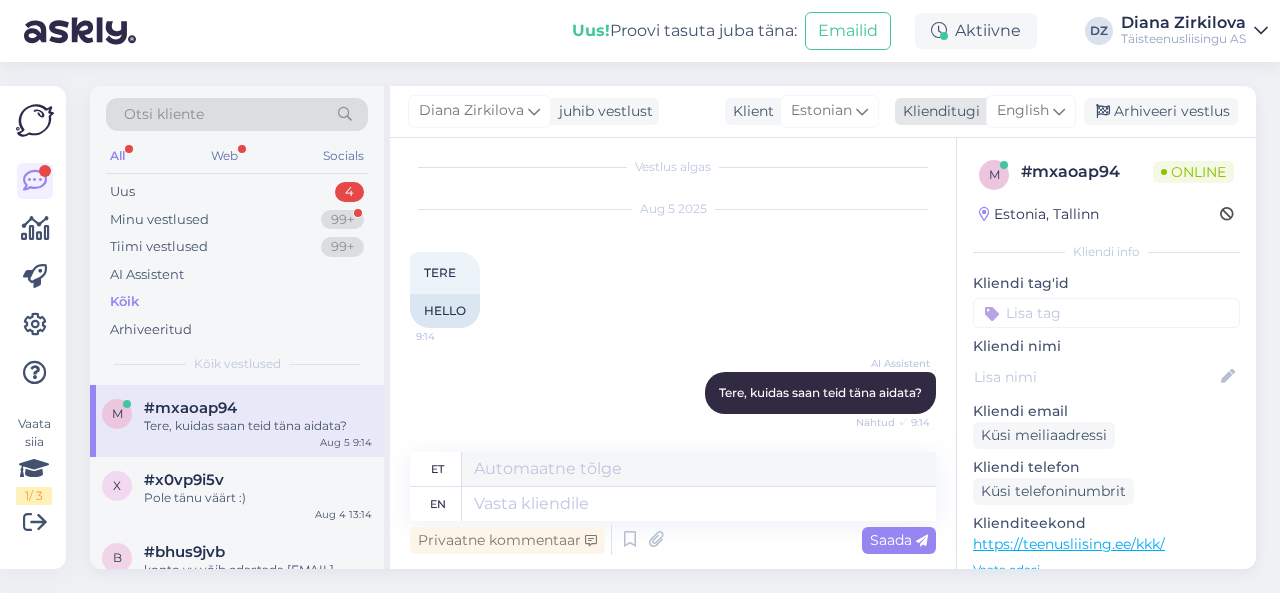 click at bounding box center [1059, 111] 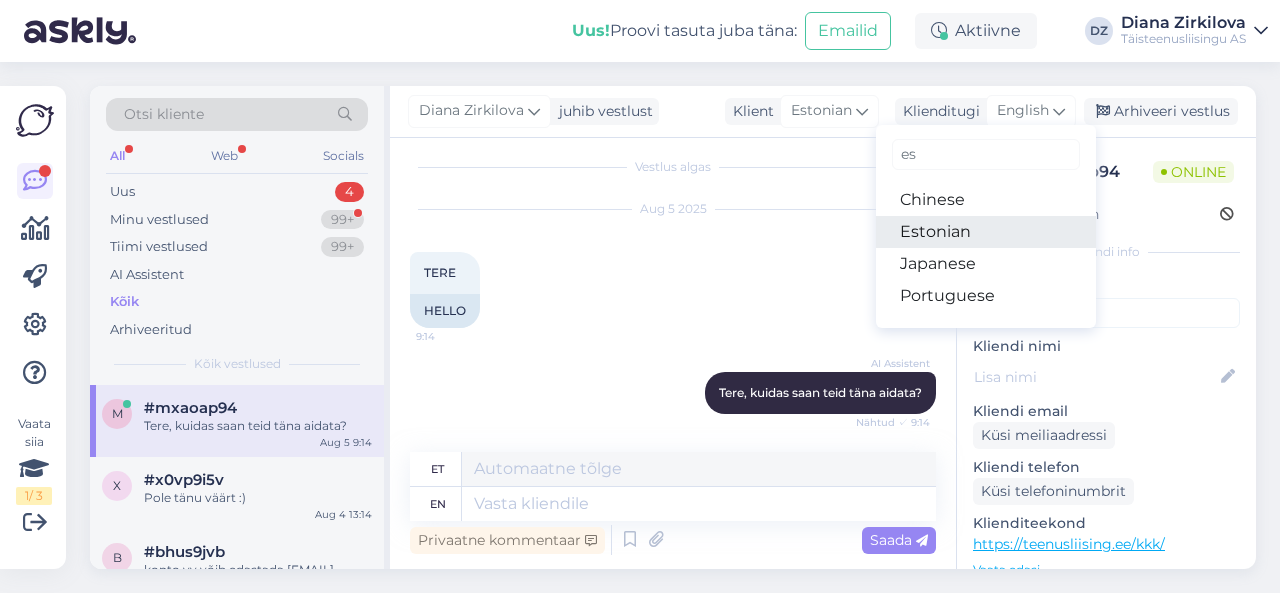 type on "es" 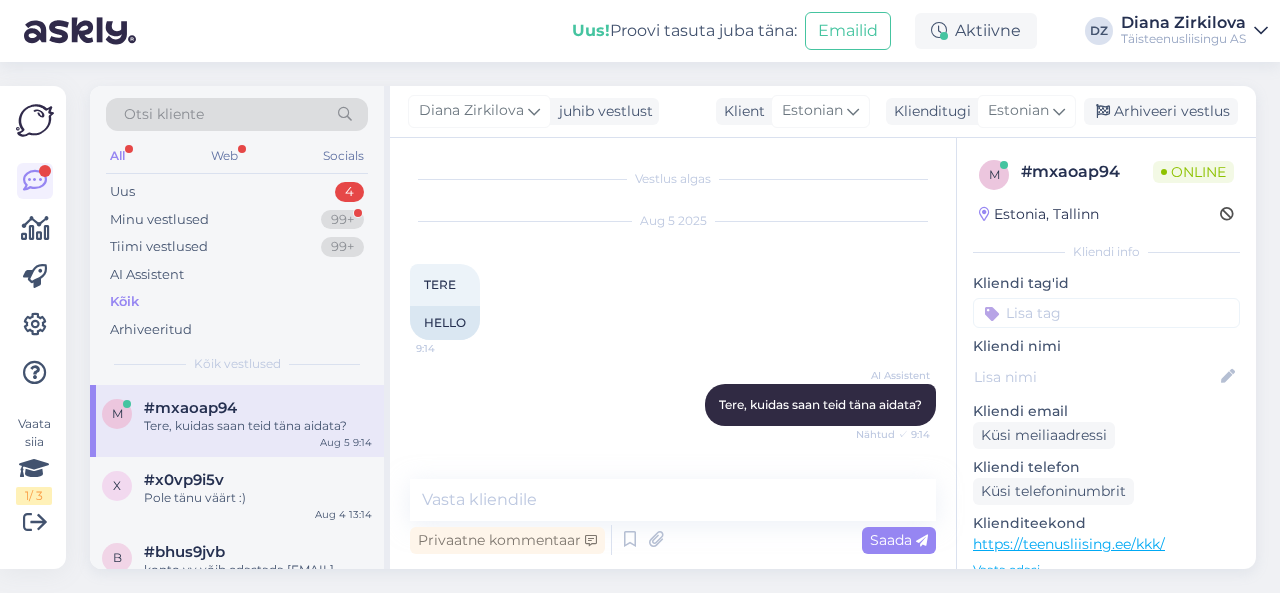 scroll, scrollTop: 72, scrollLeft: 0, axis: vertical 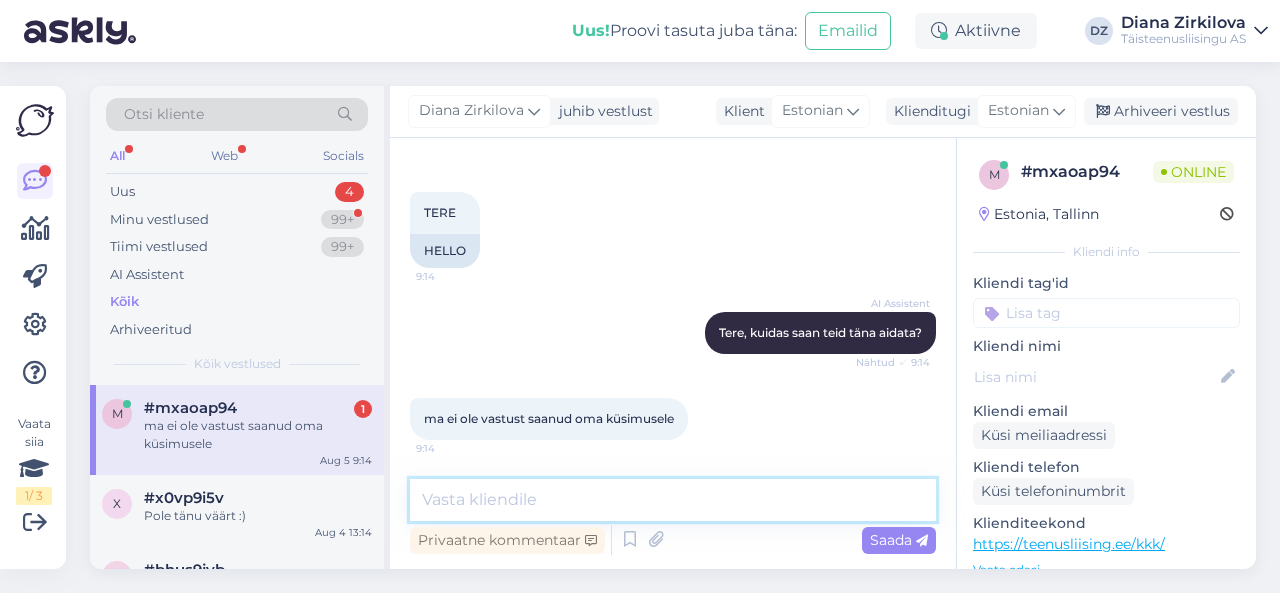 click at bounding box center [673, 500] 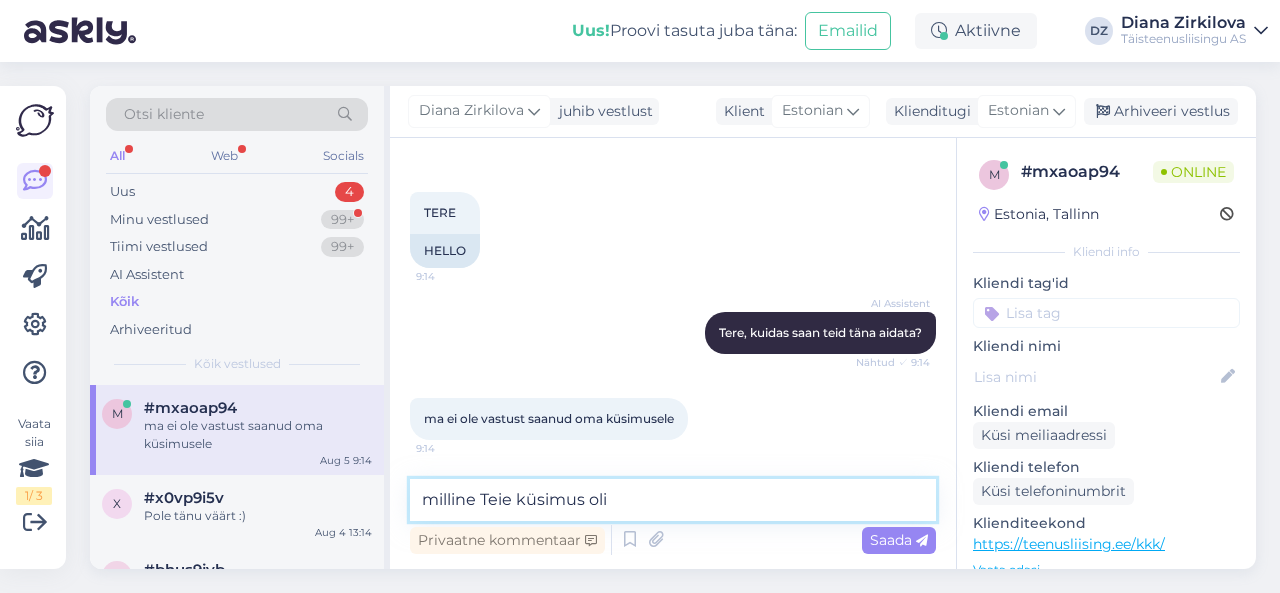 type on "milline Teie küsimus oli?" 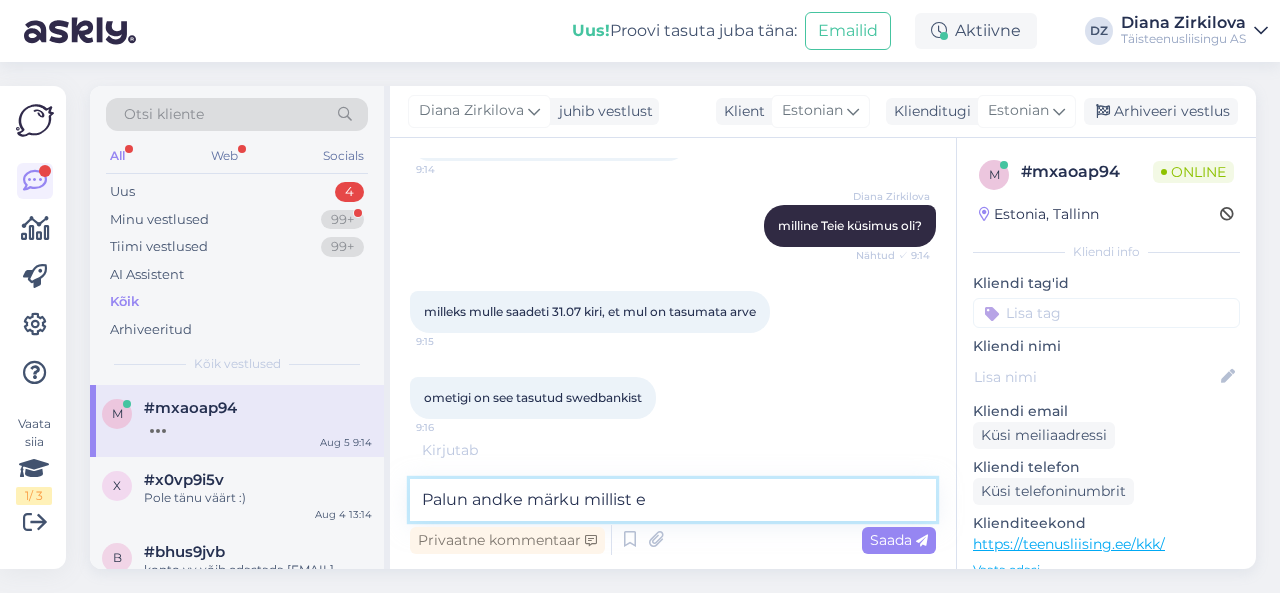 scroll, scrollTop: 416, scrollLeft: 0, axis: vertical 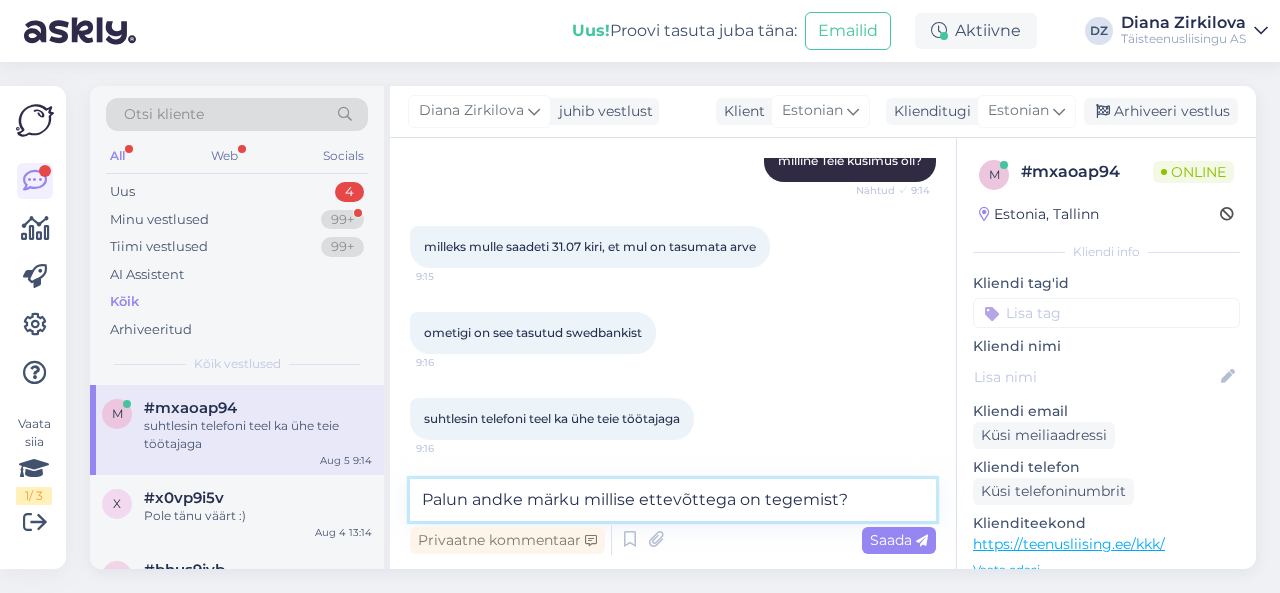 type on "Palun andke märku millise ettevõttega on tegemist?" 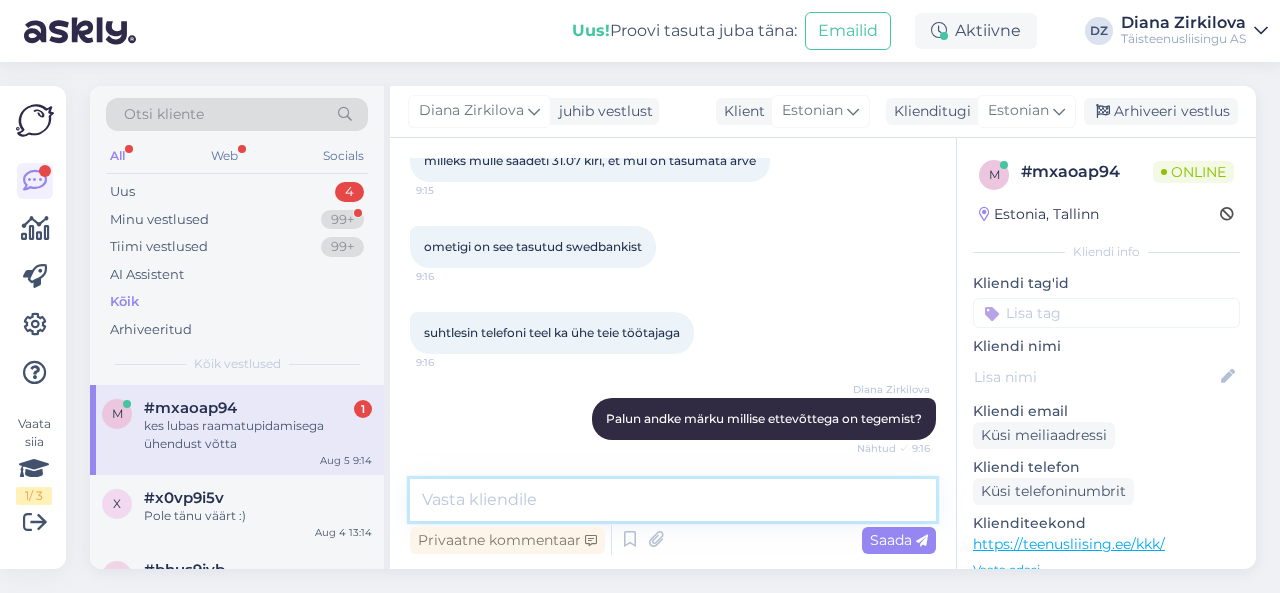 scroll, scrollTop: 588, scrollLeft: 0, axis: vertical 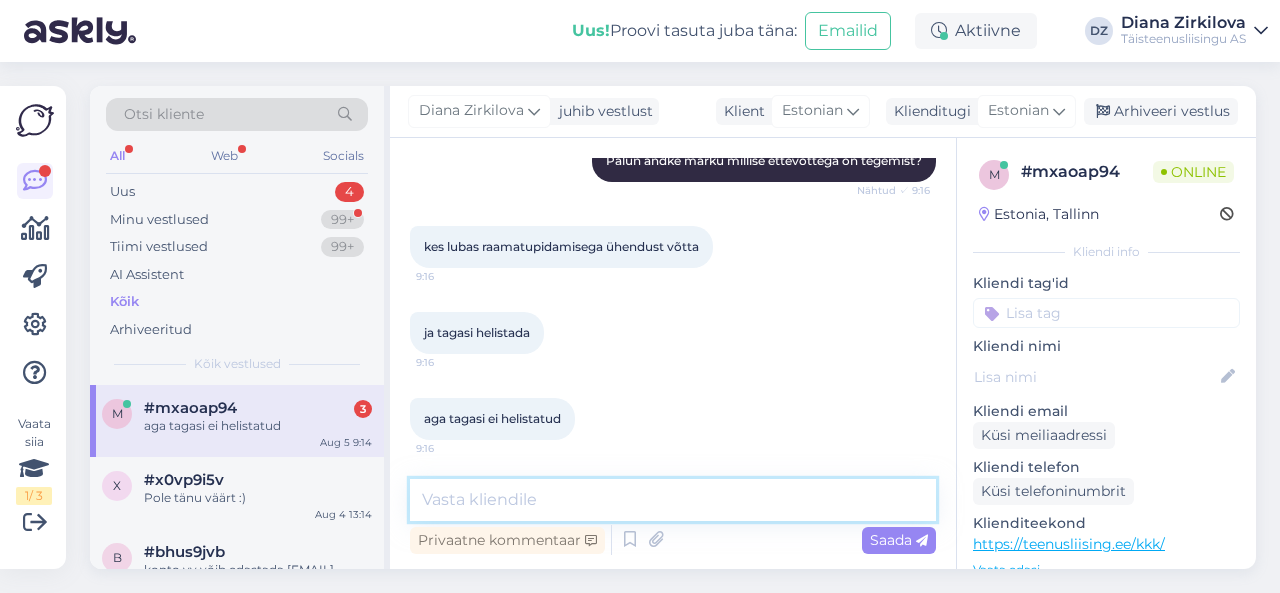 click at bounding box center (673, 500) 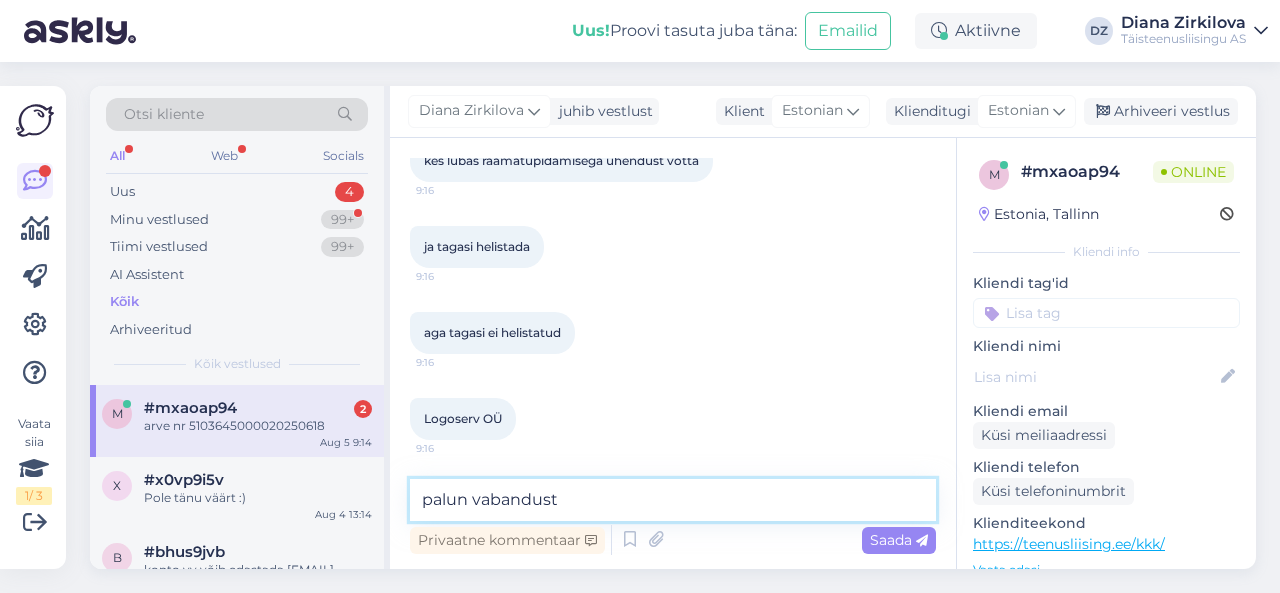 scroll, scrollTop: 932, scrollLeft: 0, axis: vertical 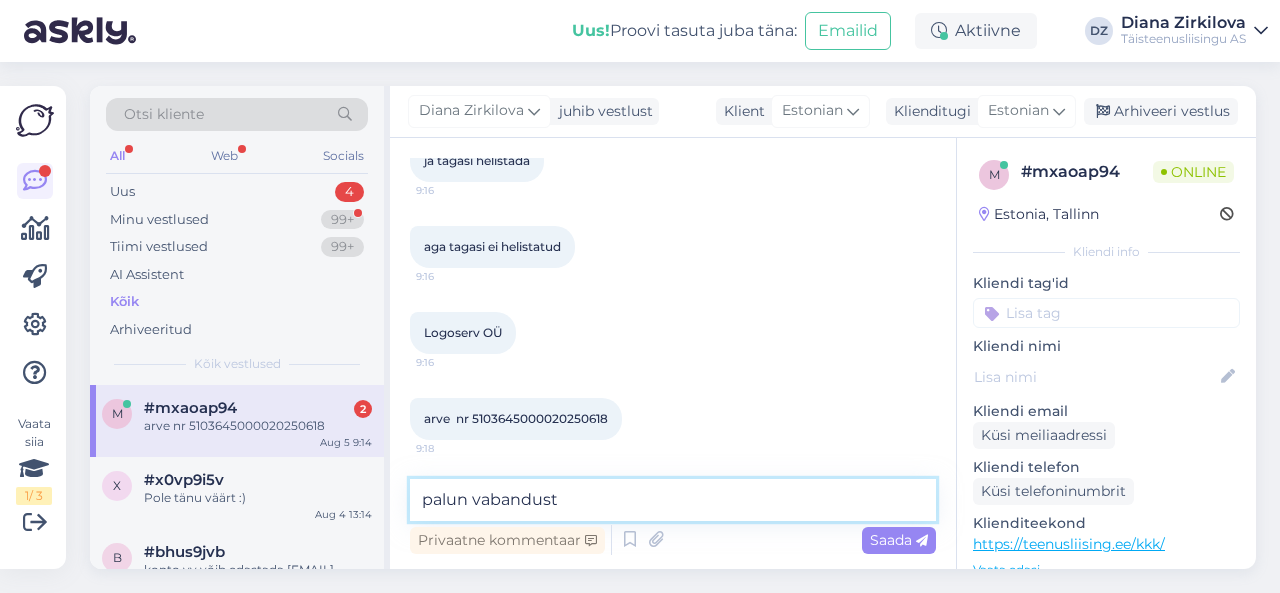 click on "palun vabandust" at bounding box center [673, 500] 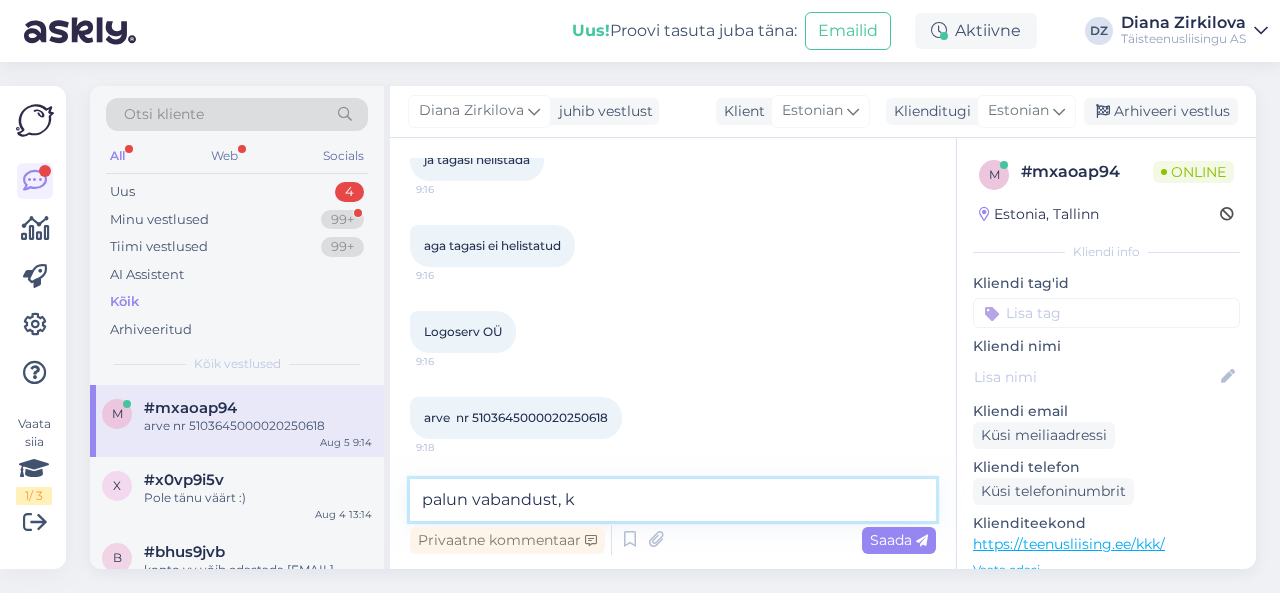 scroll, scrollTop: 932, scrollLeft: 0, axis: vertical 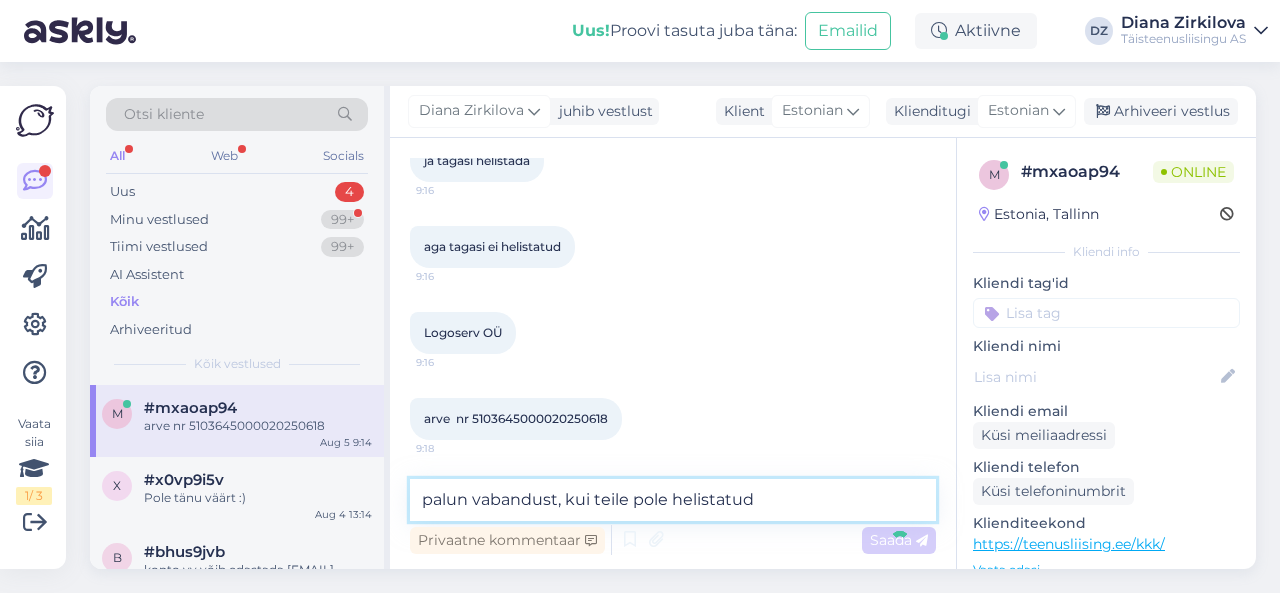 type on "palun vabandust, kui teile pole helistatudu" 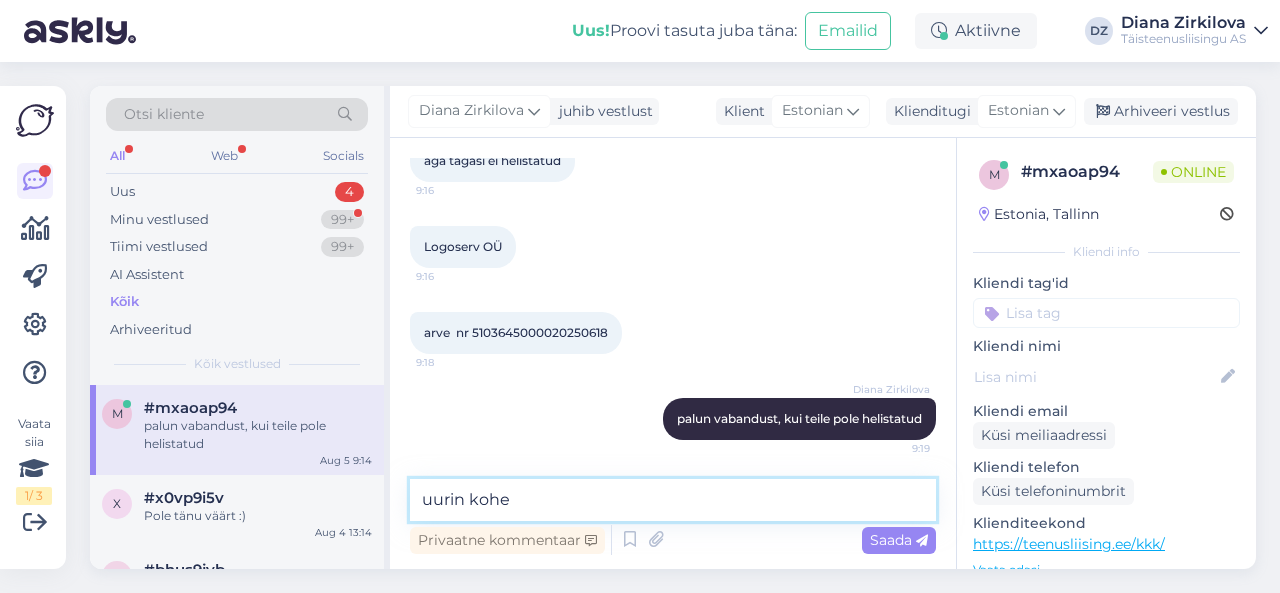 scroll, scrollTop: 1104, scrollLeft: 0, axis: vertical 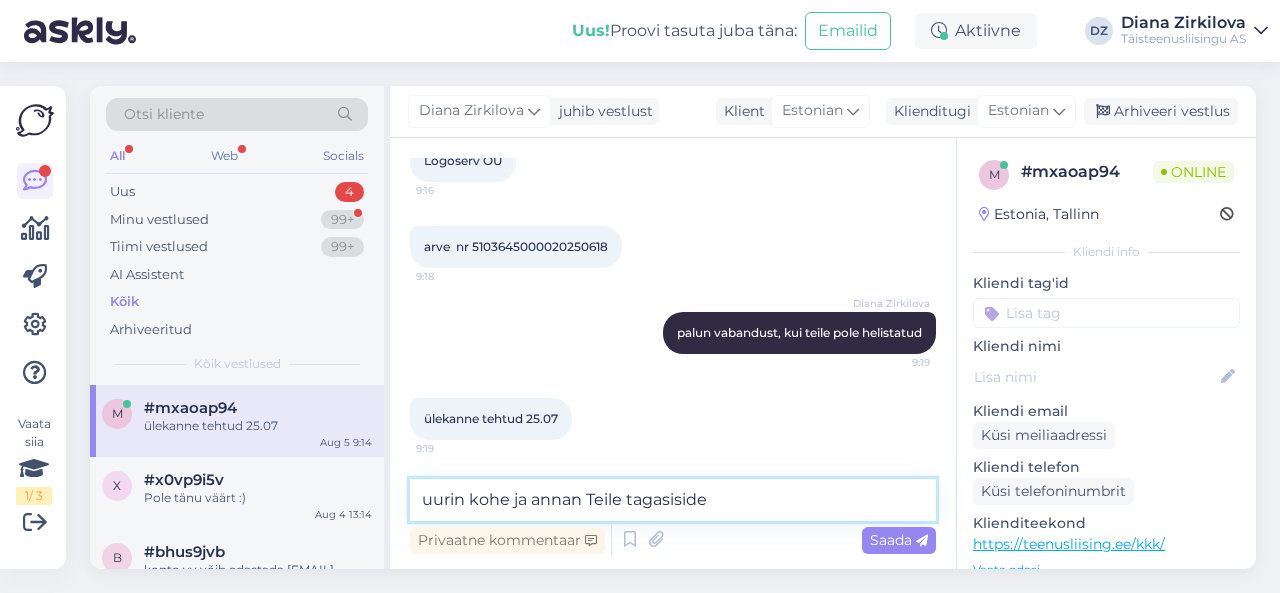 type on "uurin kohe ja annan Teile tagasisidet" 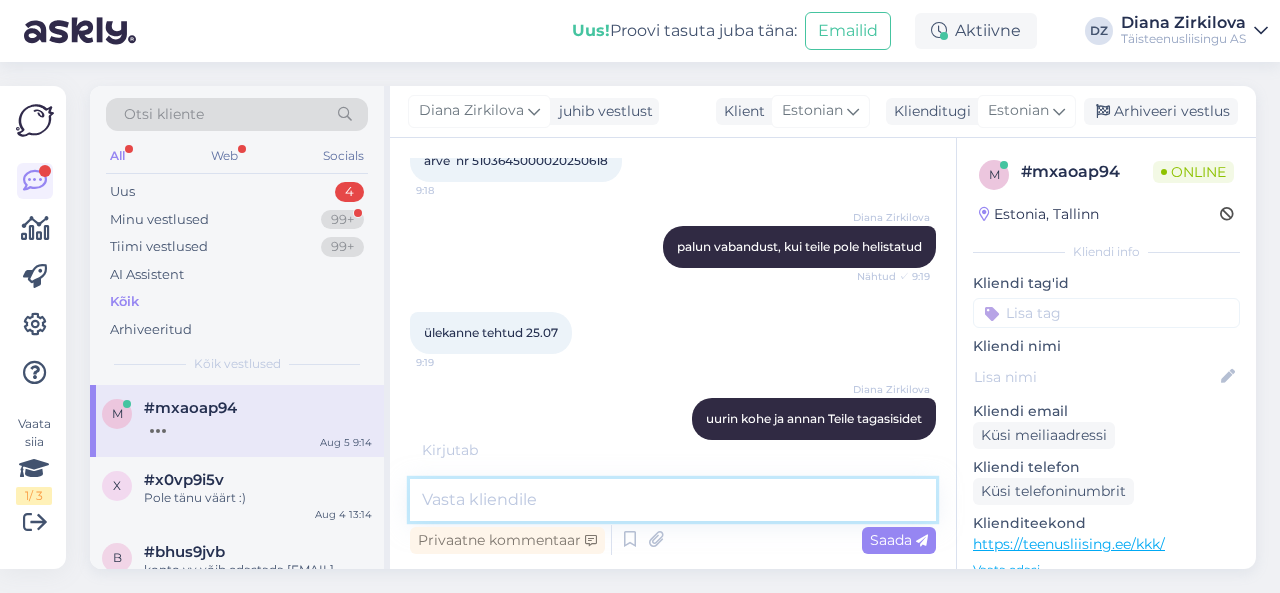 scroll, scrollTop: 1276, scrollLeft: 0, axis: vertical 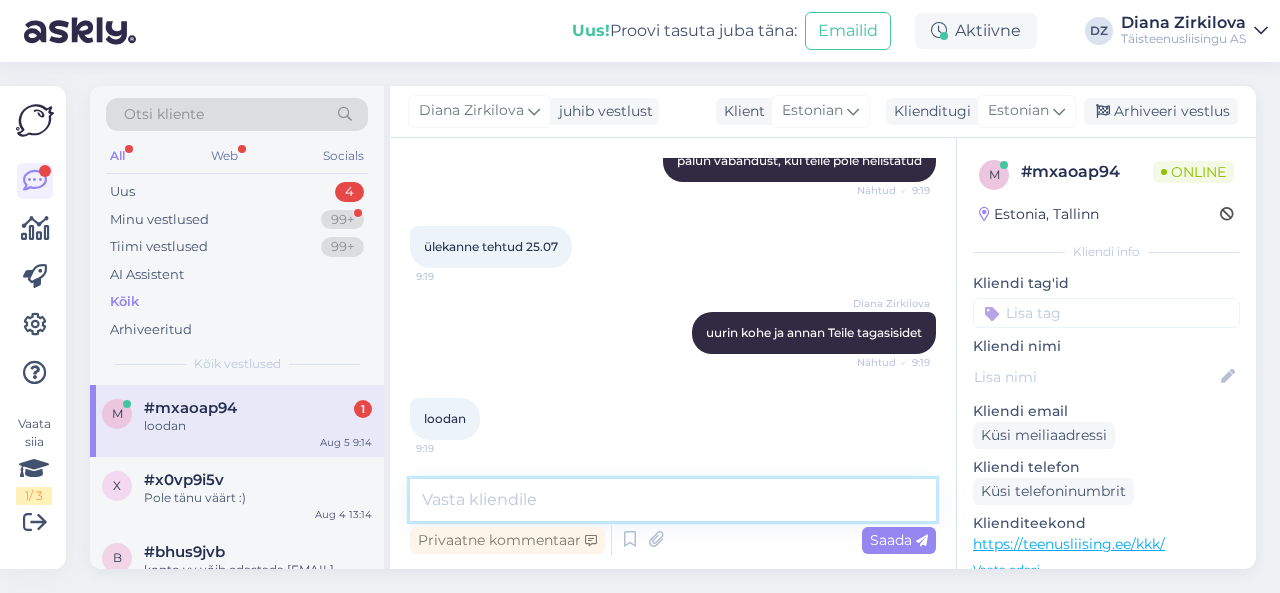 type 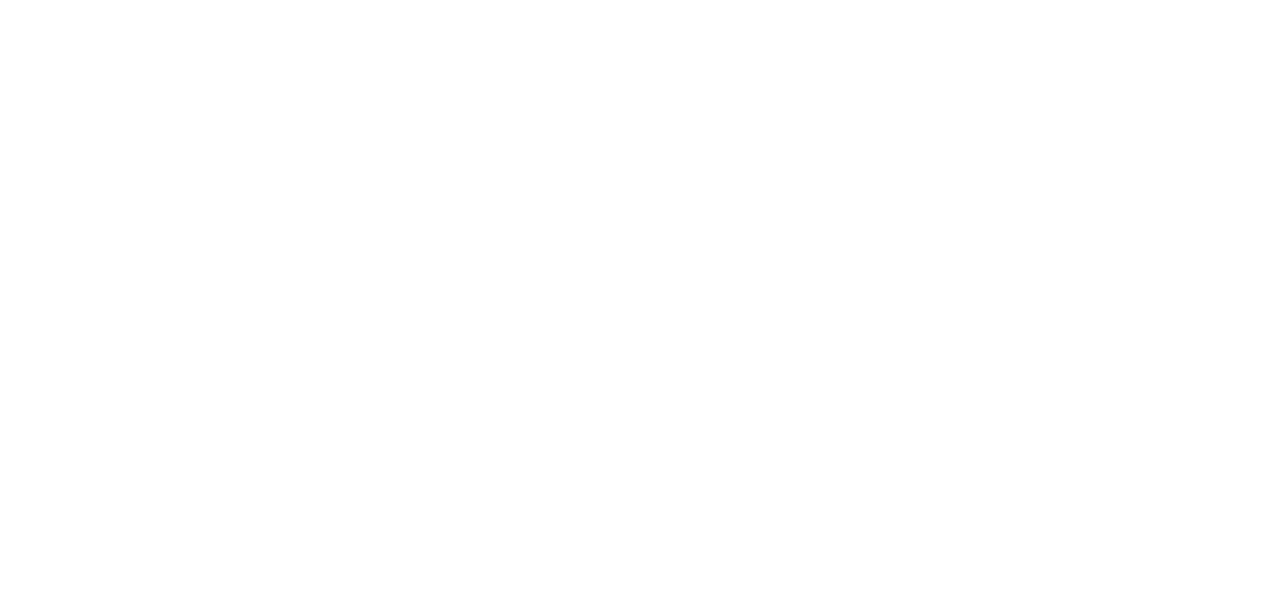 scroll, scrollTop: 0, scrollLeft: 0, axis: both 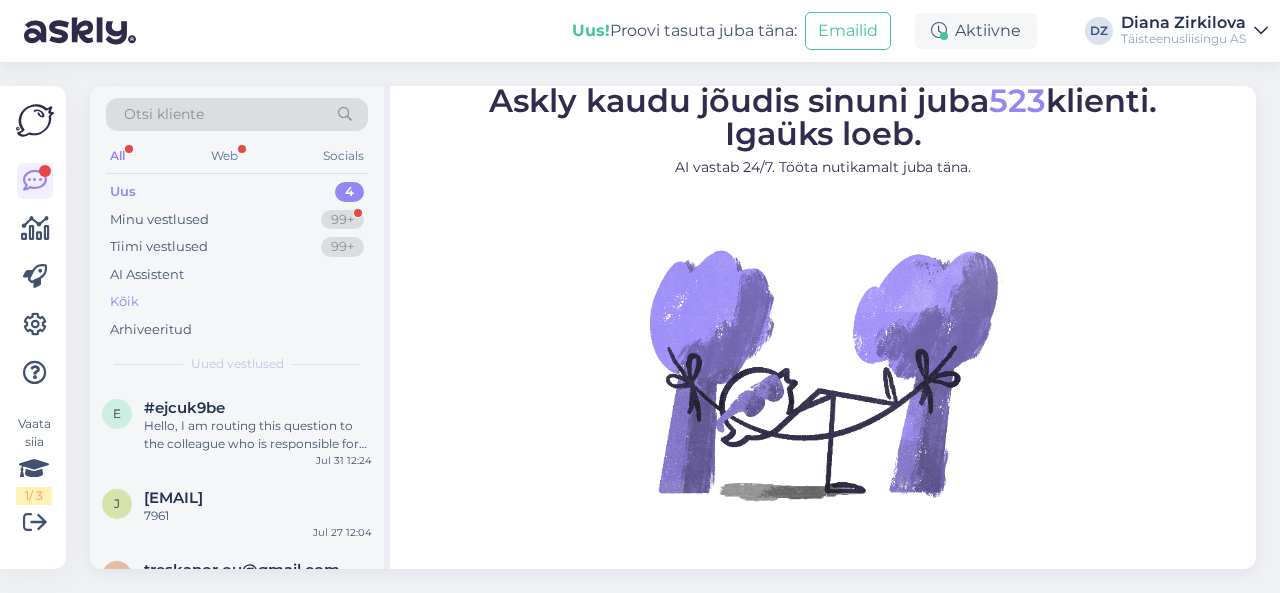 click on "Kõik" at bounding box center (237, 302) 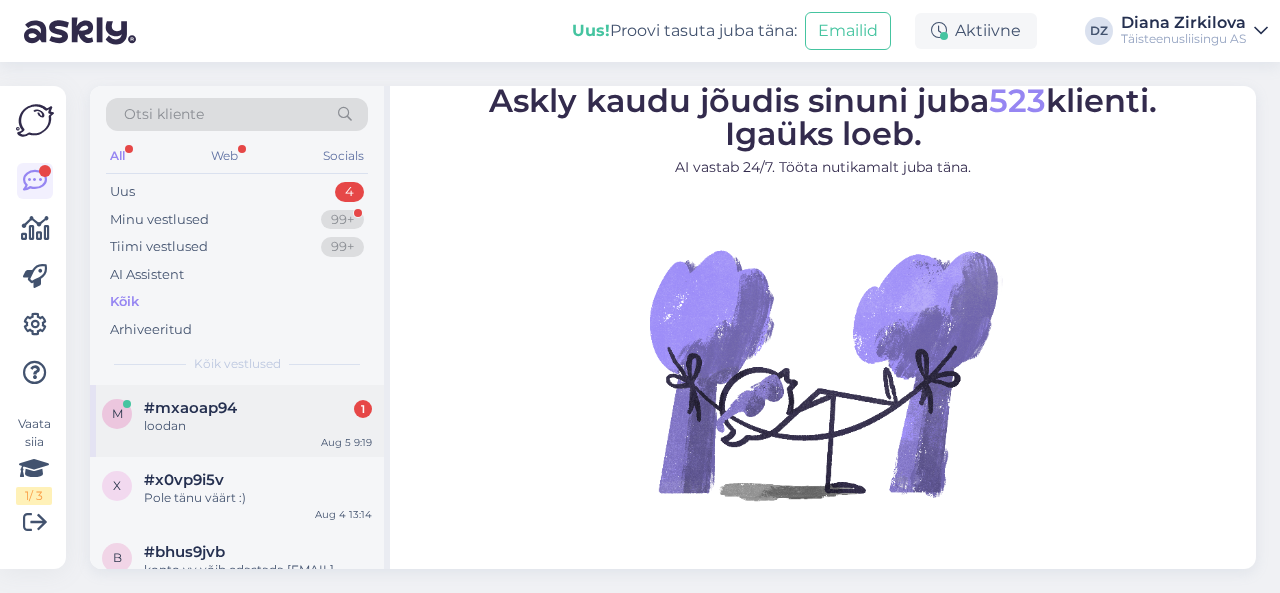 click on "loodan" at bounding box center [258, 426] 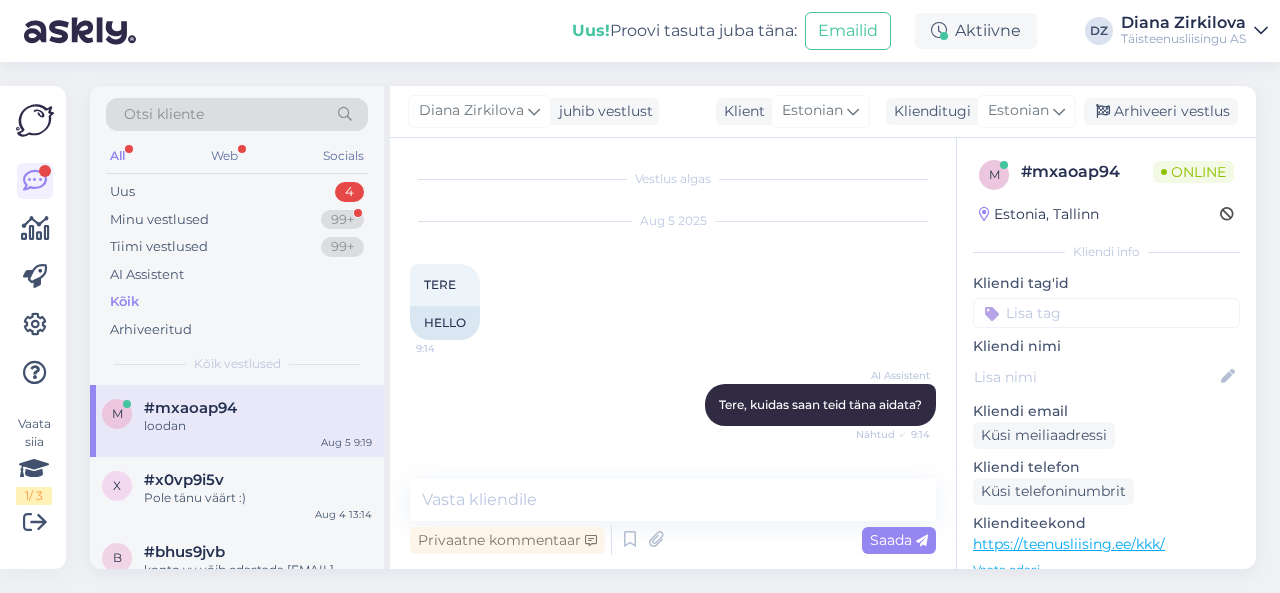 scroll, scrollTop: 1276, scrollLeft: 0, axis: vertical 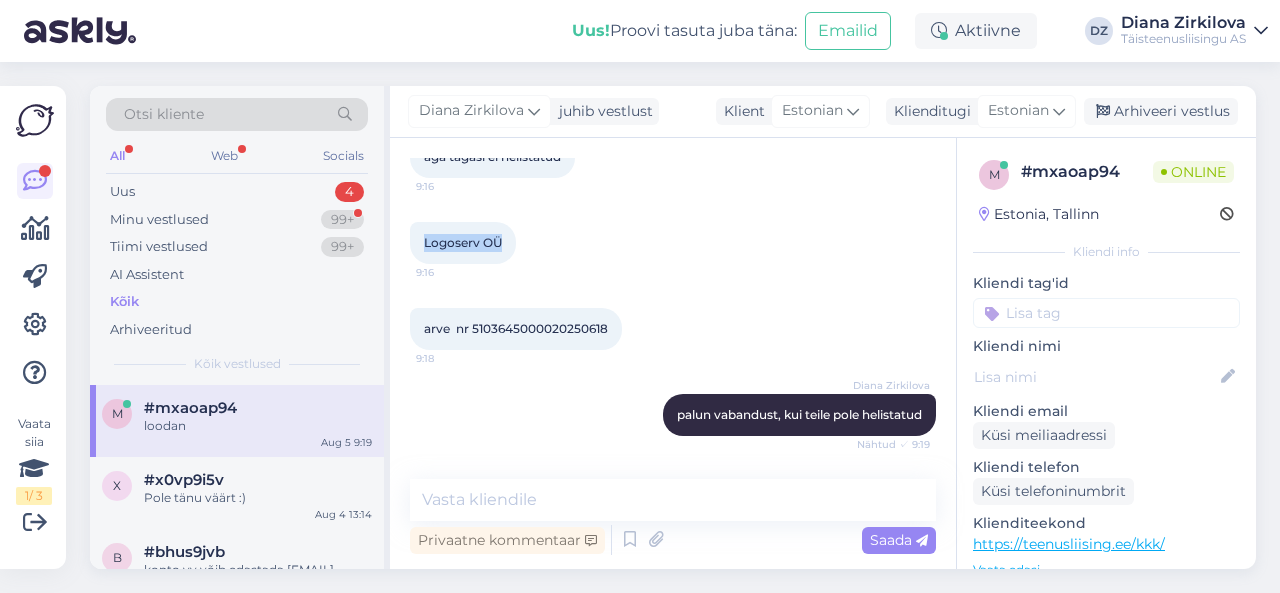 drag, startPoint x: 506, startPoint y: 241, endPoint x: 422, endPoint y: 255, distance: 85.158676 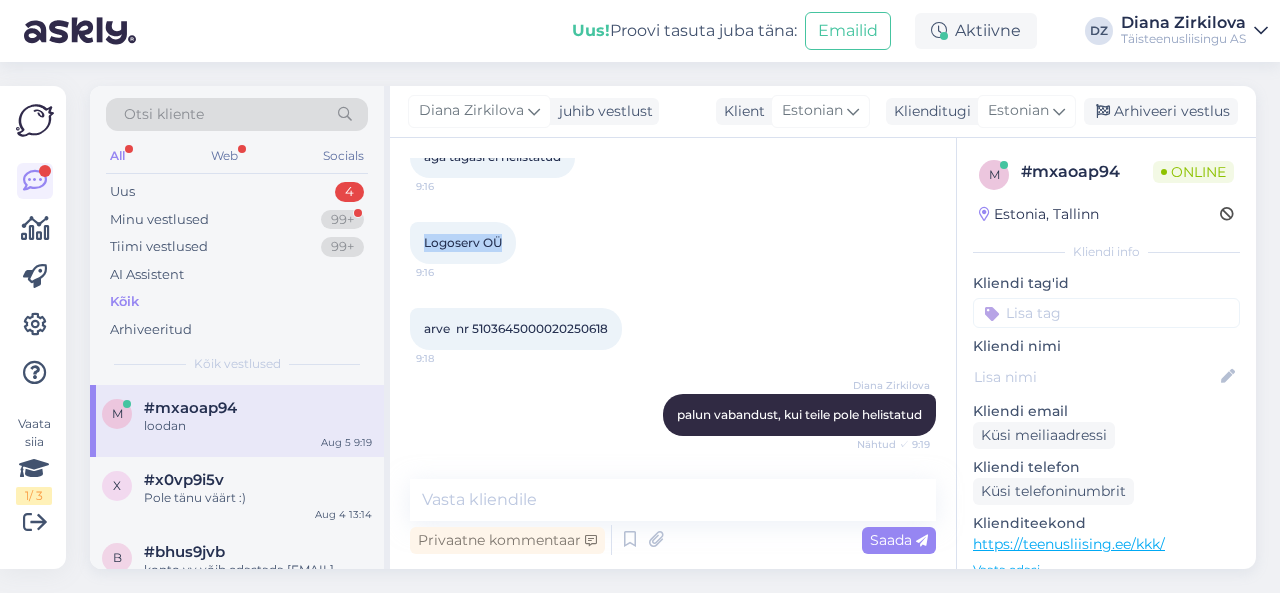 click on "Logoserv OÜ 9:16" at bounding box center [463, 243] 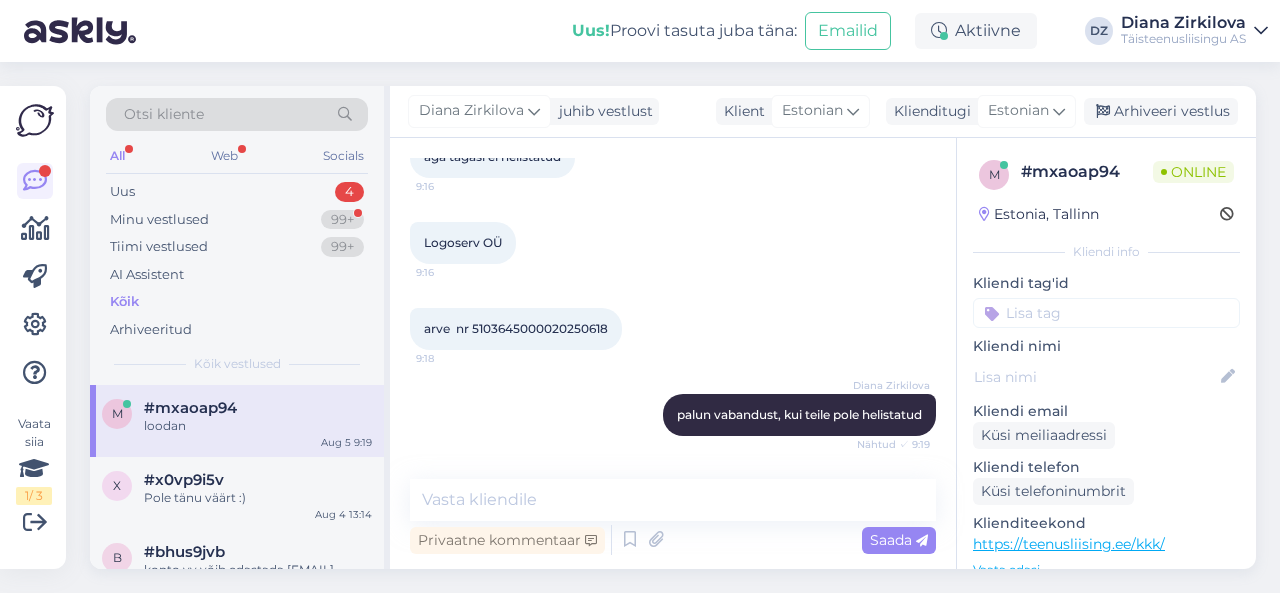click on "arve  nr 5103645000020250618" at bounding box center [516, 328] 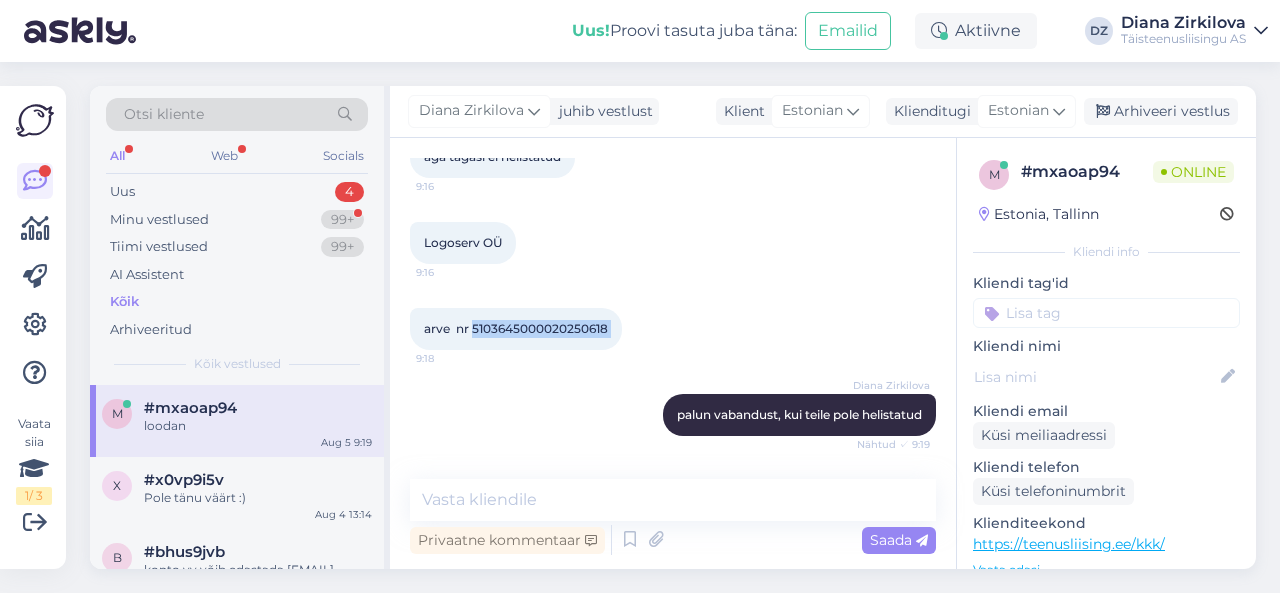 click on "arve  nr 5103645000020250618" at bounding box center (516, 328) 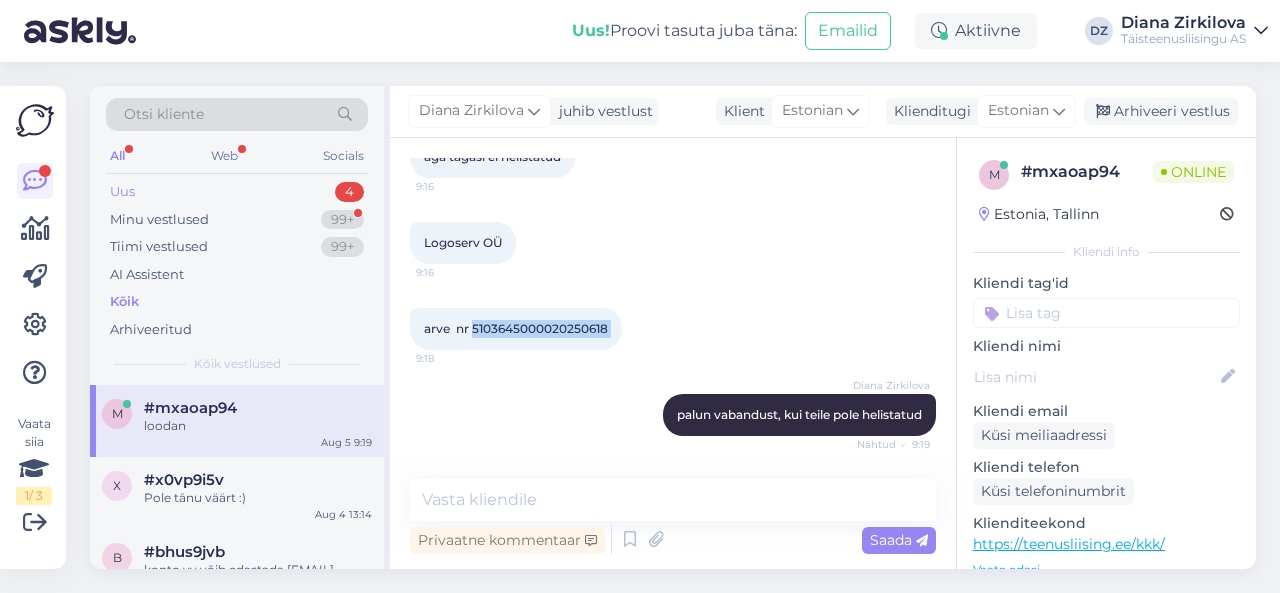click on "Uus 4" at bounding box center (237, 192) 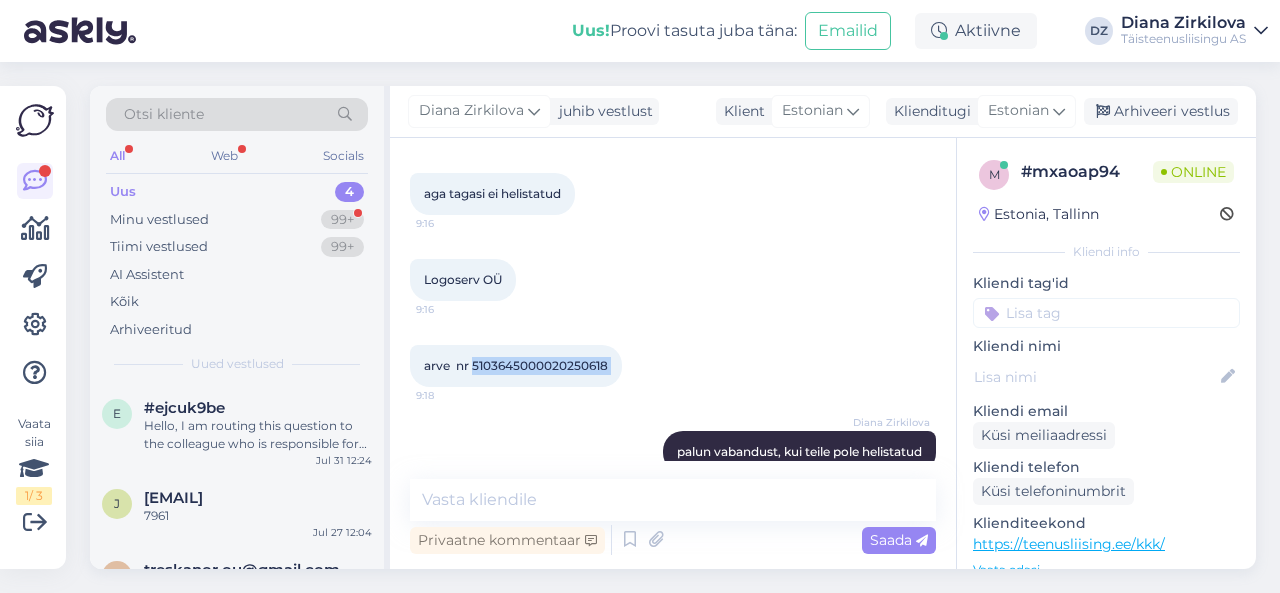scroll, scrollTop: 989, scrollLeft: 0, axis: vertical 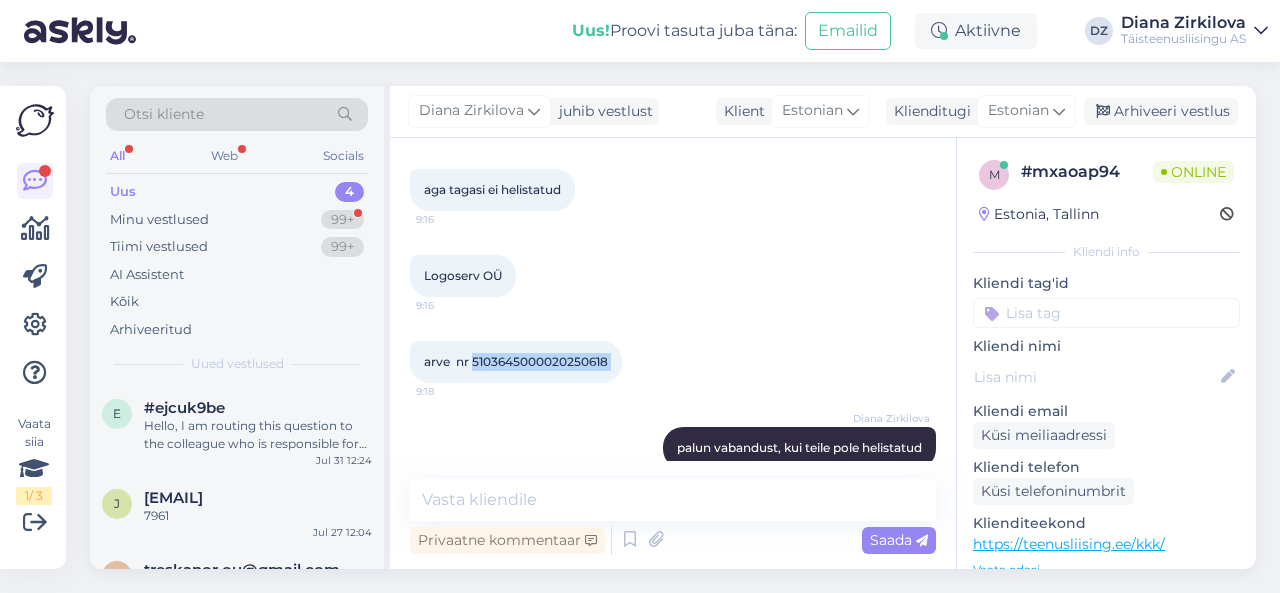 click on "arve  nr 5103645000020250618" at bounding box center [516, 361] 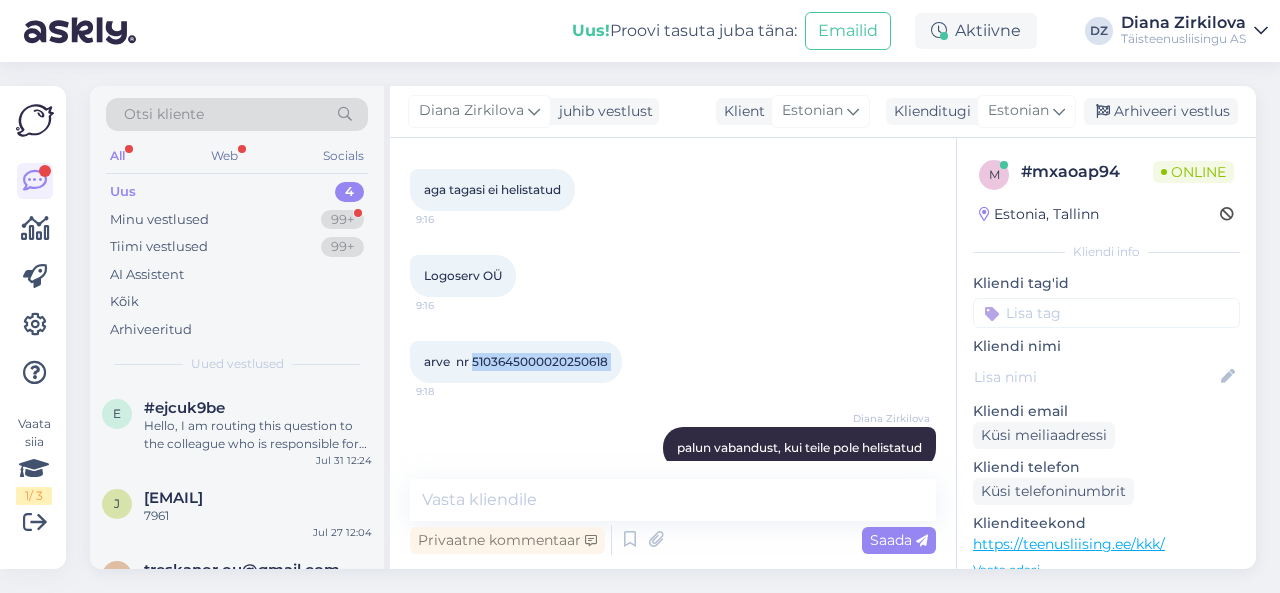 click on "arve  nr 5103645000020250618" at bounding box center (516, 361) 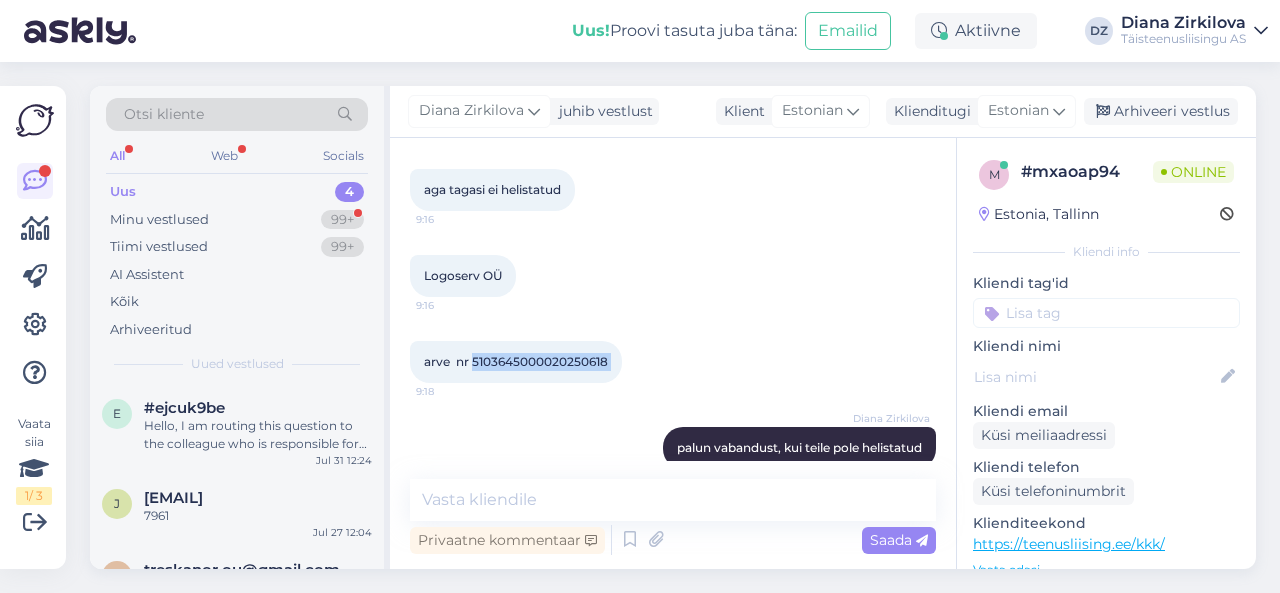 click on "Vestlus algas [MONTH] [DAY] [YEAR] TERE [TIME]  HELLO AI Assistent Tere, kuidas saan teid täna aidata? Nähtud ✓ [TIME]  ma ei ole vastust saanud oma küsimusele [TIME]  [NAME] milline Teie küsimus oli? Nähtud ✓ [TIME]  milleks mulle saadeti [DAY].[MONTH]. kiri, et mul on tasumata arve [TIME]  ometigi on see tasutud swedbankist [TIME]  suhtlesin telefoni teel ka ühe teie töötajaga [TIME]  [NAME] Palun andke märku millise ettevõttega on tegemist?  Nähtud ✓ [TIME]  kes lubas raamatupidamisega ühendust võtta [TIME]  ja tagasi helistada [TIME]  aga tagasi ei helistatud [TIME]  Logoserv OÜ [TIME]  arve  nr [NUMBER] [TIME]  [NAME] palun vabandust, kui teile pole helistatud Nähtud ✓ [TIME]  ülekanne tehtud [DAY].[MONTH].  [TIME]  [NAME] uurin kohe ja annan Teile tagasisidet Nähtud ✓ [TIME]  loodan  [TIME]" at bounding box center [682, 309] 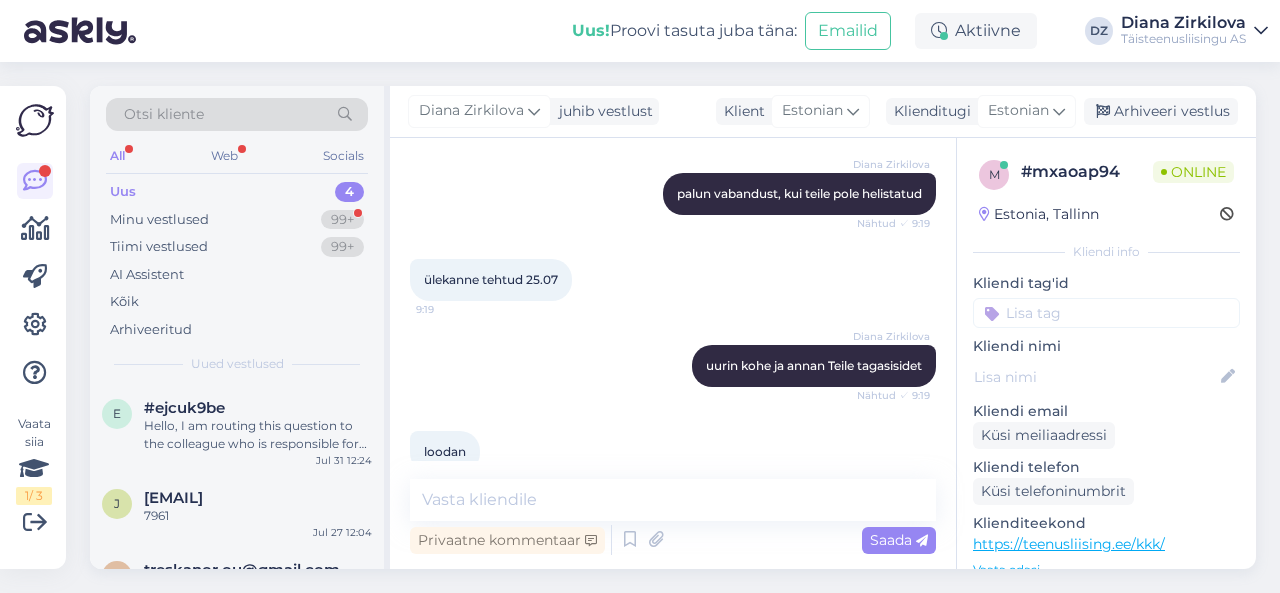 scroll, scrollTop: 1276, scrollLeft: 0, axis: vertical 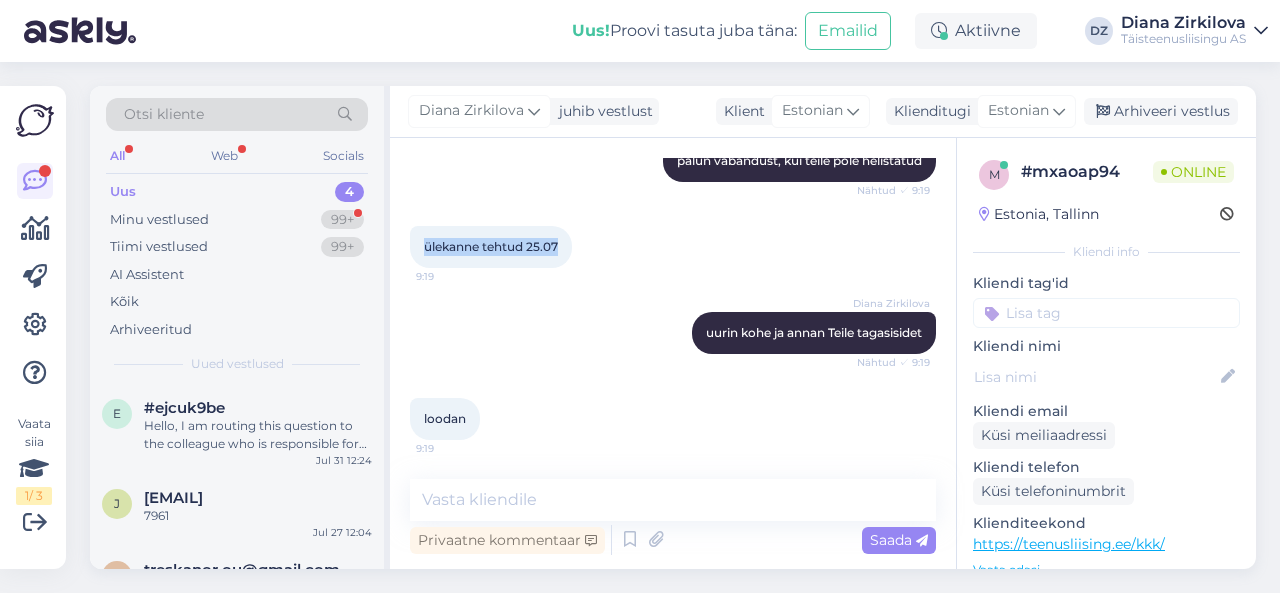 drag, startPoint x: 562, startPoint y: 242, endPoint x: 424, endPoint y: 247, distance: 138.09055 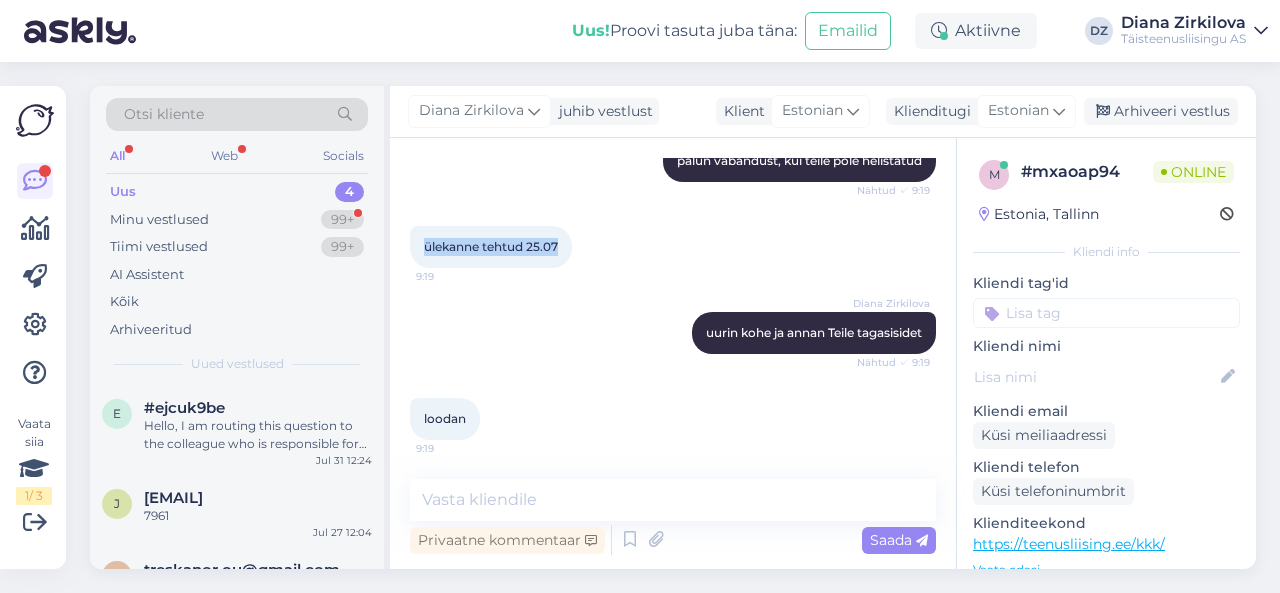 click on "ülekanne tehtud 25.07" at bounding box center (491, 246) 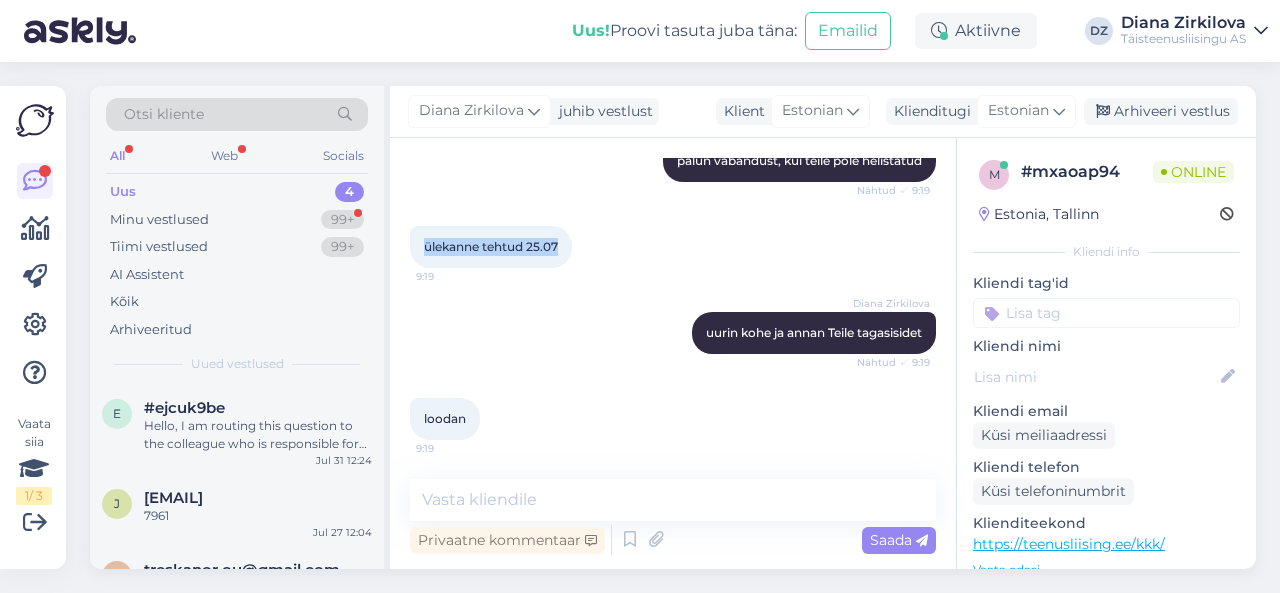 click on "ülekanne tehtud 25.07  9:19" at bounding box center [491, 247] 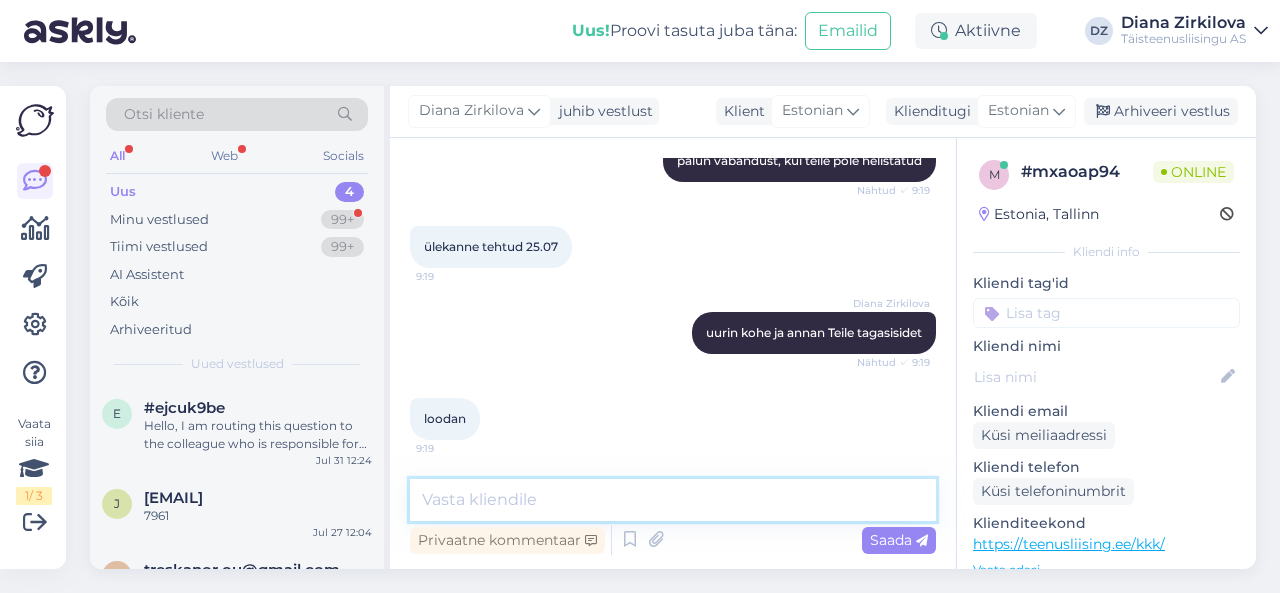 click at bounding box center (673, 500) 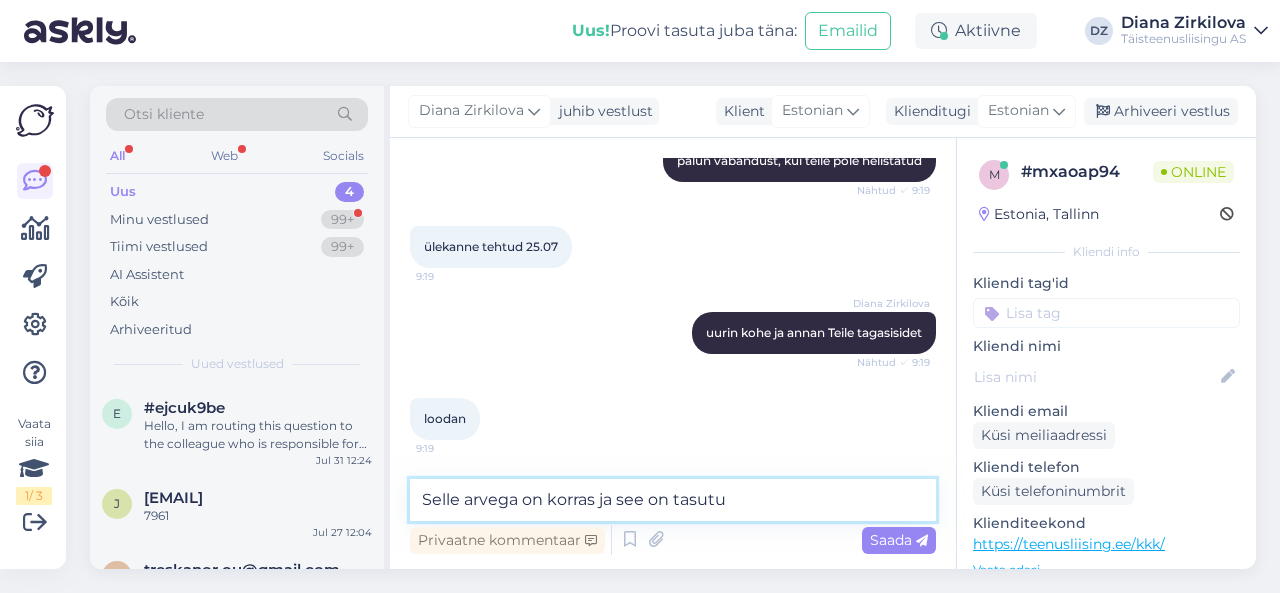 type on "Selle arvega on korras ja see on tasutud" 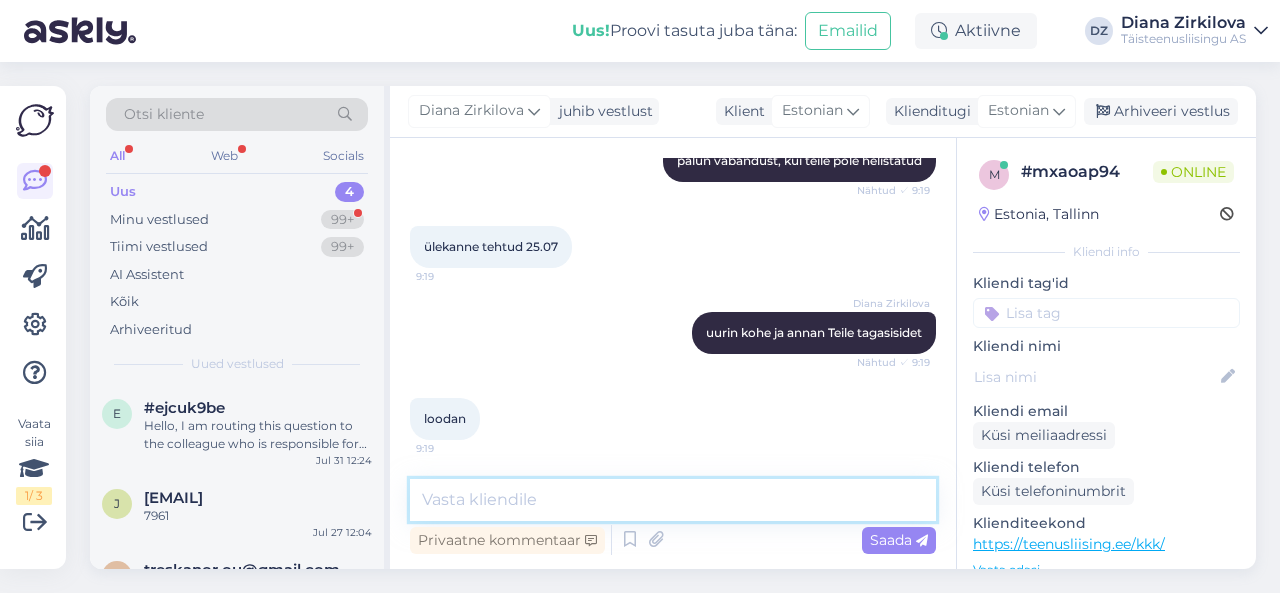 scroll, scrollTop: 1362, scrollLeft: 0, axis: vertical 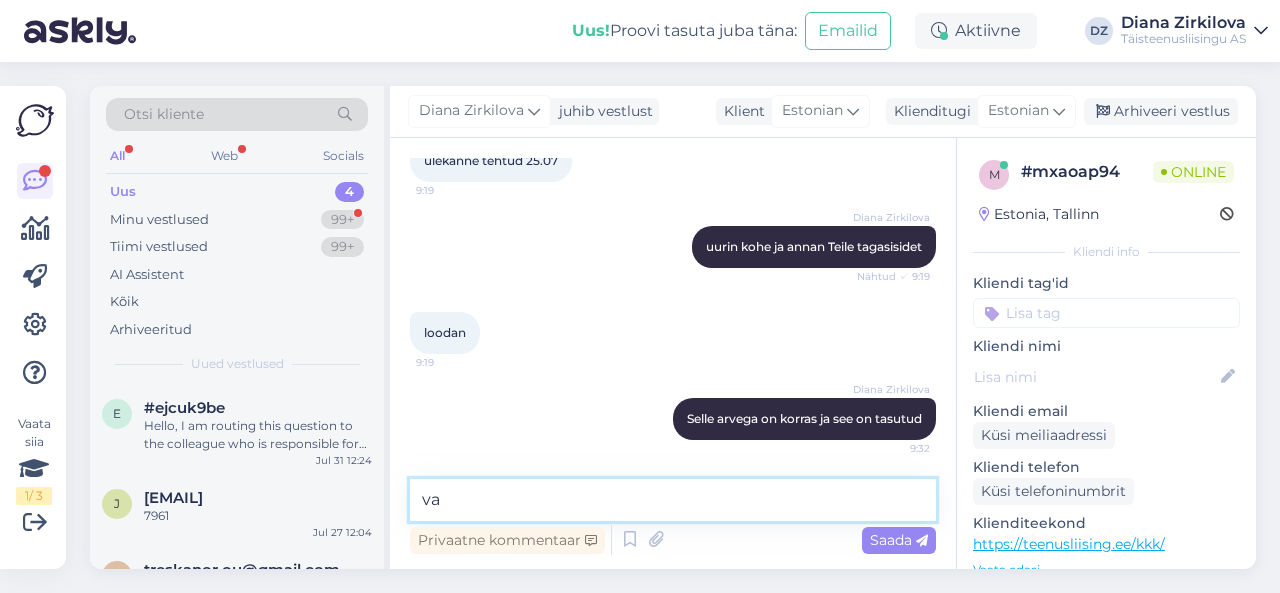 type on "v" 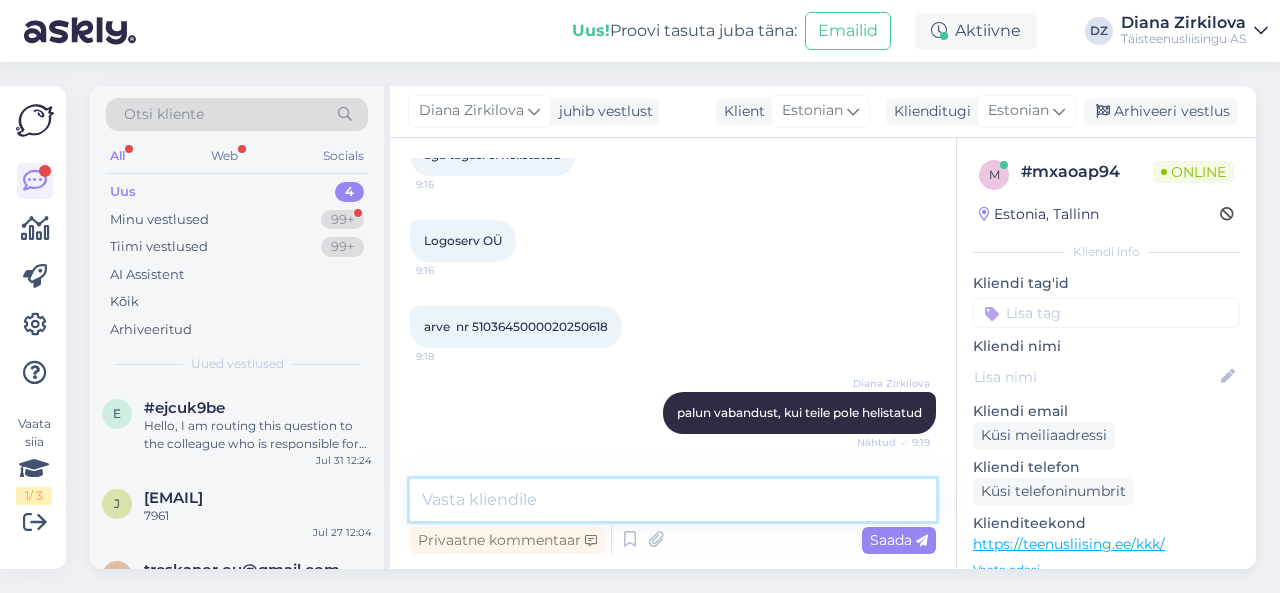 scroll, scrollTop: 1040, scrollLeft: 0, axis: vertical 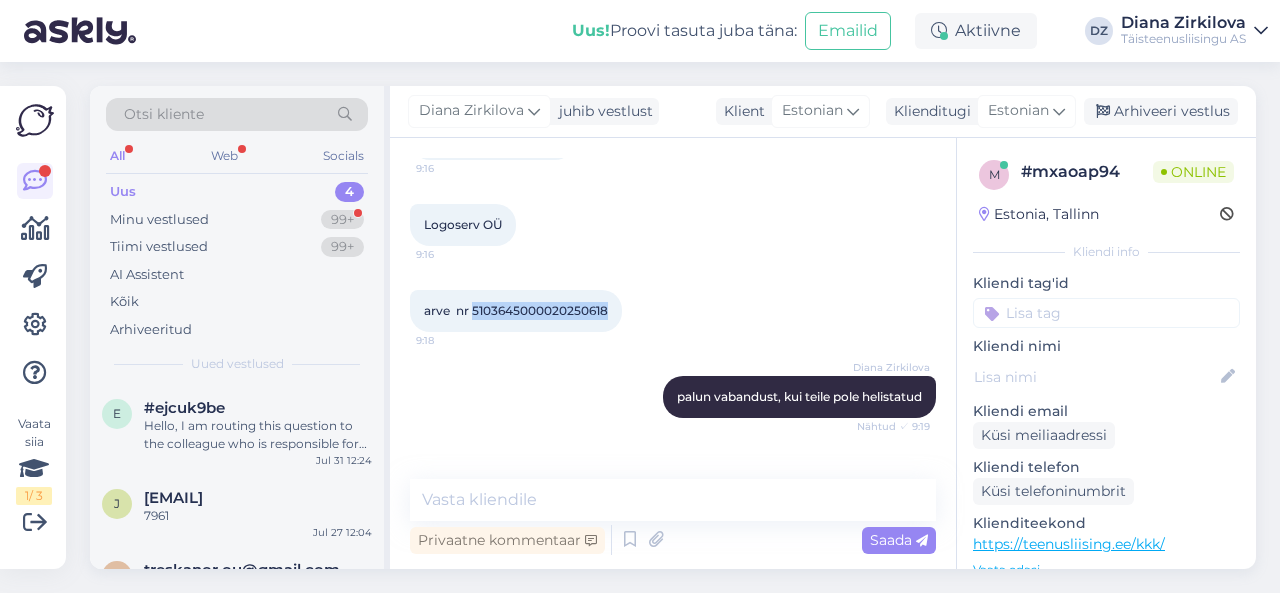 drag, startPoint x: 612, startPoint y: 311, endPoint x: 471, endPoint y: 315, distance: 141.05673 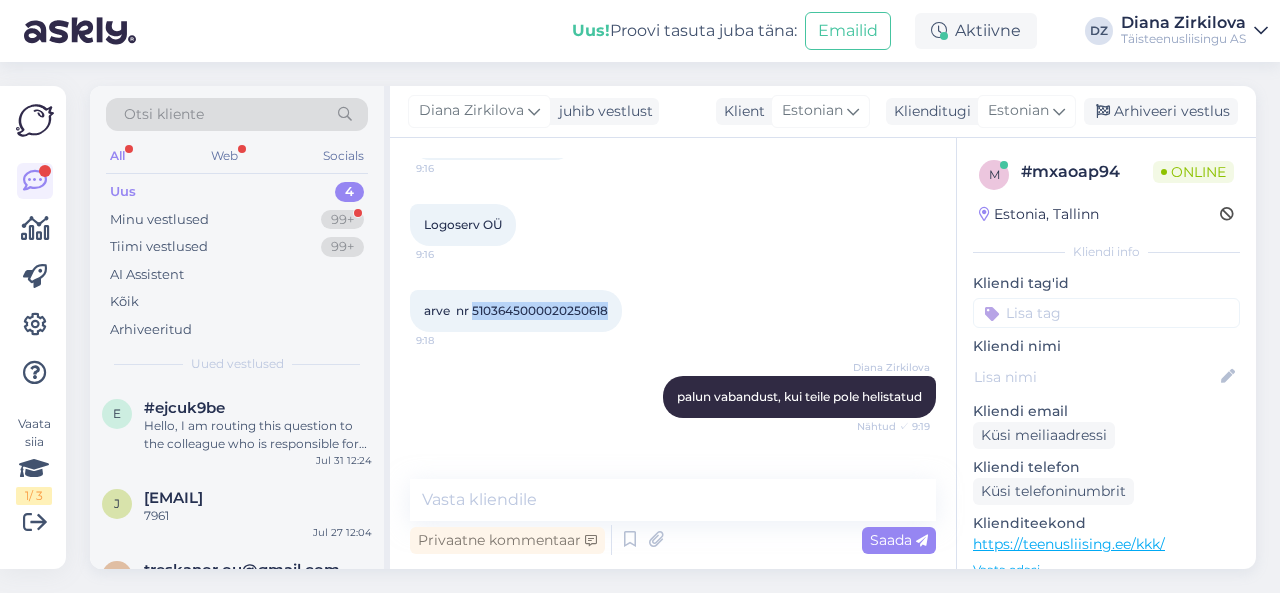click on "arve  nr 5103645000020250618 9:18" at bounding box center (516, 311) 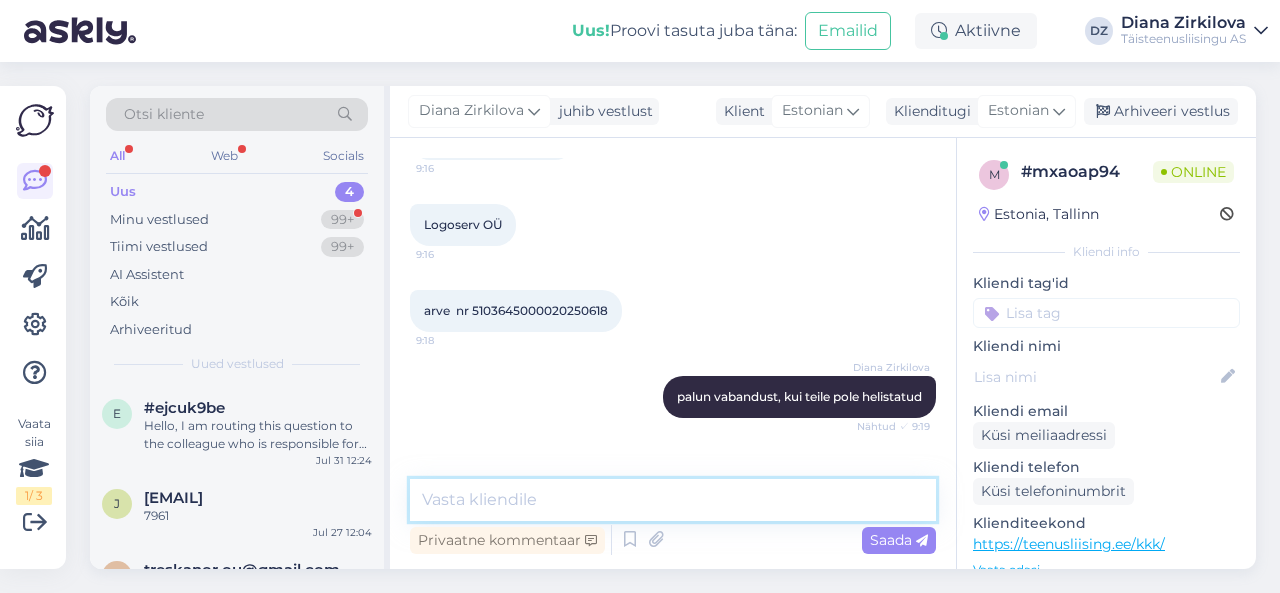 click at bounding box center (673, 500) 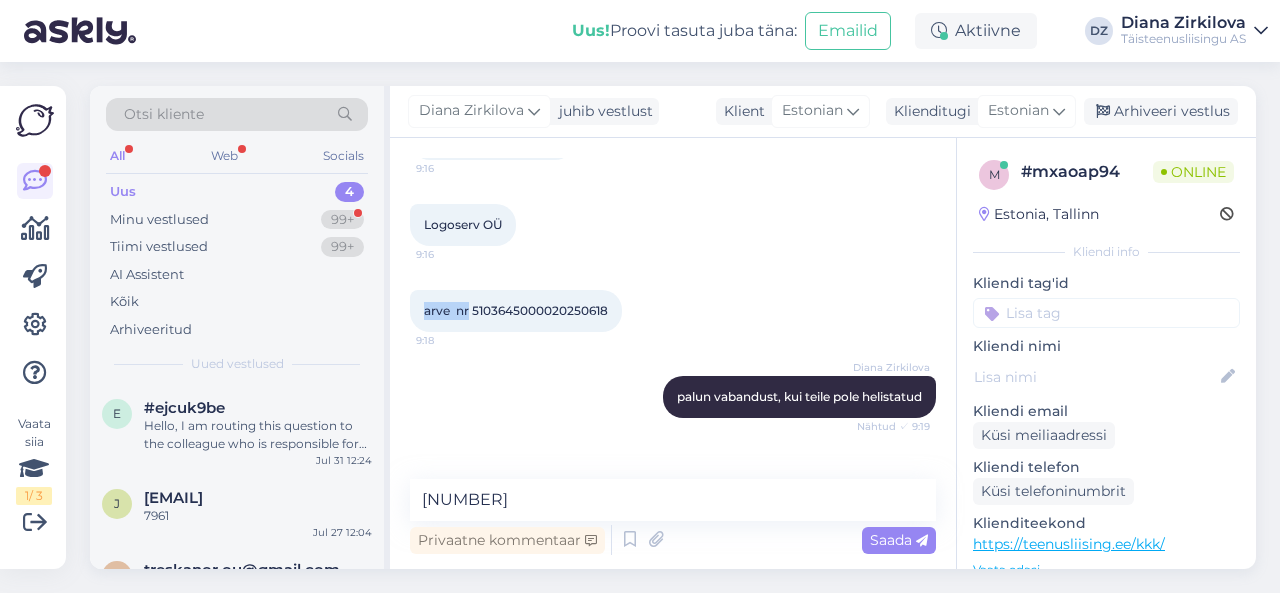drag, startPoint x: 469, startPoint y: 307, endPoint x: 416, endPoint y: 309, distance: 53.037724 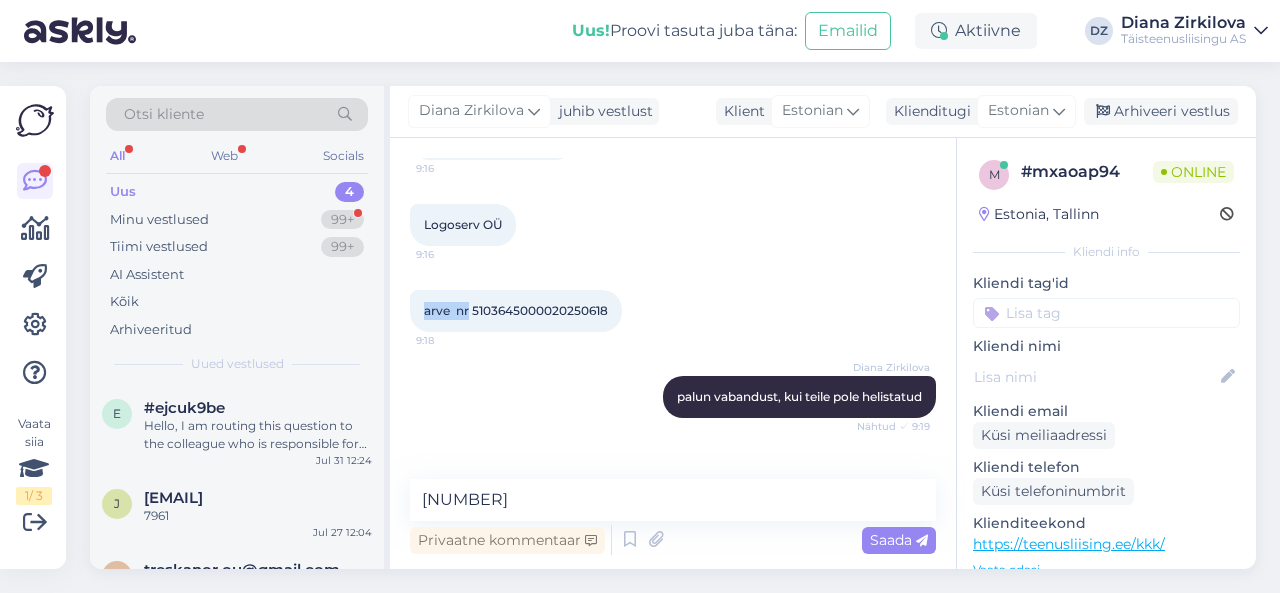 click on "arve  nr 5103645000020250618 9:18" at bounding box center (516, 311) 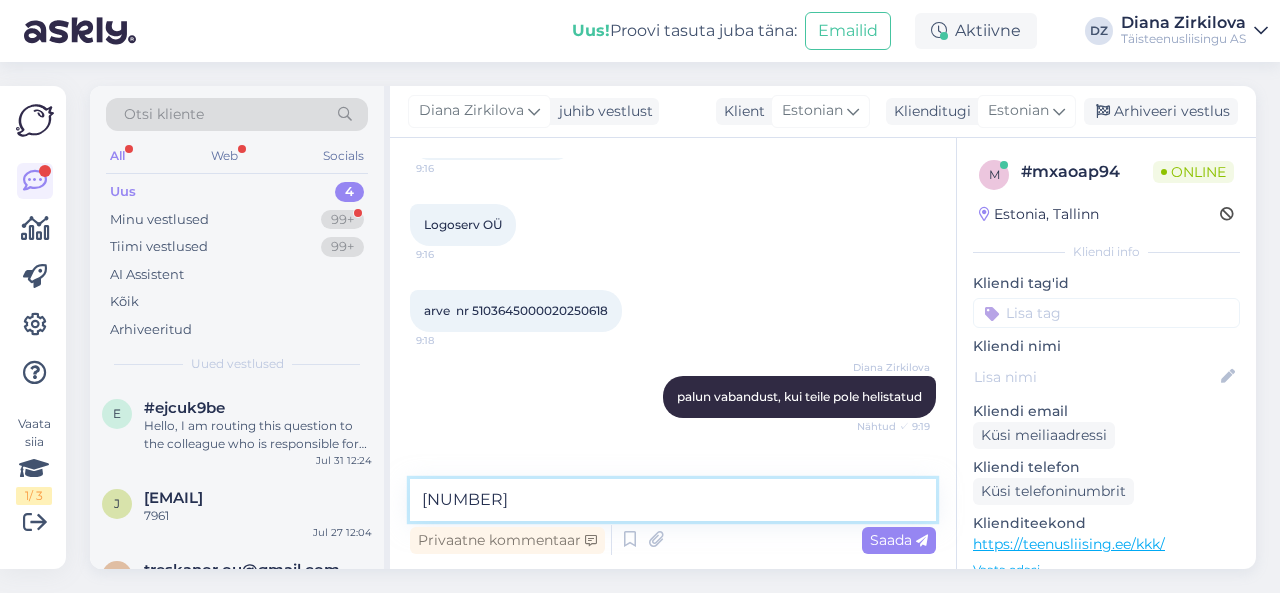 click on "5103645000020250618" at bounding box center [673, 500] 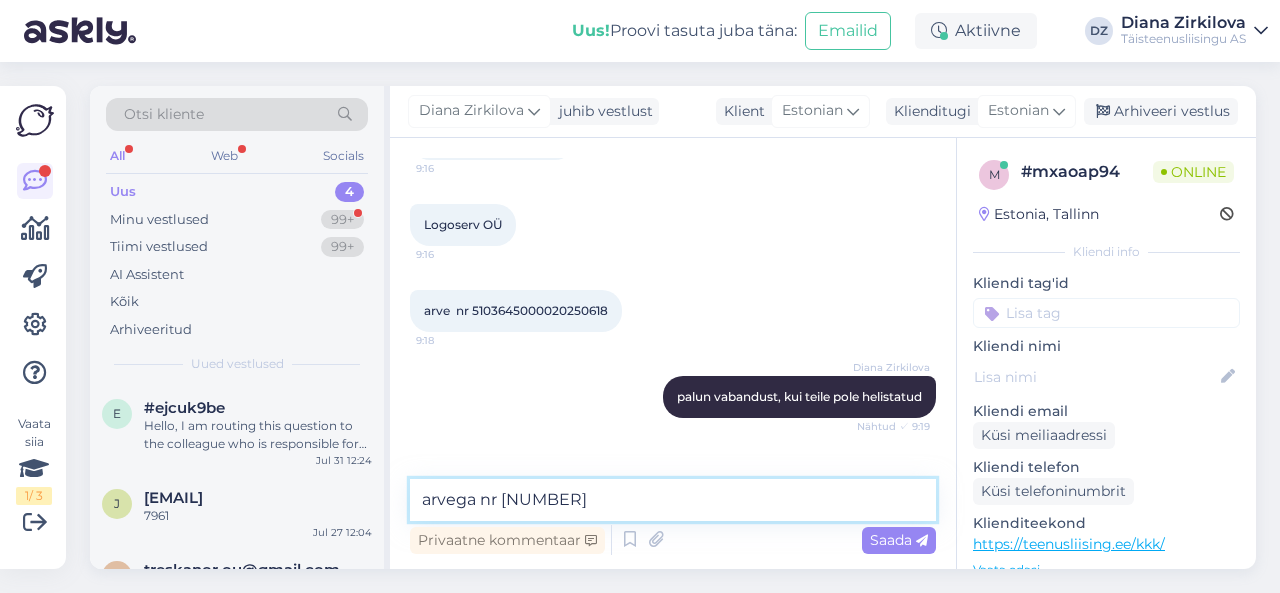 click on "arvega nr 5103645000020250618" at bounding box center [673, 500] 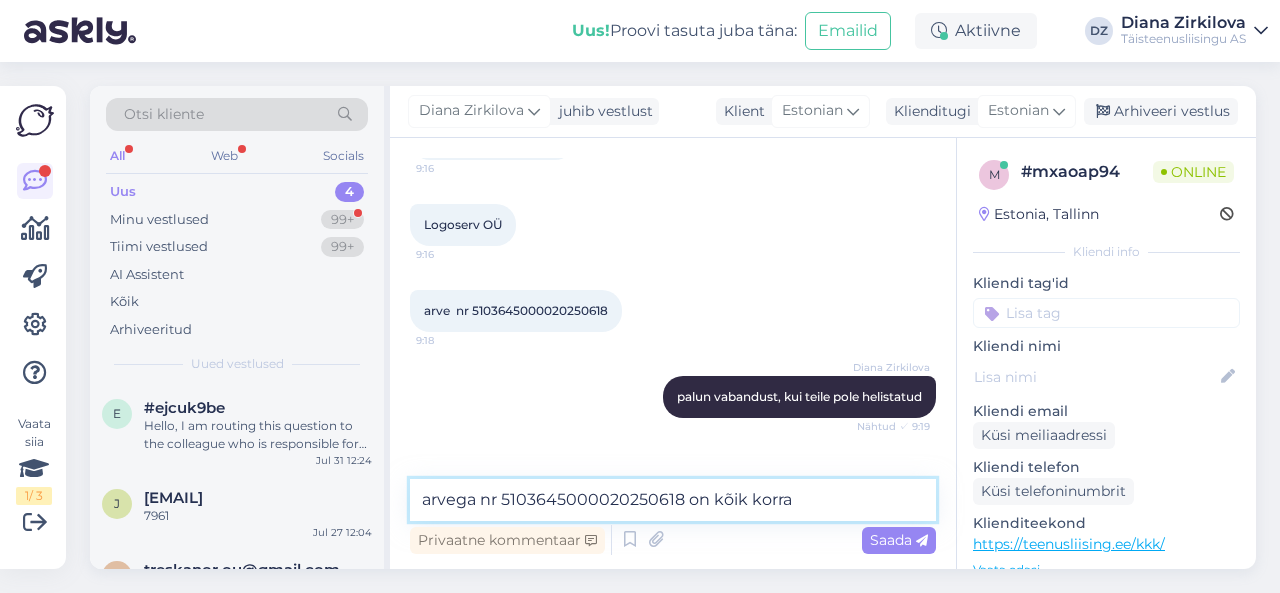 type on "arvega nr 5103645000020250618 on kõik korras" 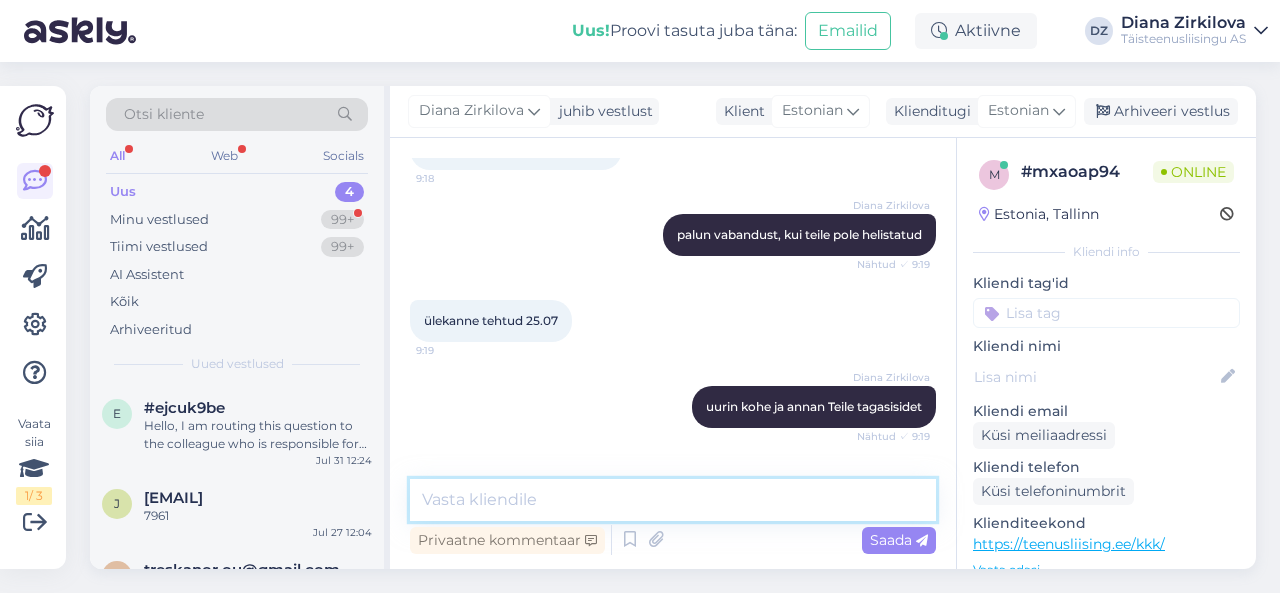 scroll, scrollTop: 1448, scrollLeft: 0, axis: vertical 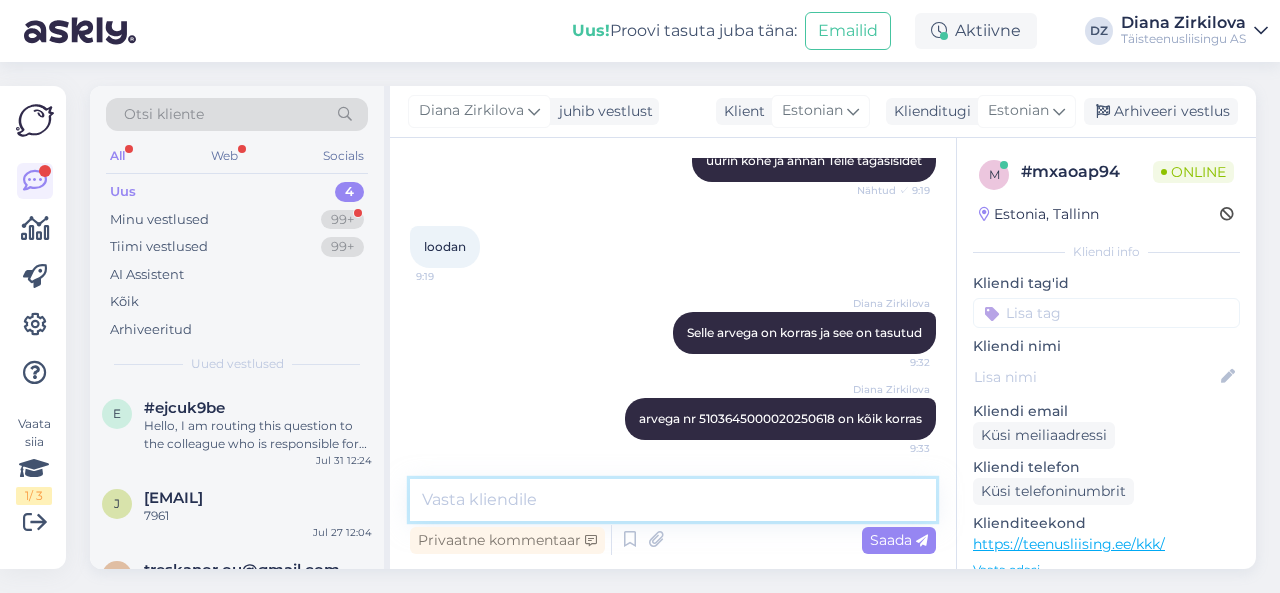 click at bounding box center [673, 500] 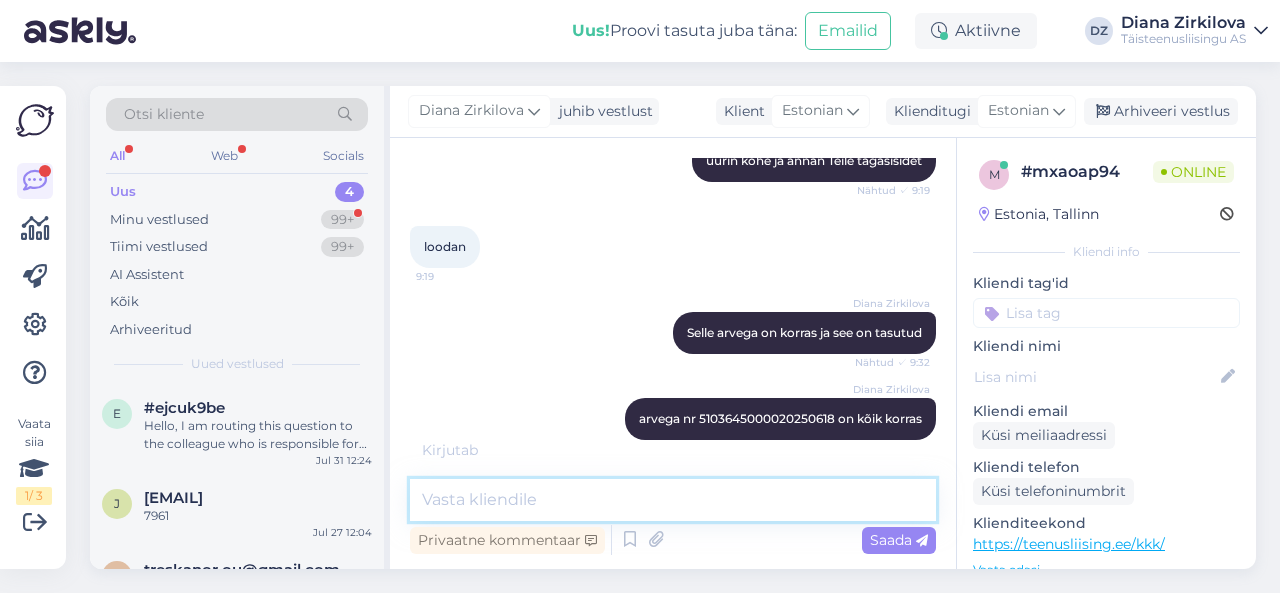click at bounding box center (673, 500) 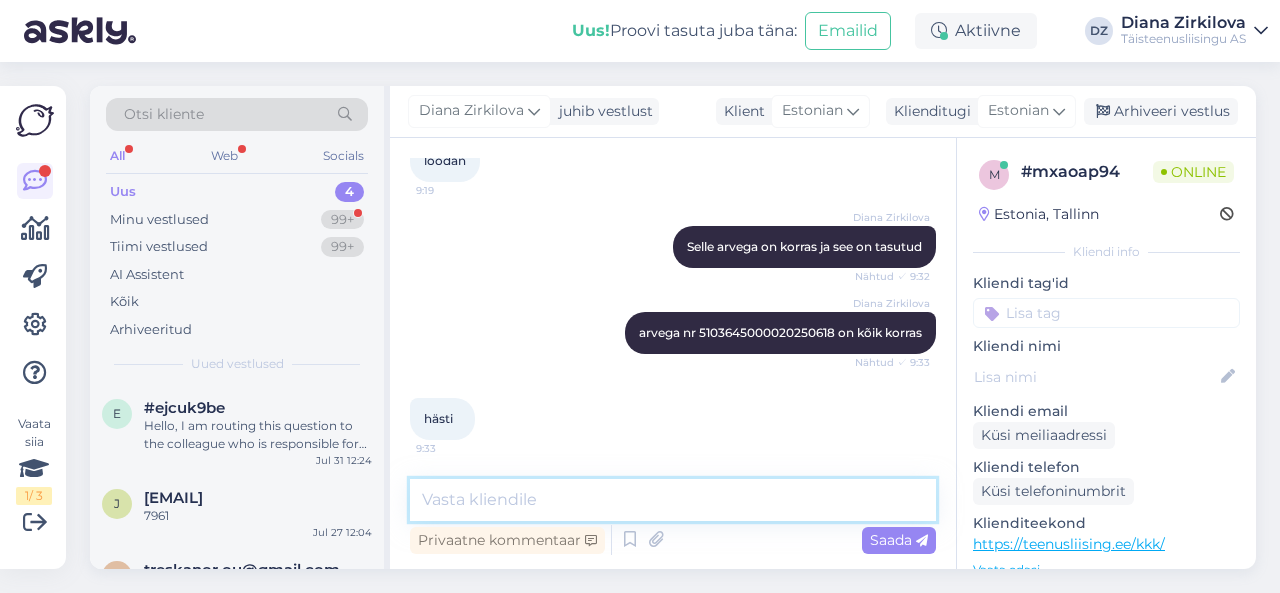 click at bounding box center (673, 500) 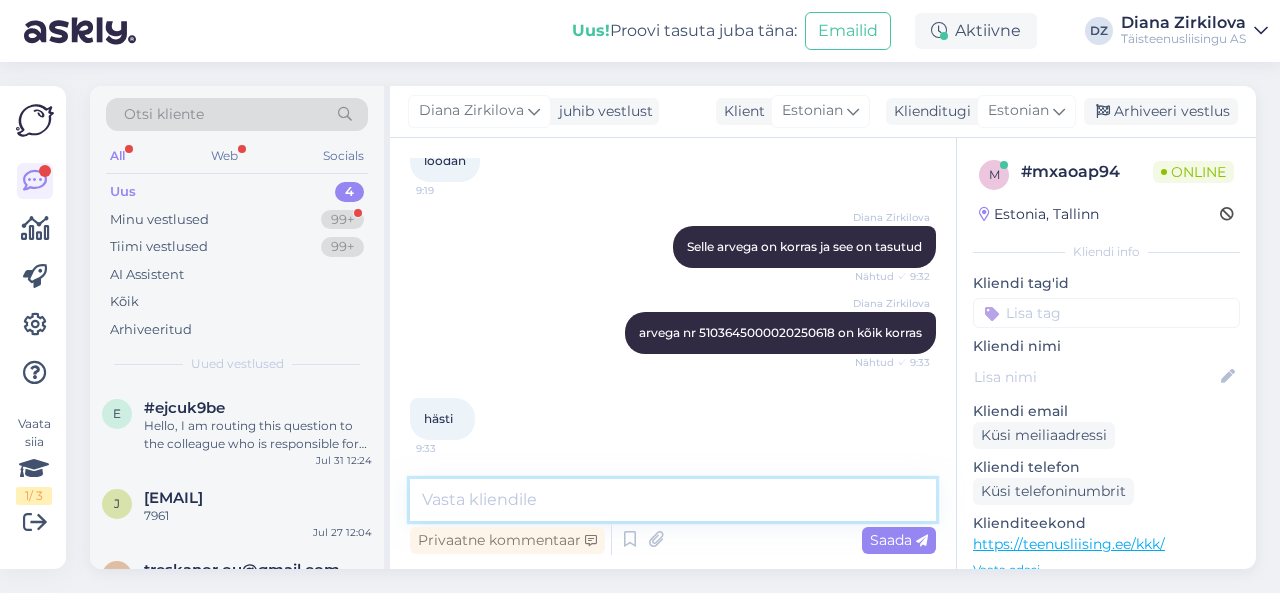 scroll, scrollTop: 1555, scrollLeft: 0, axis: vertical 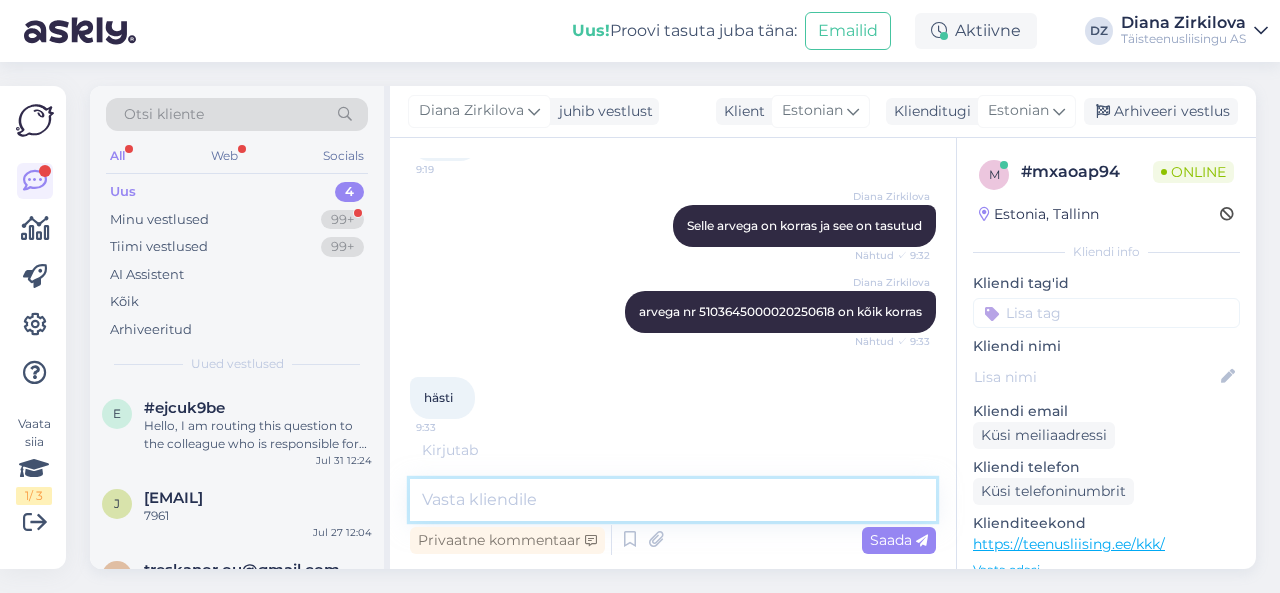 type on "6" 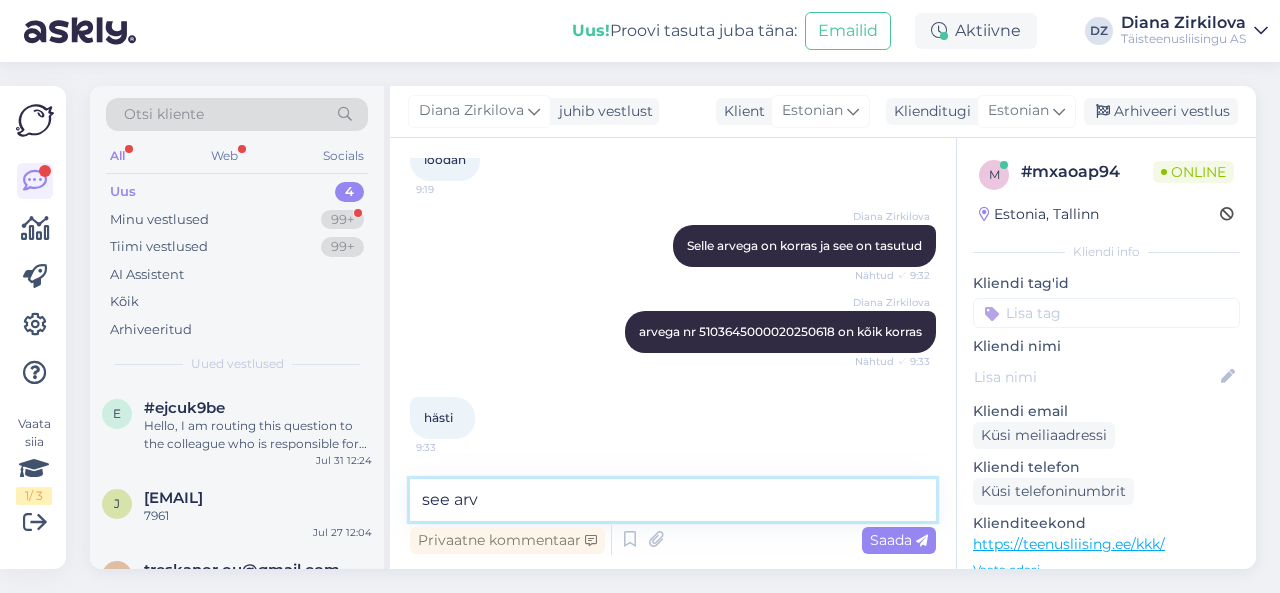 scroll, scrollTop: 1534, scrollLeft: 0, axis: vertical 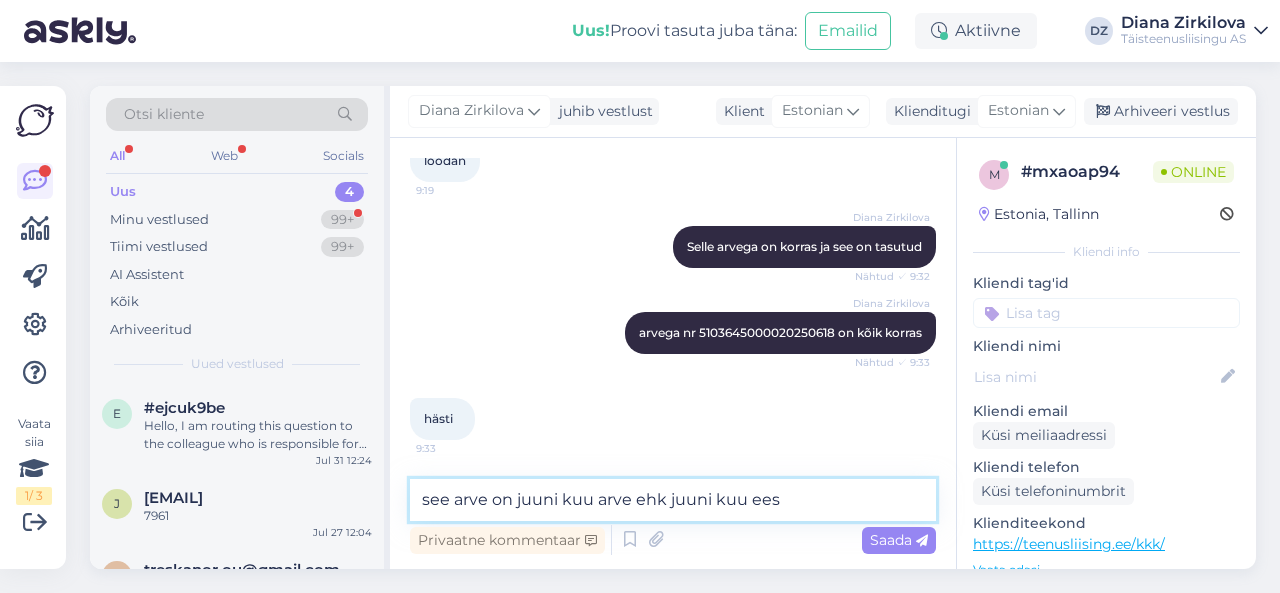 type on "see arve on juuni kuu arve ehk juuni kuu eest" 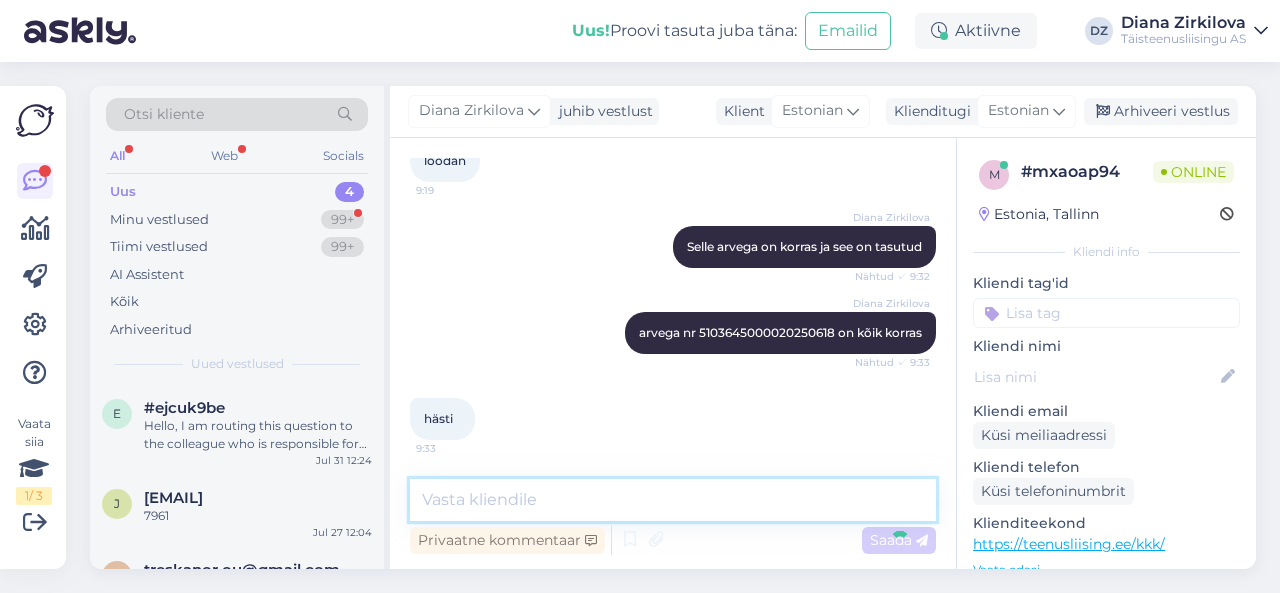 scroll, scrollTop: 1620, scrollLeft: 0, axis: vertical 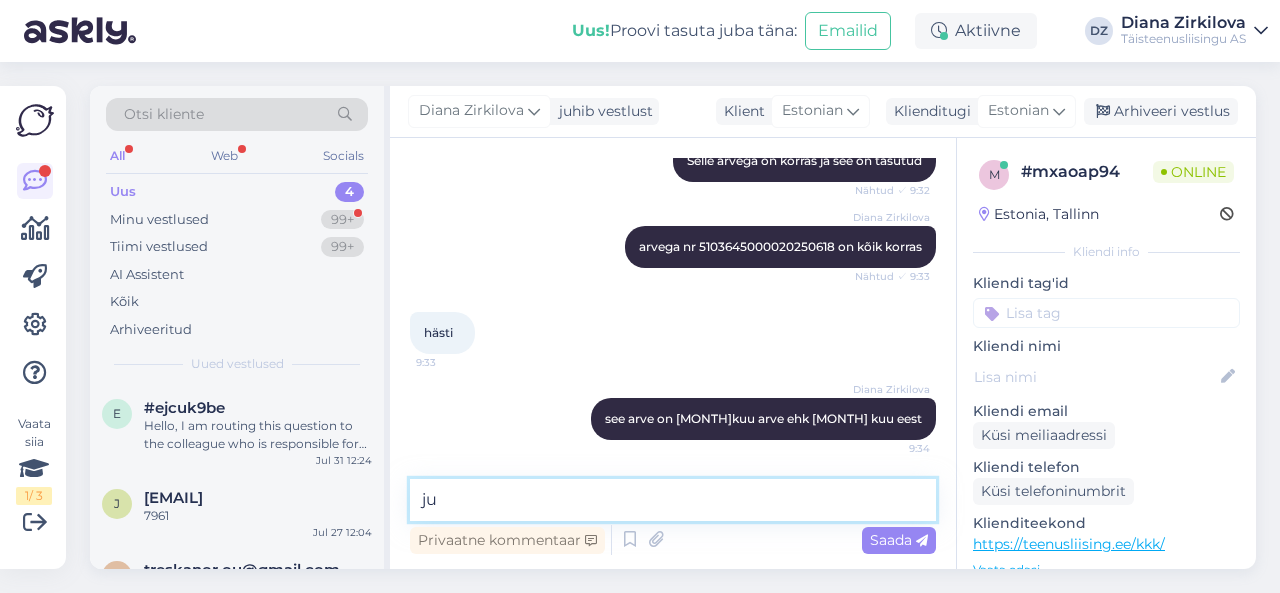 type on "j" 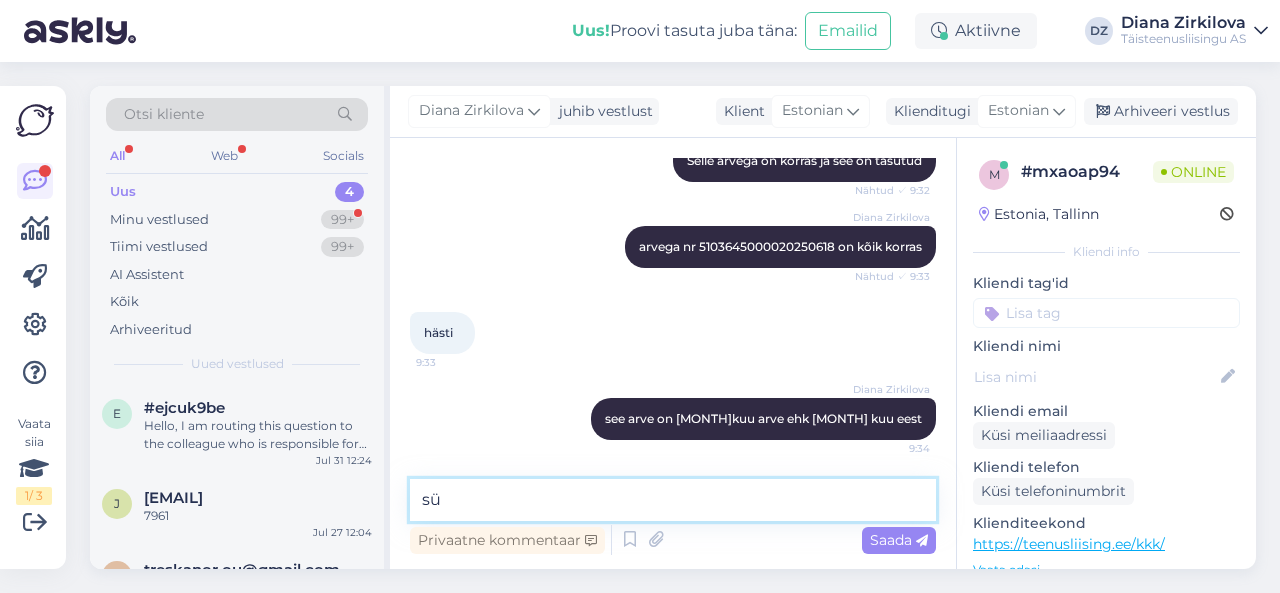 type on "s" 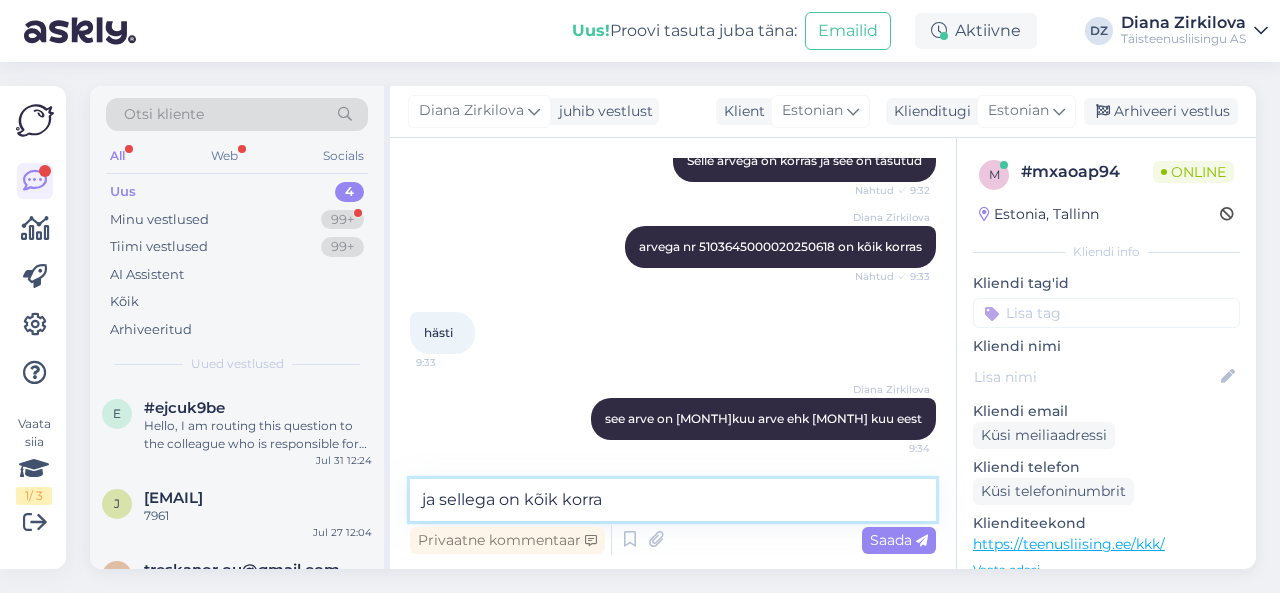 type on "ja sellega on kõik korras" 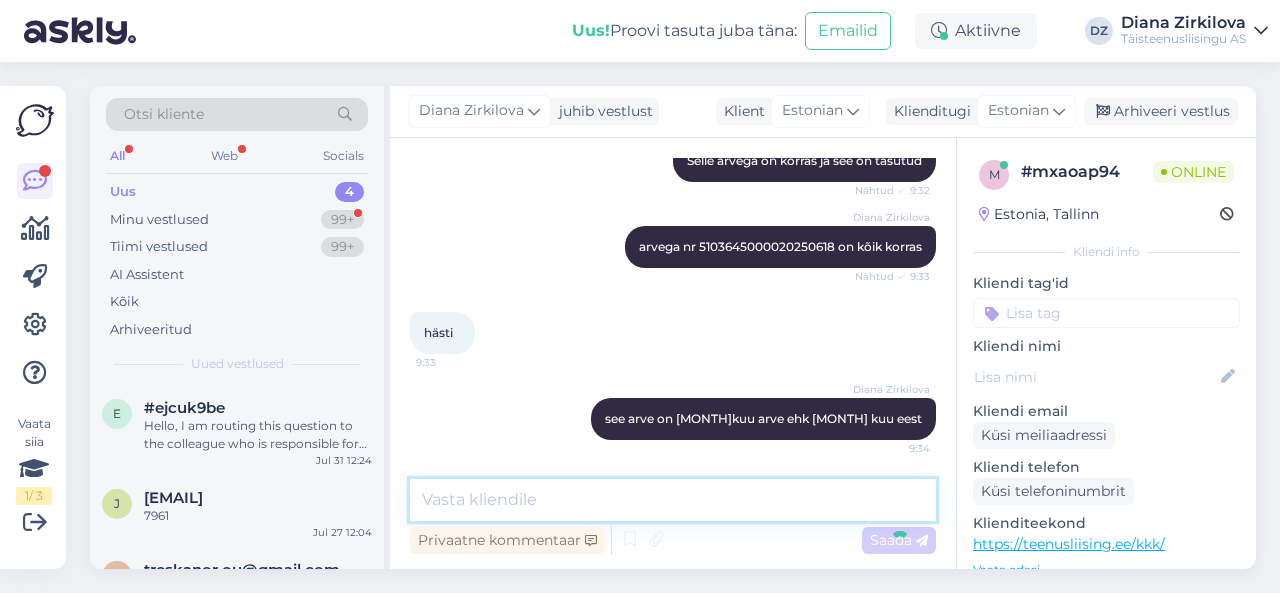 scroll, scrollTop: 1706, scrollLeft: 0, axis: vertical 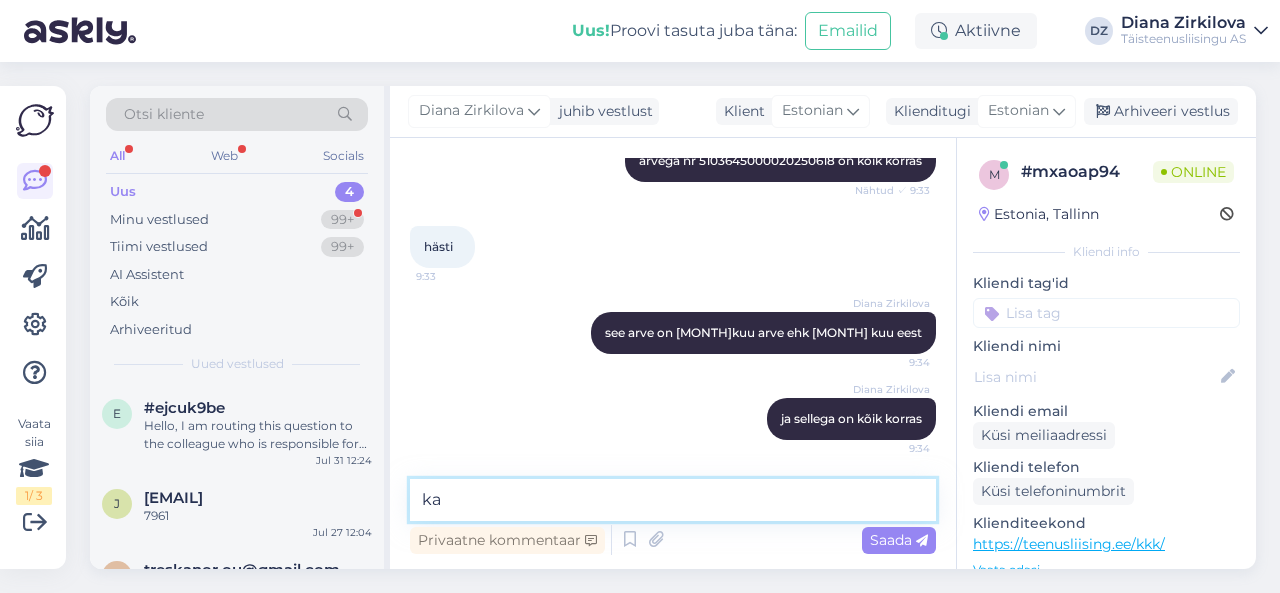 type on "k" 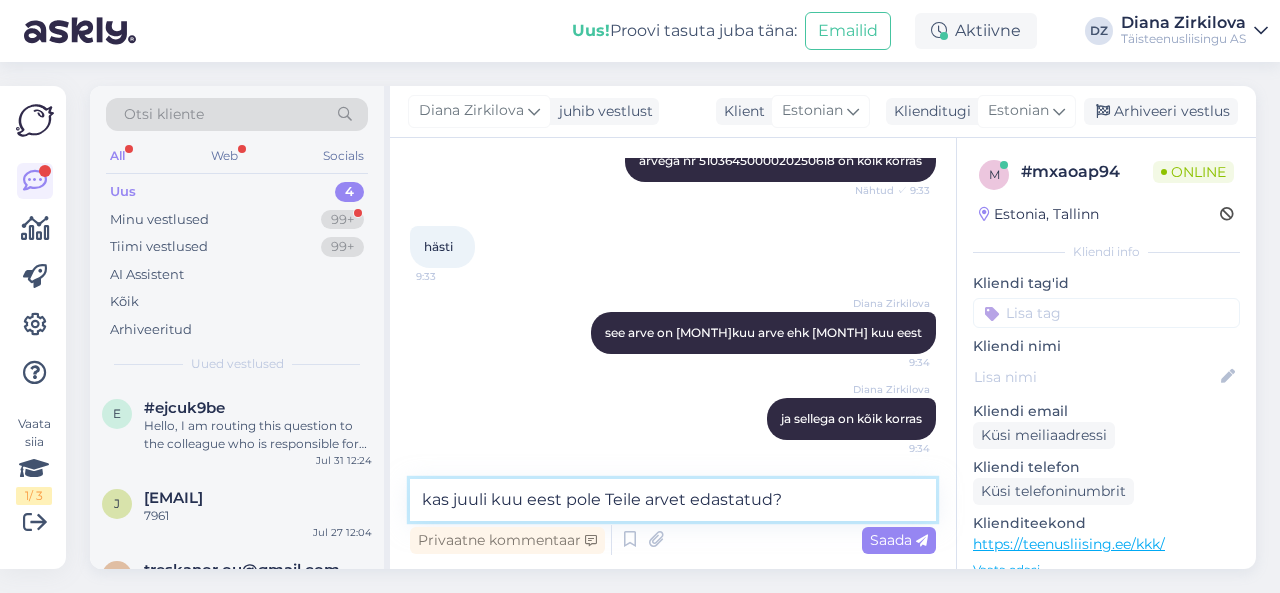 type on "kas juuli kuu eest pole Teile arvet edastatud?" 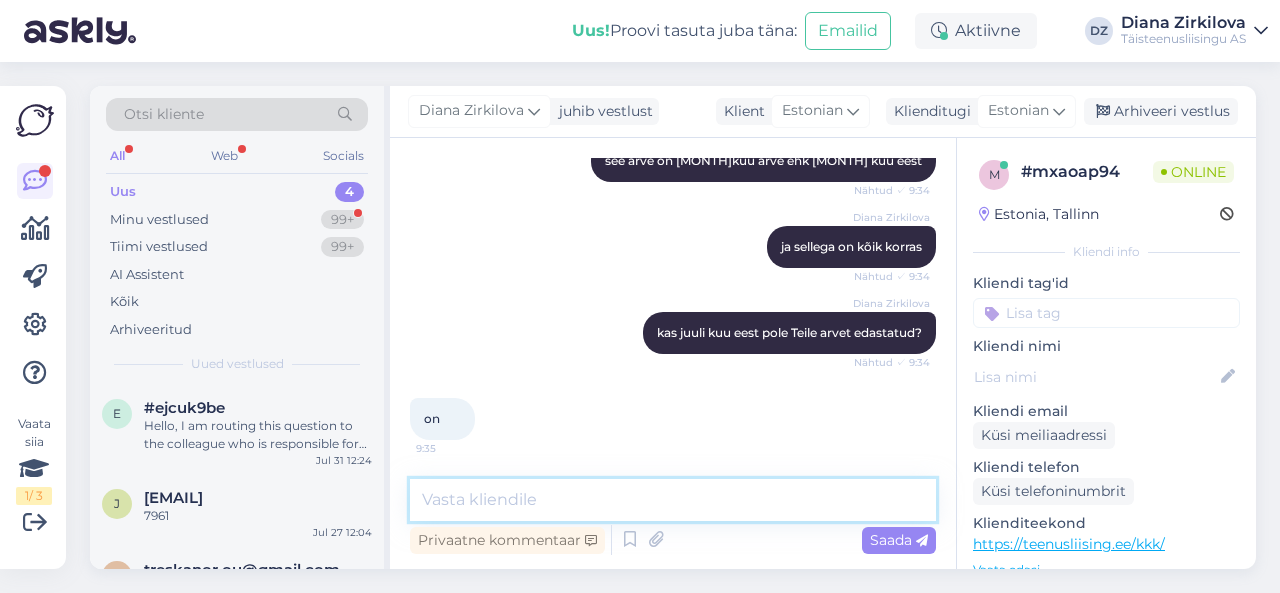 scroll, scrollTop: 1899, scrollLeft: 0, axis: vertical 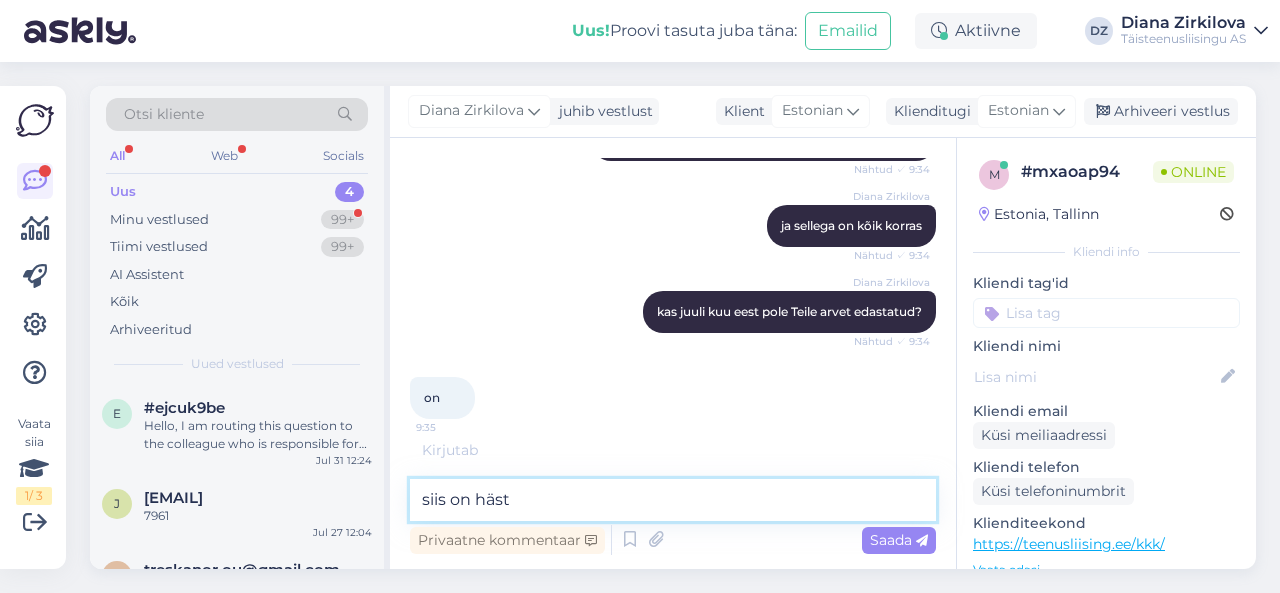 type on "siis on hästi" 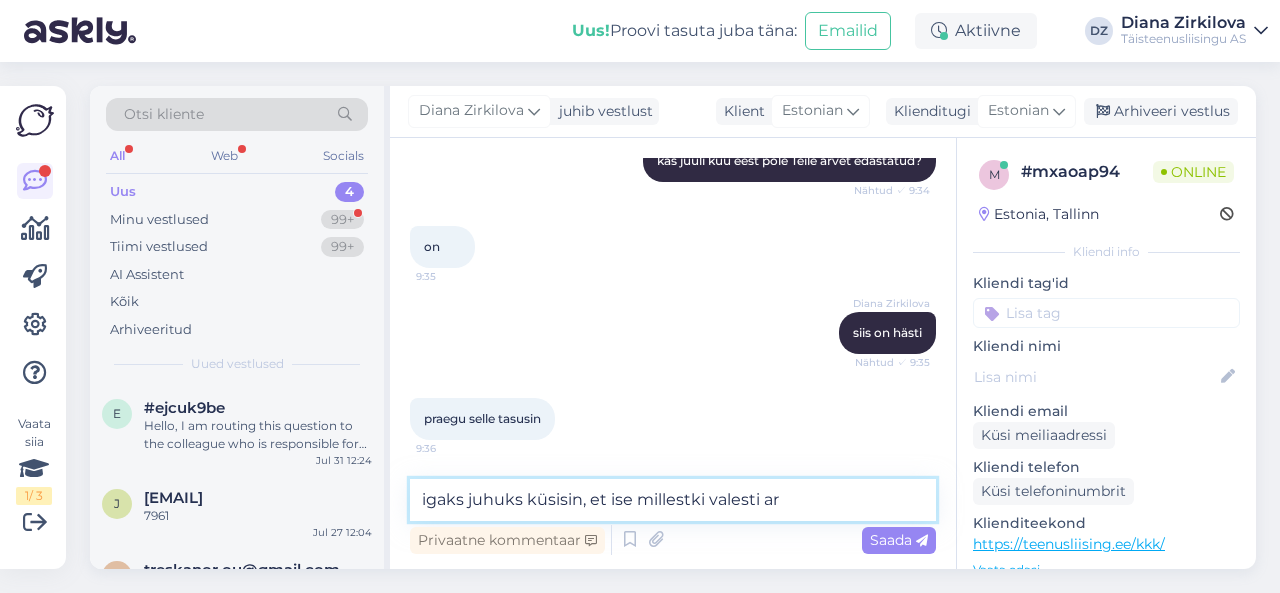 scroll, scrollTop: 2136, scrollLeft: 0, axis: vertical 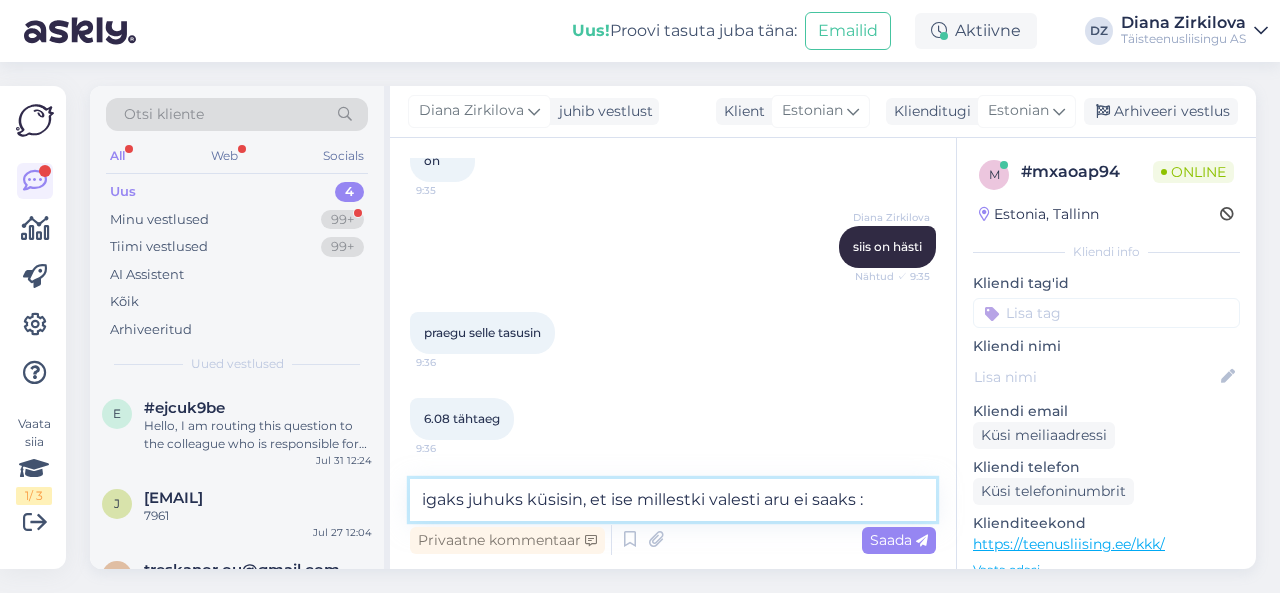 type on "igaks juhuks küsisin, et ise millestki valesti aru ei saaks :)" 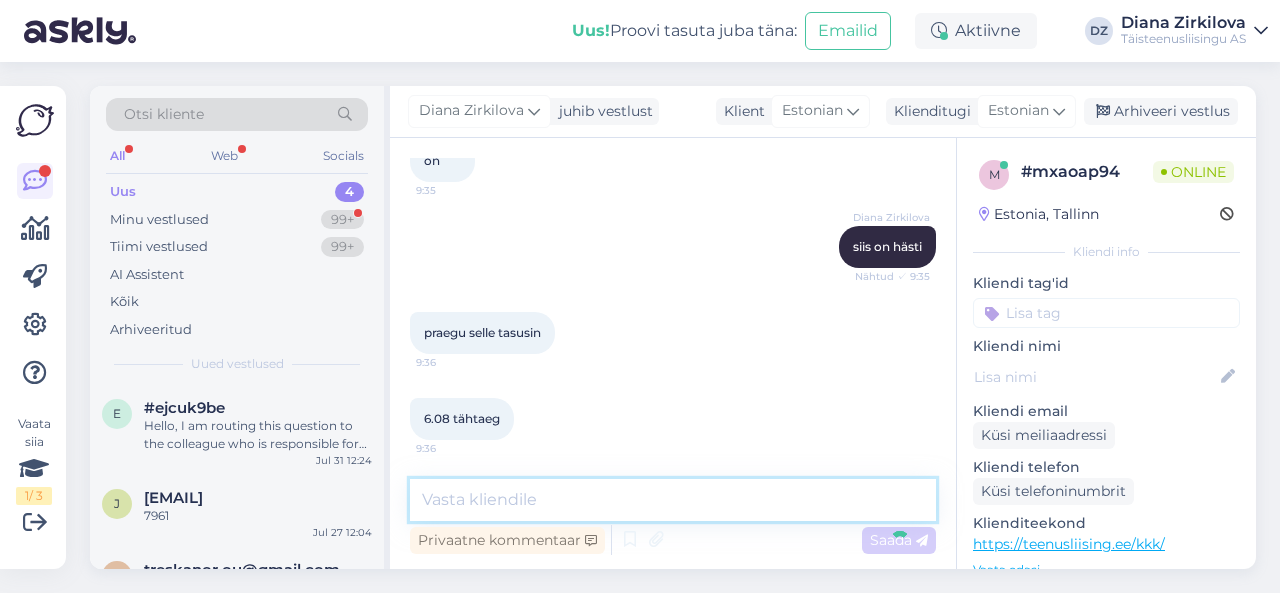 scroll, scrollTop: 2222, scrollLeft: 0, axis: vertical 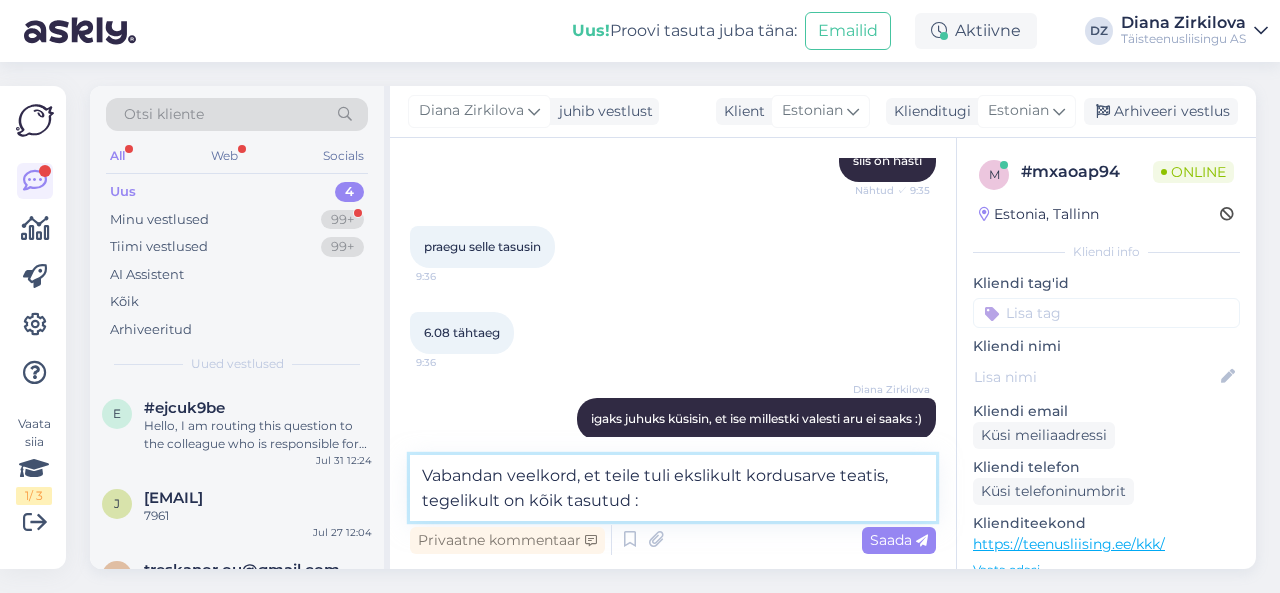 type on "Vabandan veelkord, et teile tuli ekslikult kordusarve teatis, tegelikult on kõik tasutud :)" 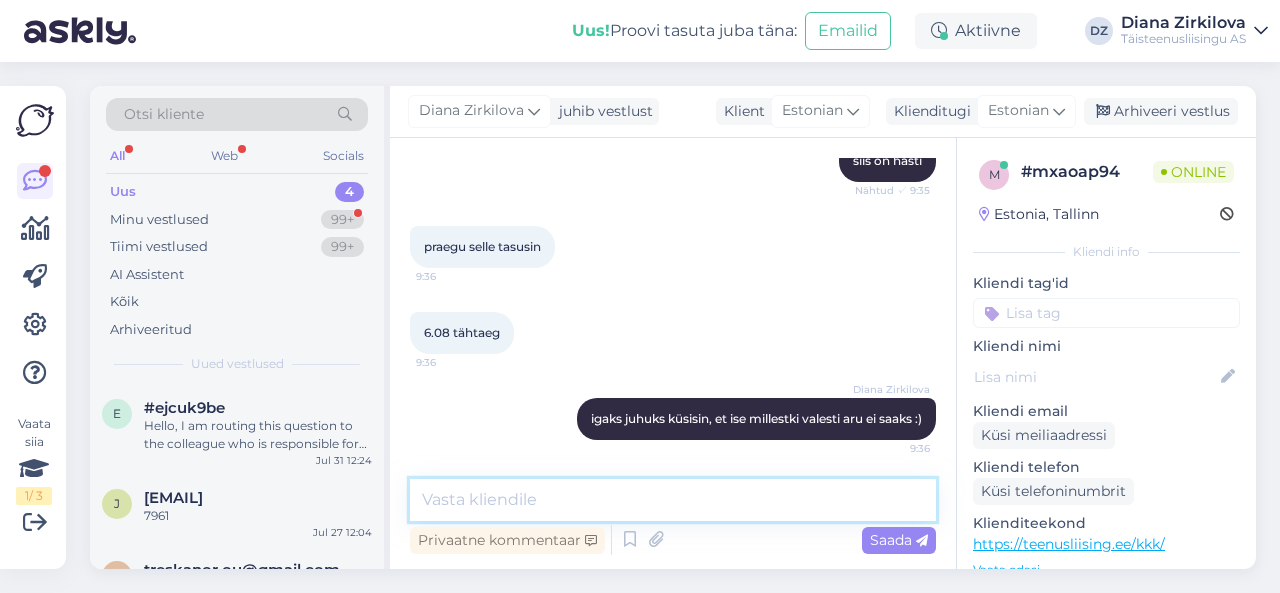 scroll, scrollTop: 2326, scrollLeft: 0, axis: vertical 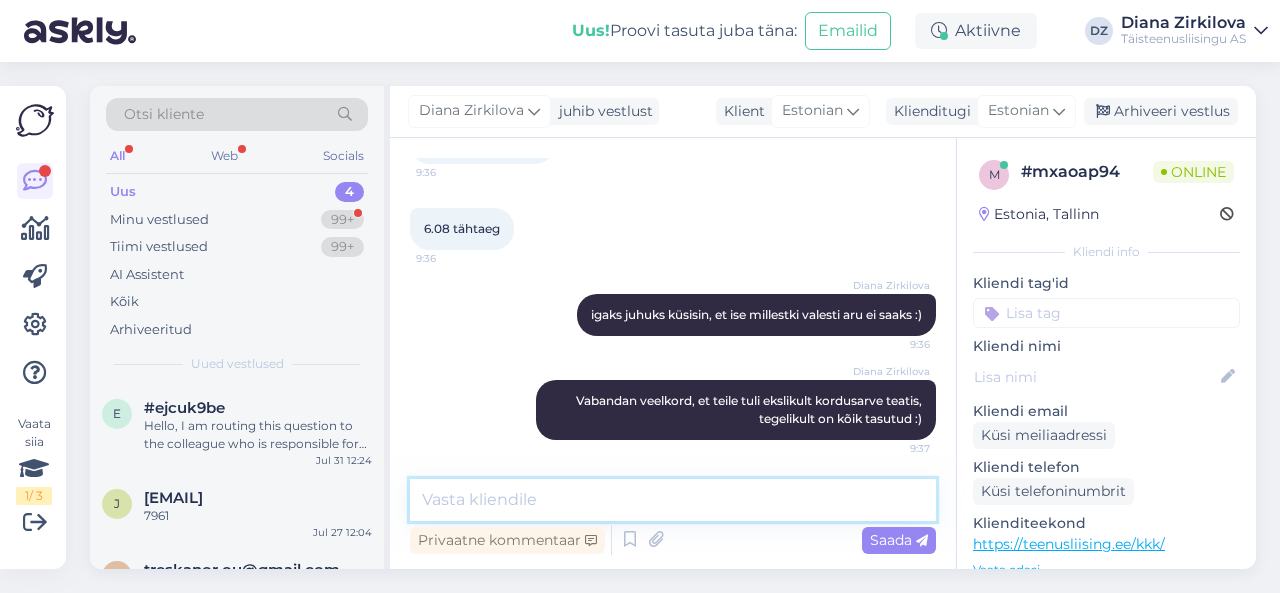 type 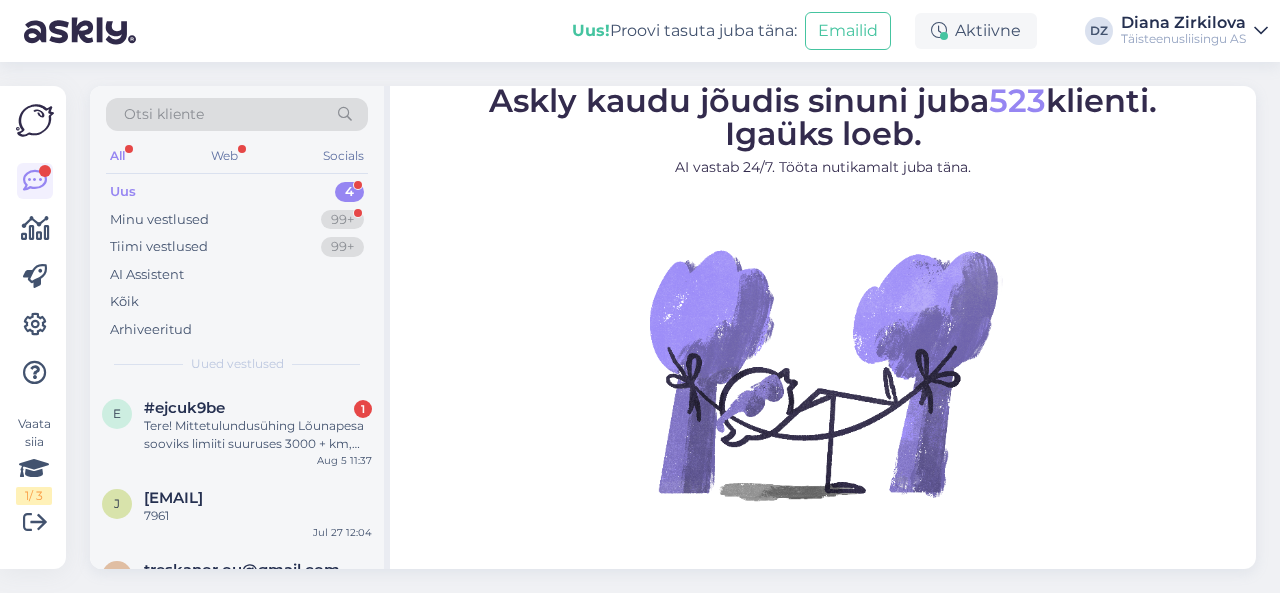 scroll, scrollTop: 0, scrollLeft: 0, axis: both 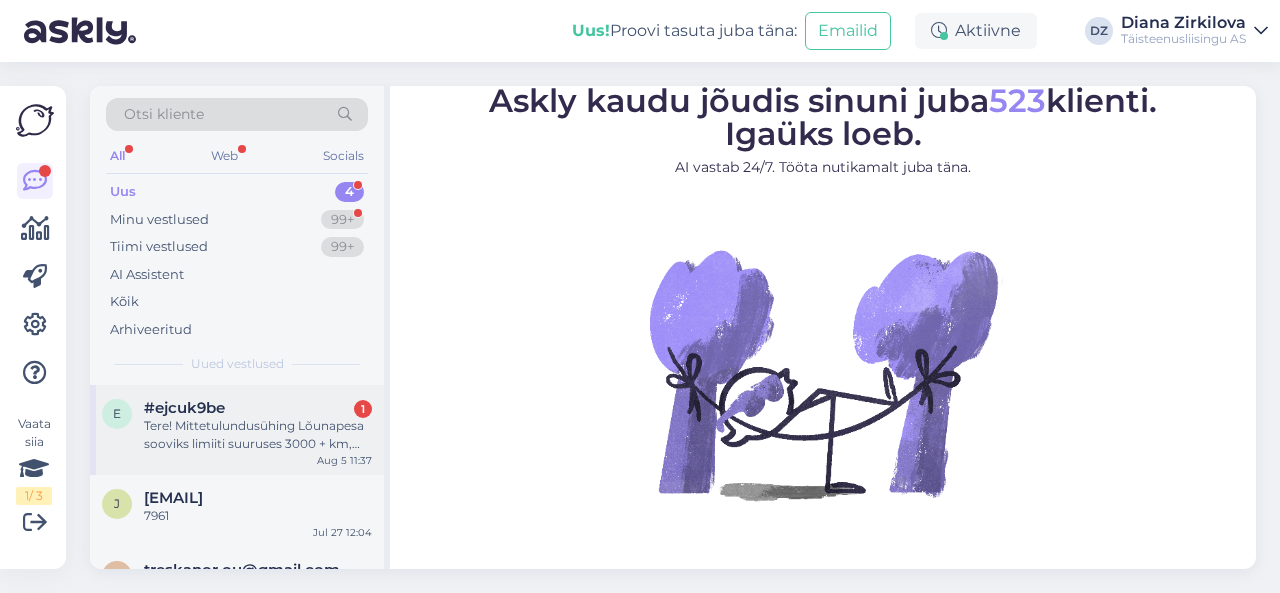 click on "Tere! Mittetulundusühing Lõunapesa sooviks limiiti suuruses 3000 + km, kas saab sellise määrata talle?" at bounding box center (258, 435) 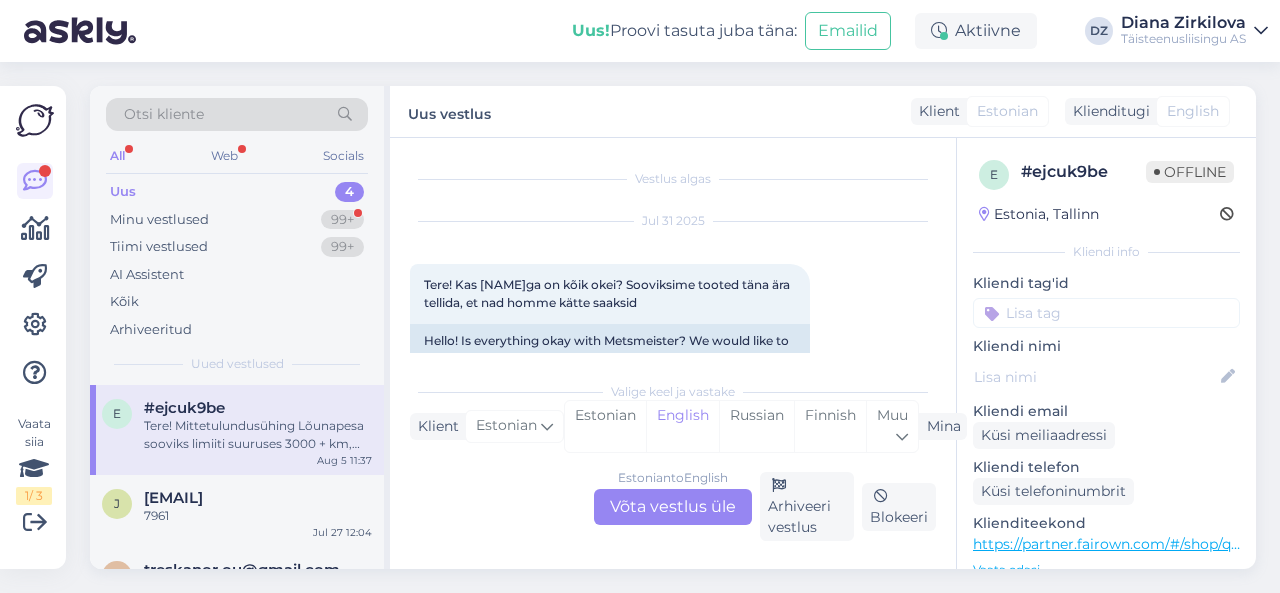 scroll, scrollTop: 450, scrollLeft: 0, axis: vertical 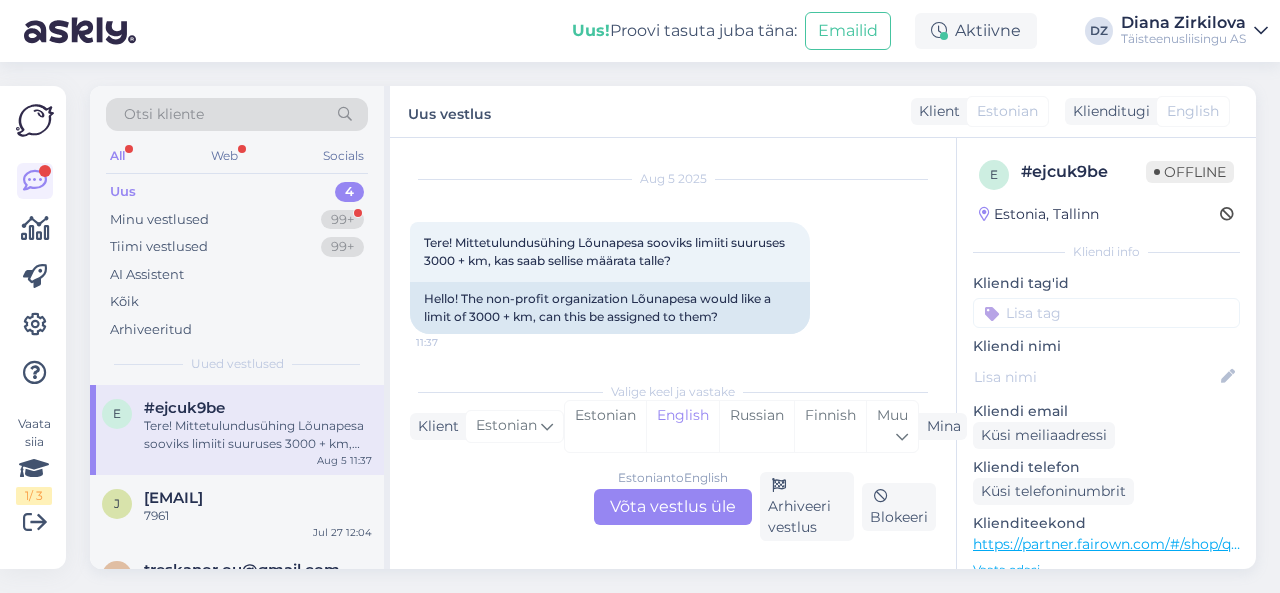 click on "Estonian  to  English Võta vestlus üle" at bounding box center (673, 507) 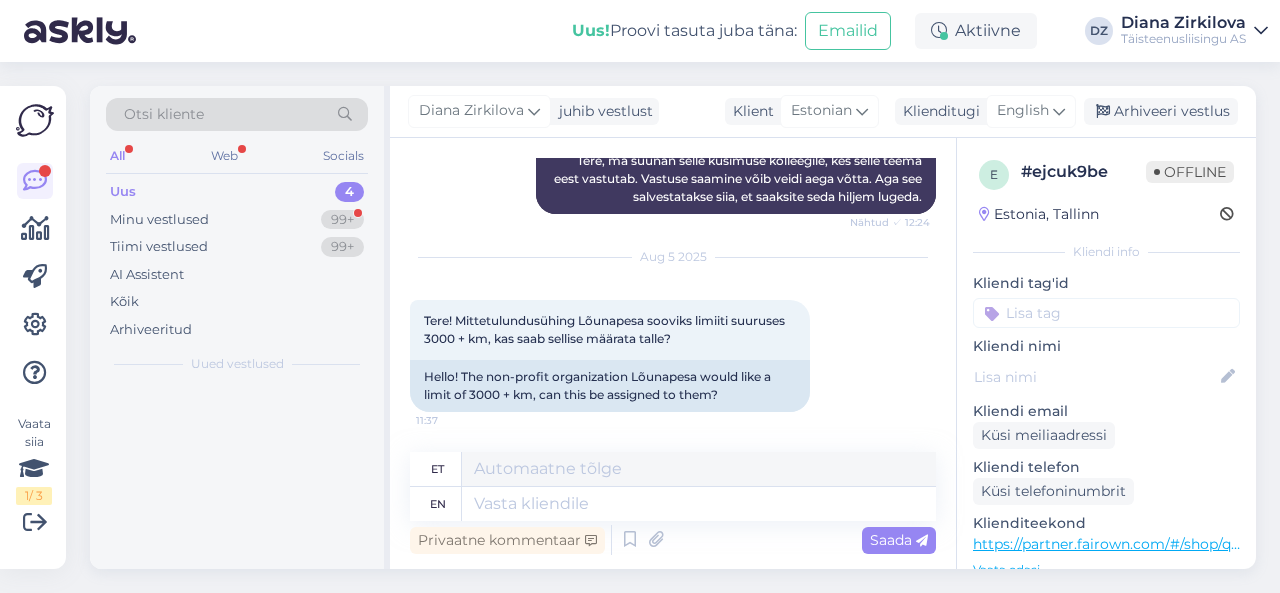 scroll, scrollTop: 371, scrollLeft: 0, axis: vertical 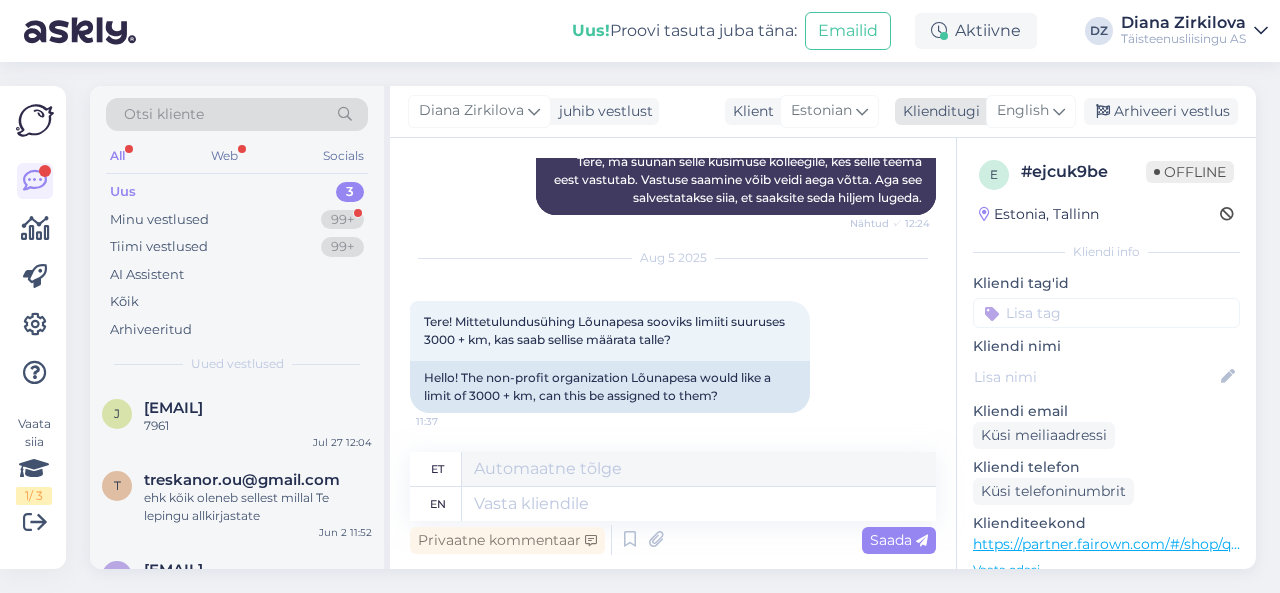 click on "English" at bounding box center (1023, 111) 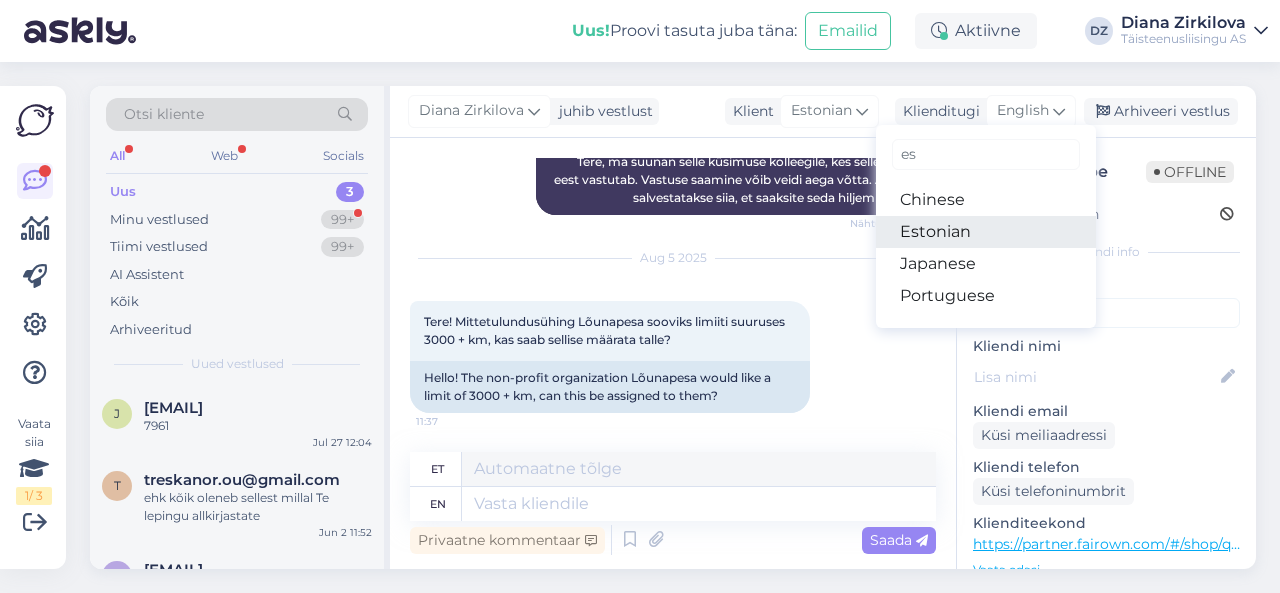type on "es" 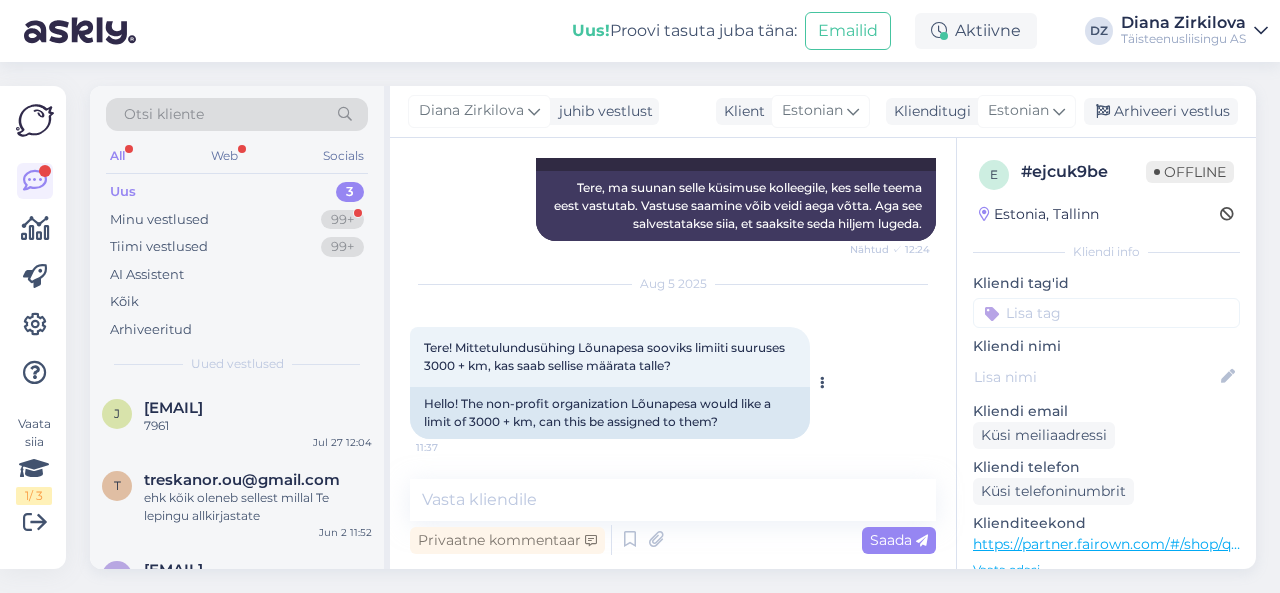 scroll, scrollTop: 344, scrollLeft: 0, axis: vertical 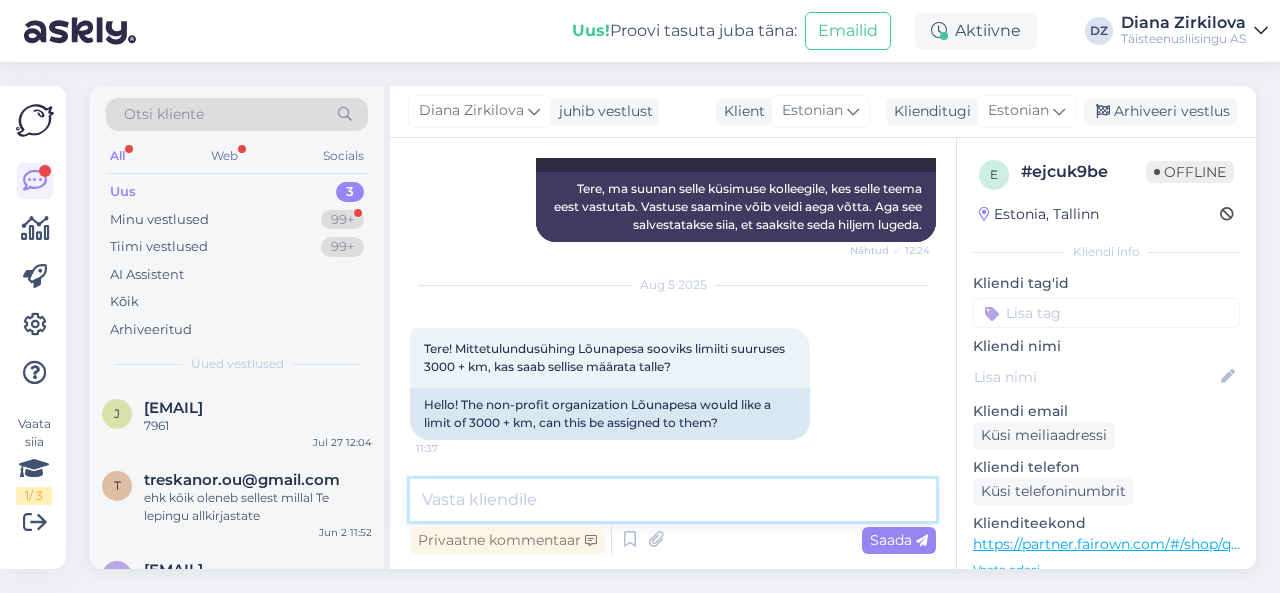 click at bounding box center (673, 500) 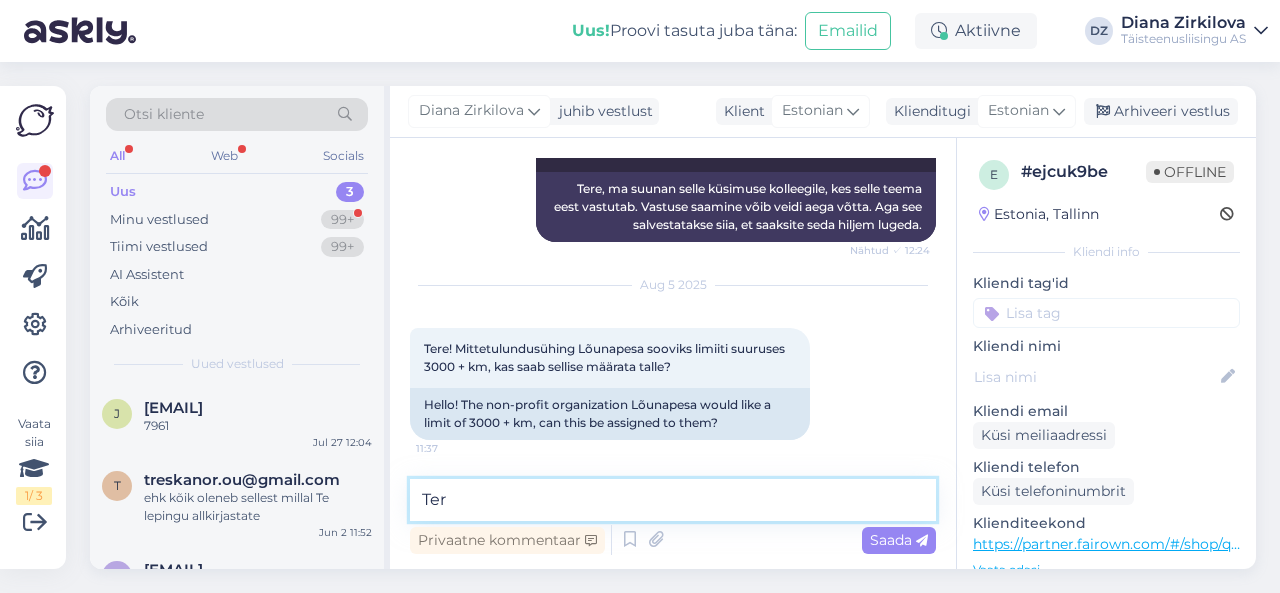 type on "Tere" 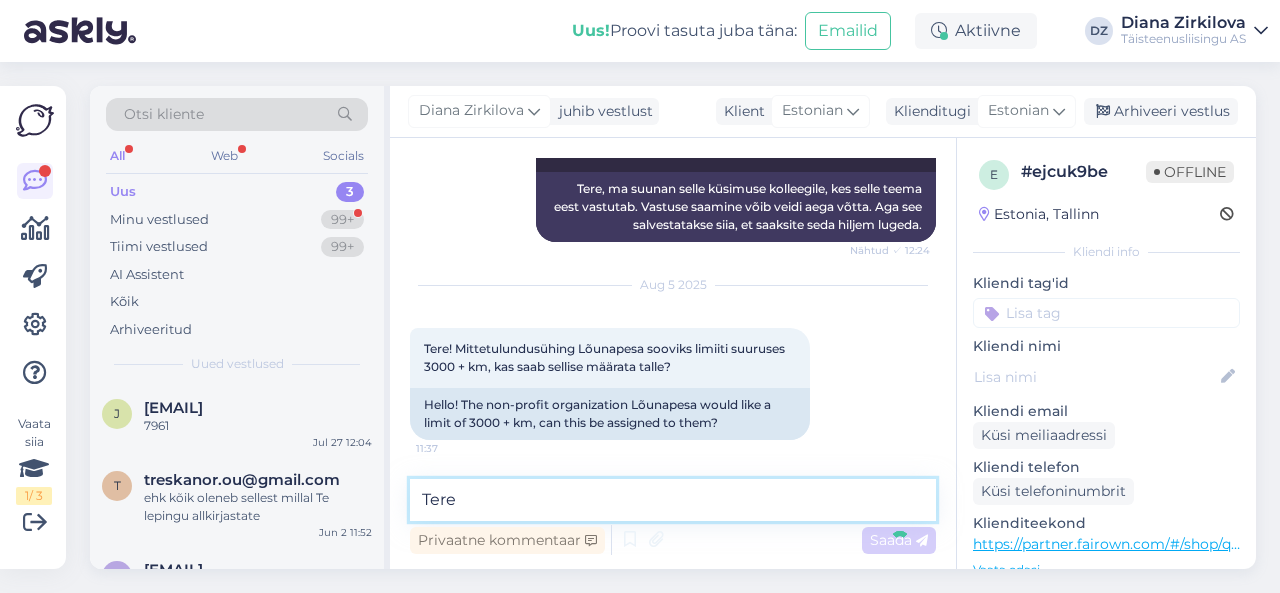 scroll, scrollTop: 430, scrollLeft: 0, axis: vertical 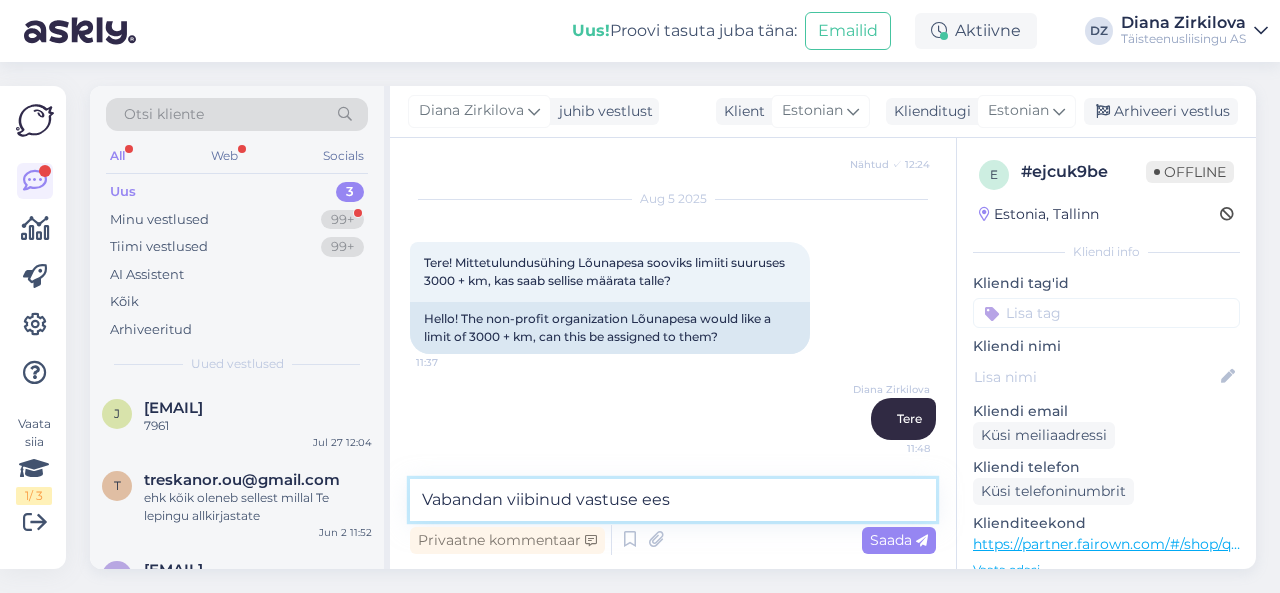 type on "Vabandan viibinud vastuse eest" 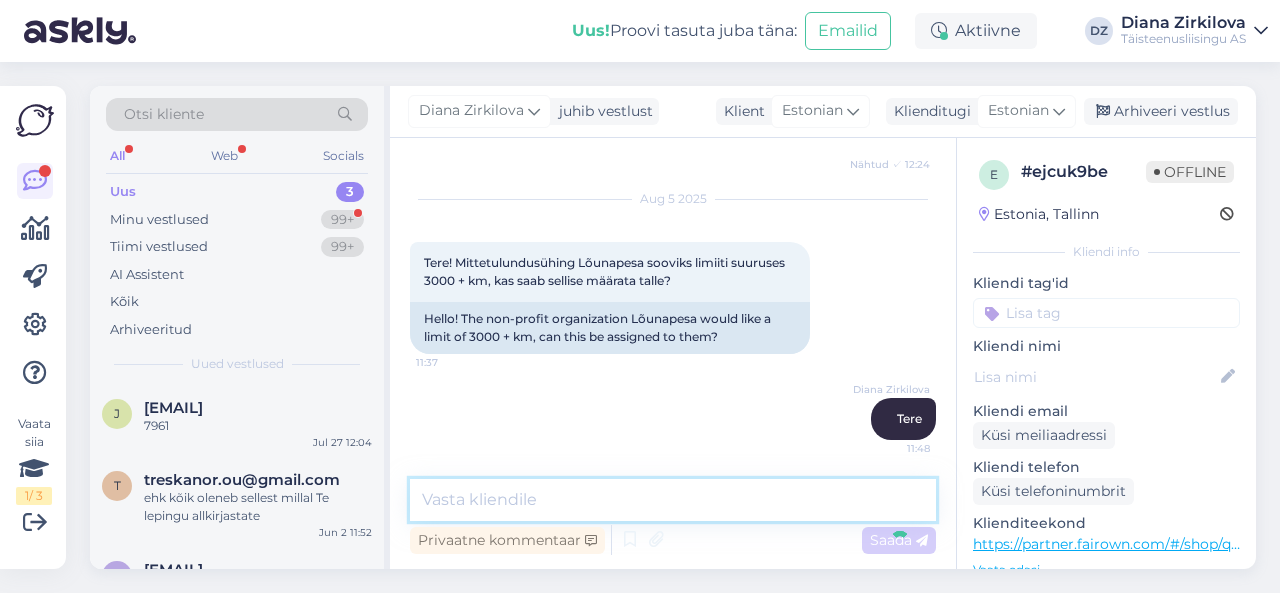 scroll, scrollTop: 516, scrollLeft: 0, axis: vertical 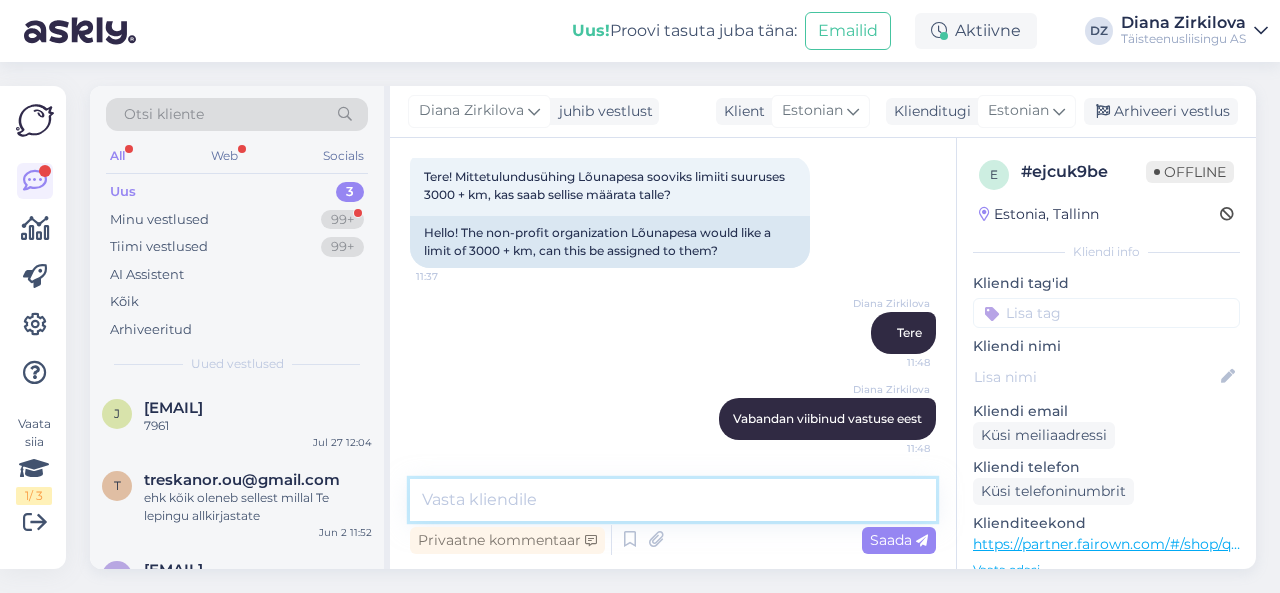 click at bounding box center [673, 500] 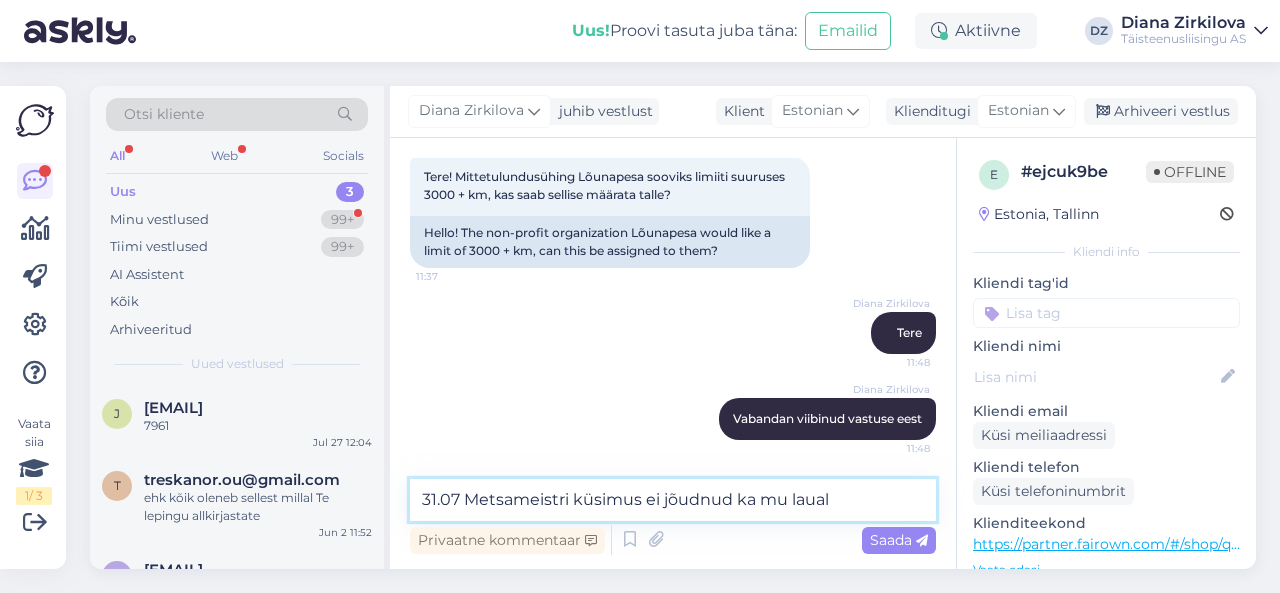 type on "[DATE] [NAME] küsimus ei jõudnud ka mu lauale" 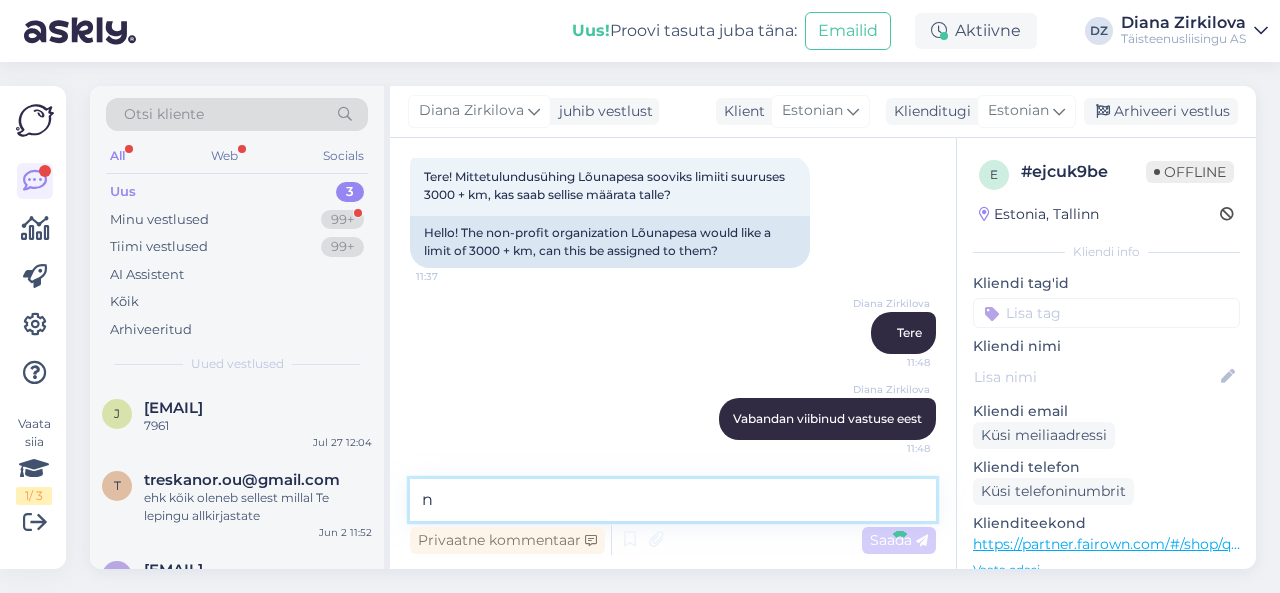 scroll, scrollTop: 602, scrollLeft: 0, axis: vertical 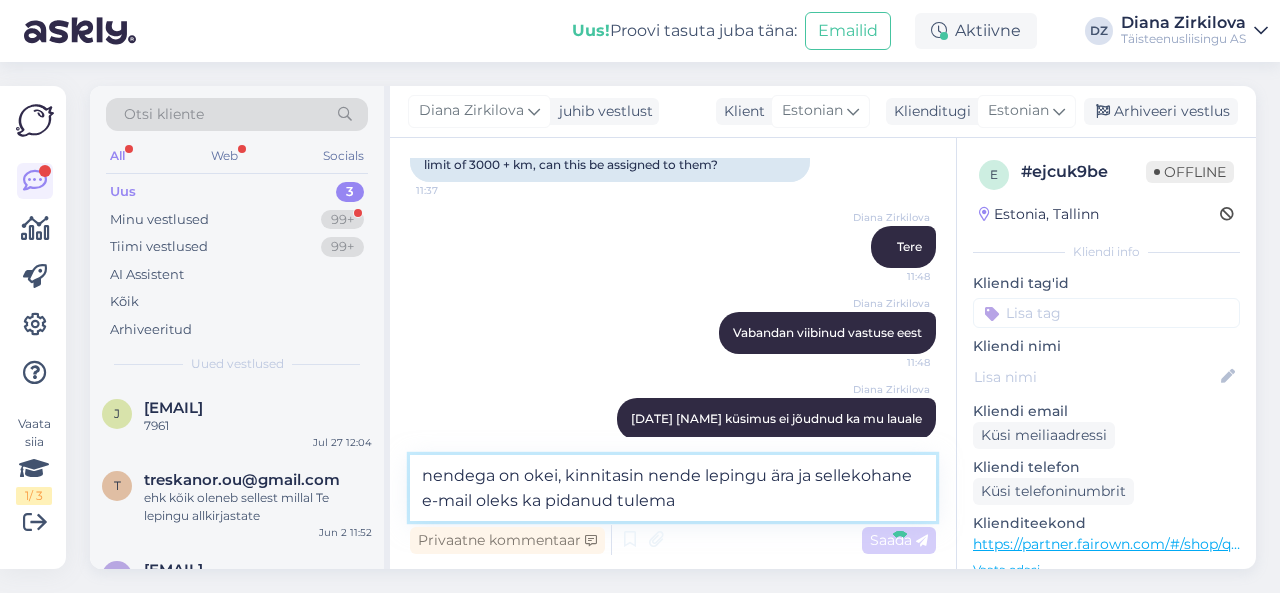 type on "nendega on okei, kinnitasin nende lepingu ära ja sellekohane e-mail oleks ka pidanud tulemak" 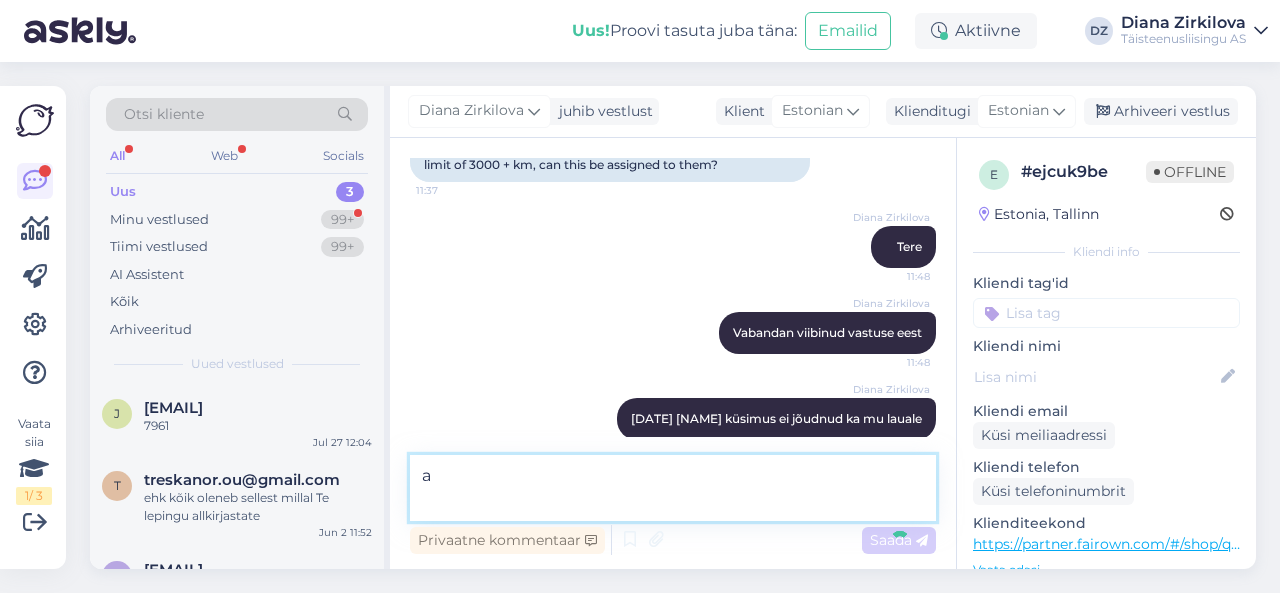 scroll, scrollTop: 706, scrollLeft: 0, axis: vertical 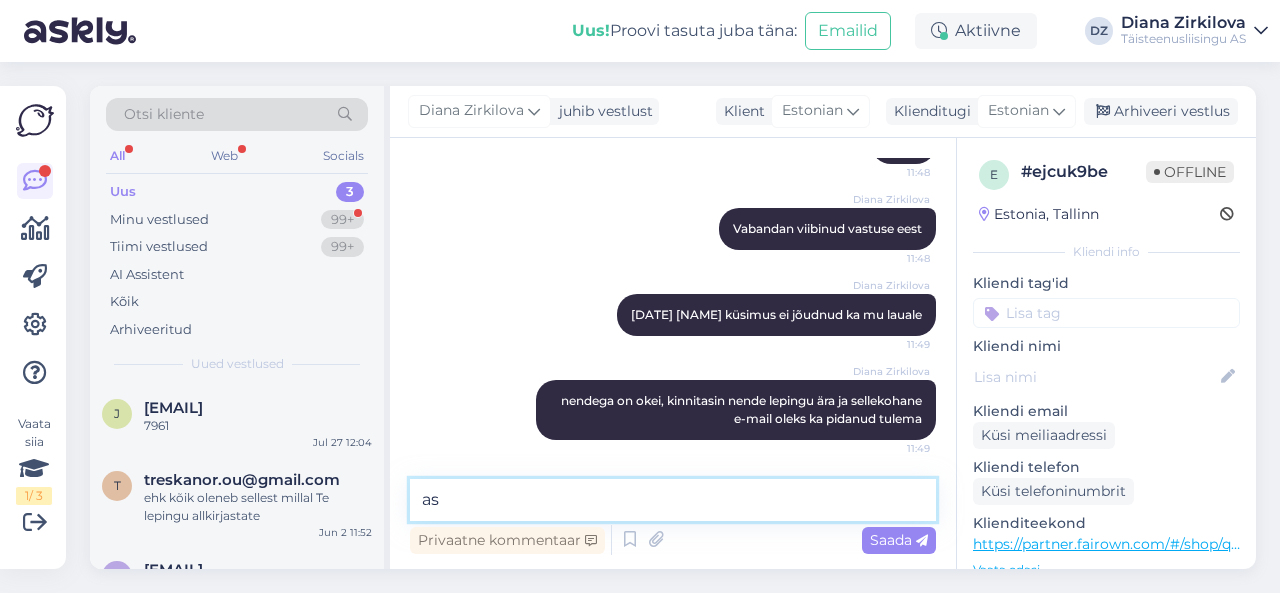 type on "a" 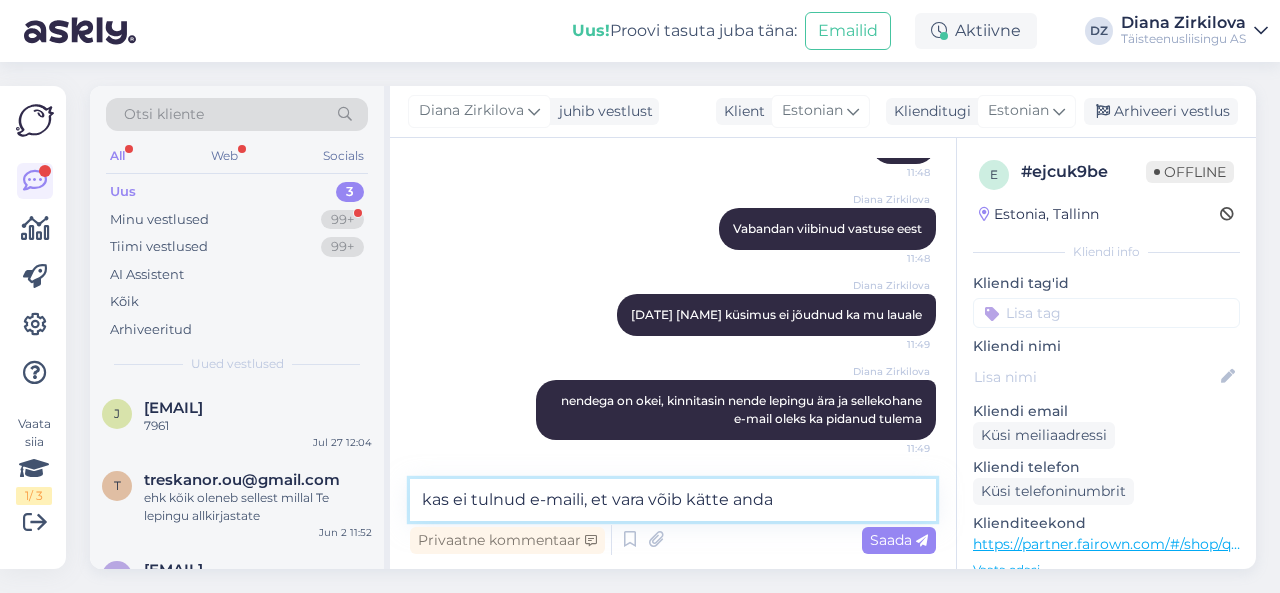 type on "kas ei tulnud e-maili, et vara võib kätte anda?" 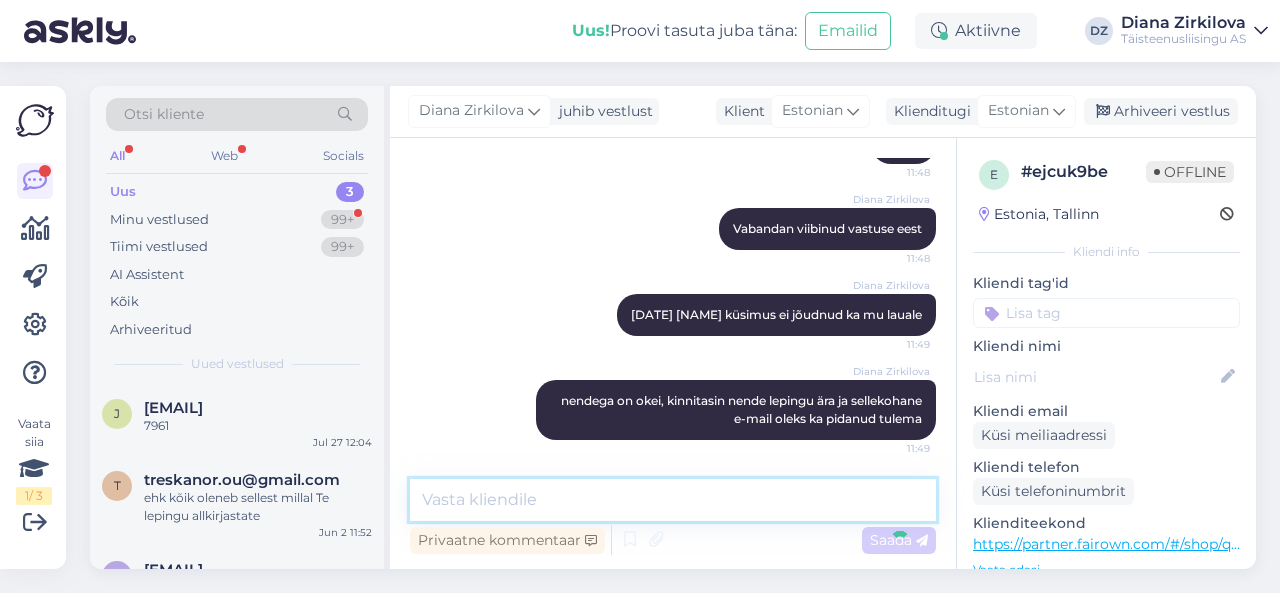 scroll, scrollTop: 792, scrollLeft: 0, axis: vertical 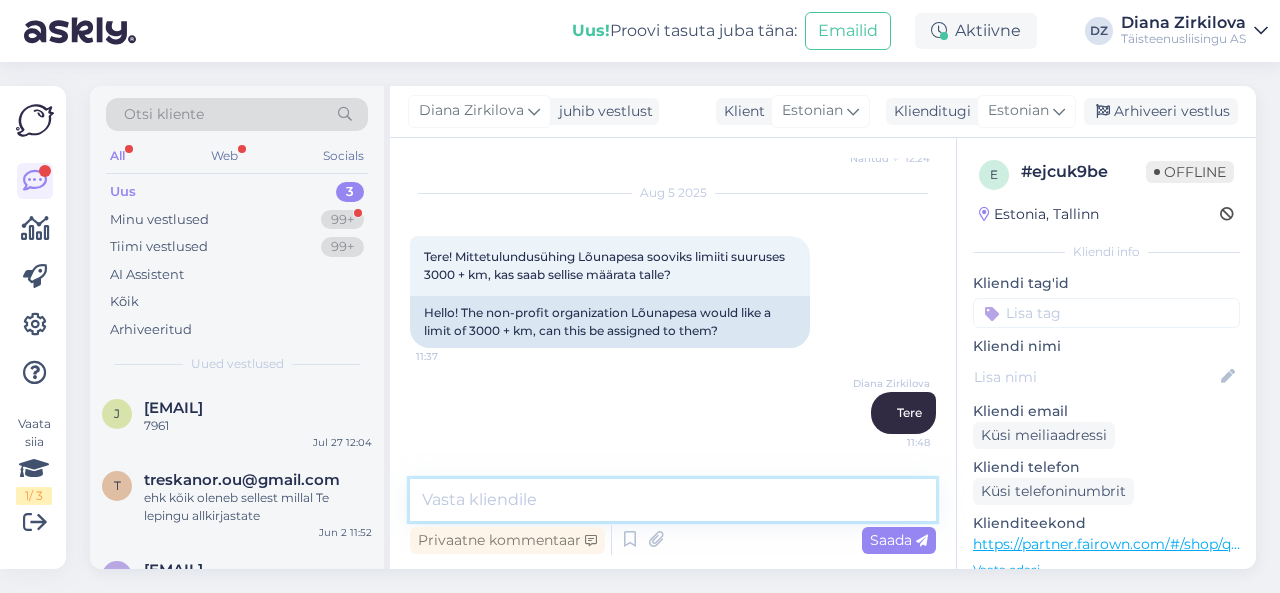 click at bounding box center [673, 500] 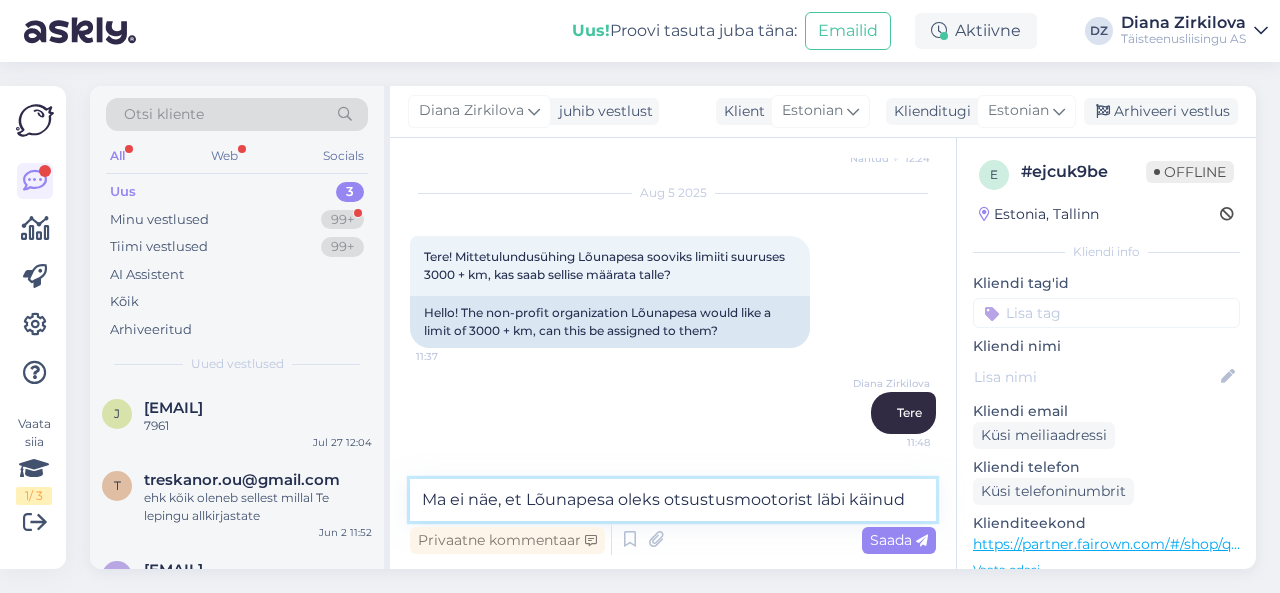 type on "Ma ei näe, et Lõunapesa oleks otsustusmootorist läbi käinuda" 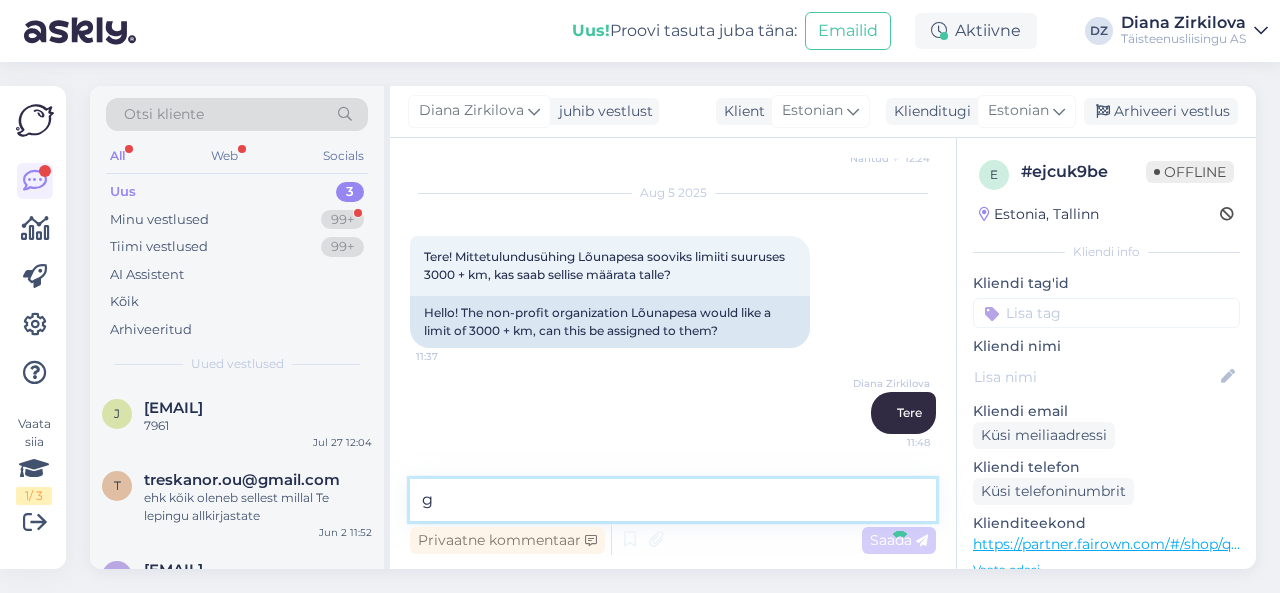scroll, scrollTop: 878, scrollLeft: 0, axis: vertical 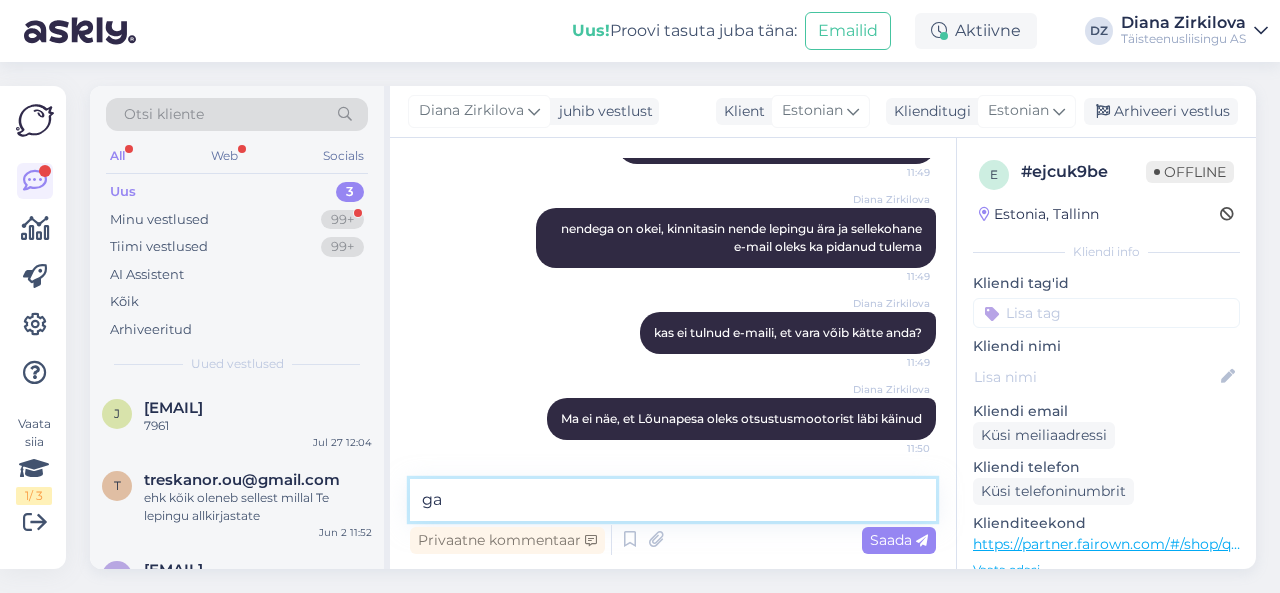 type on "g" 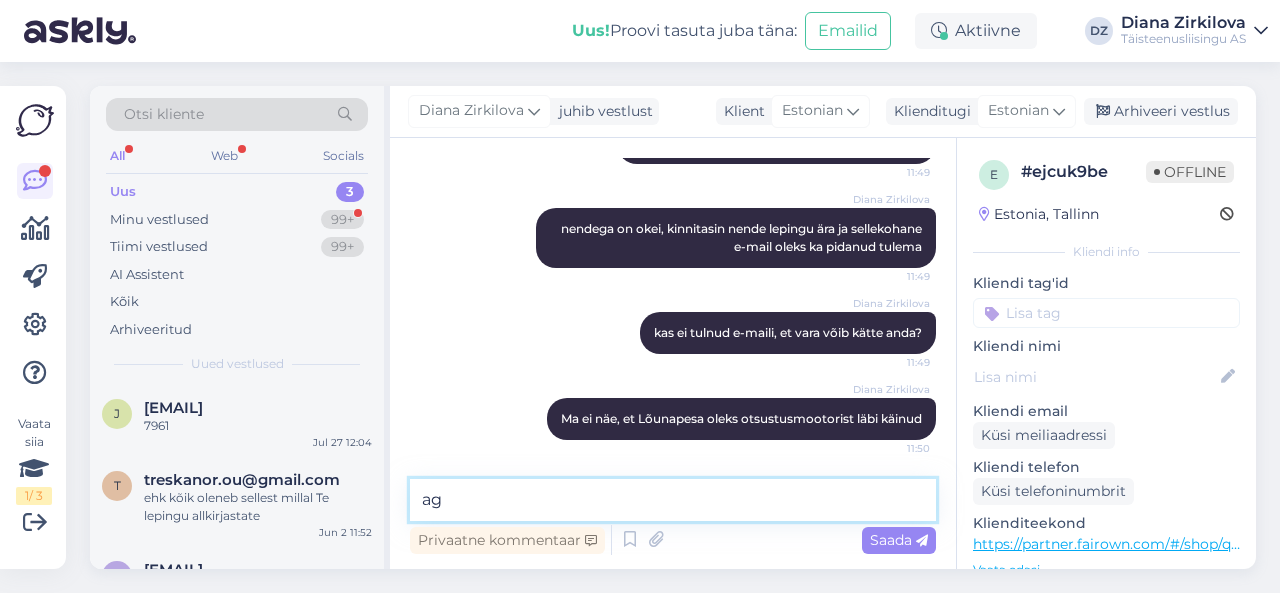 type on "a" 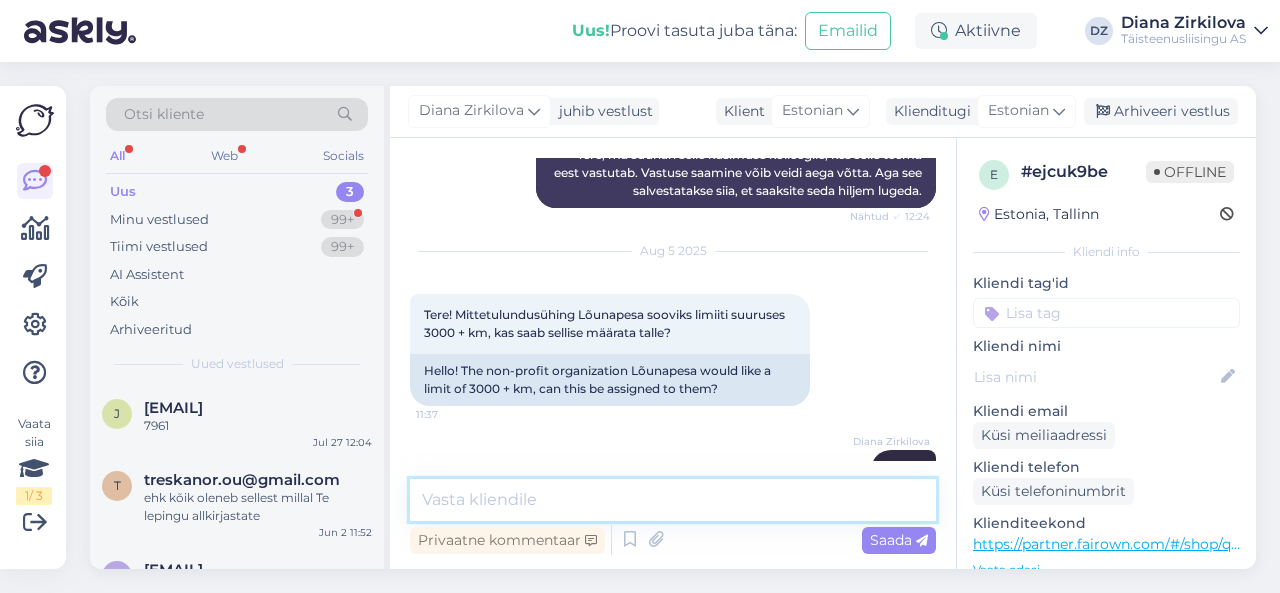 scroll, scrollTop: 878, scrollLeft: 0, axis: vertical 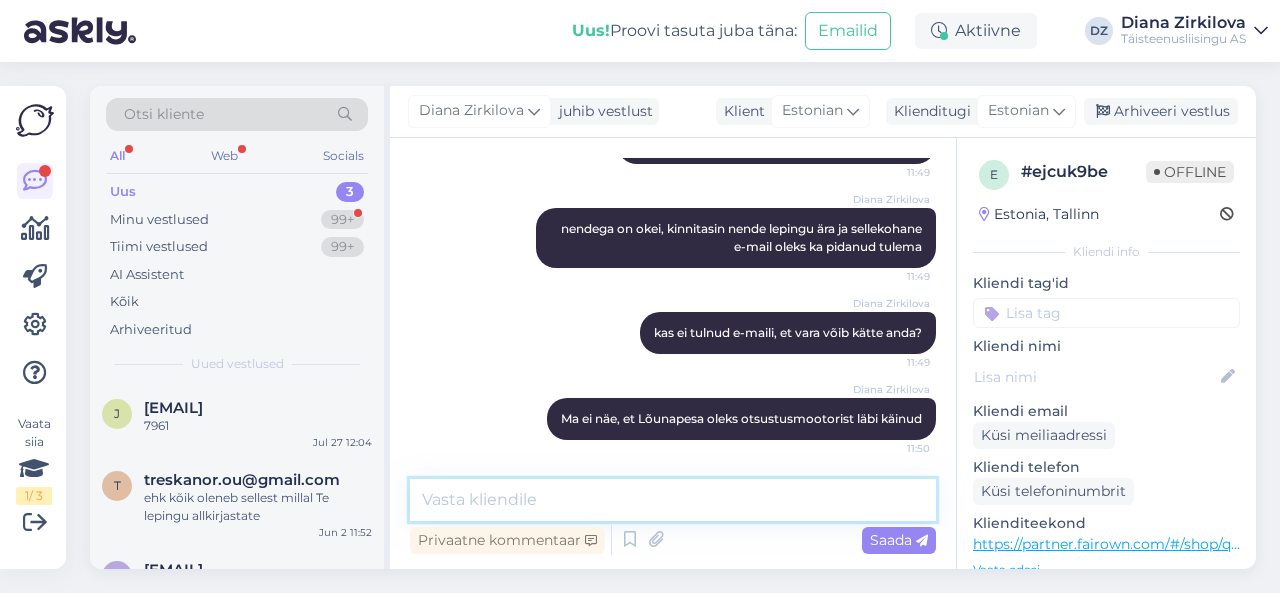 click at bounding box center [673, 500] 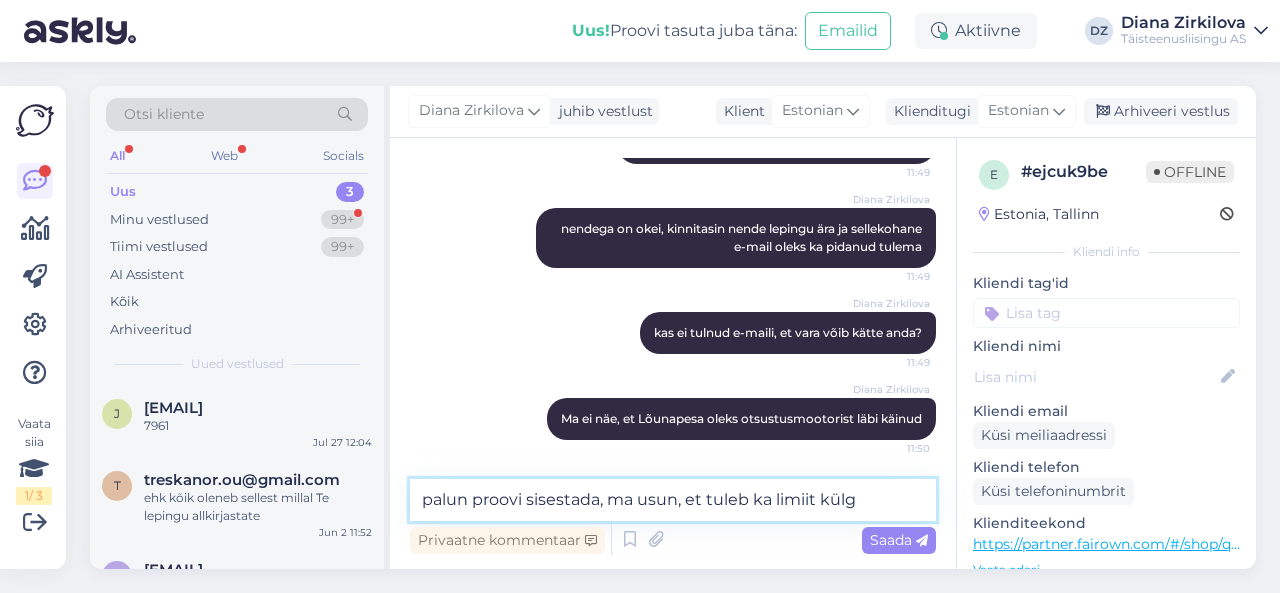 type on "palun proovi sisestada, ma usun, et tuleb ka limiit külge" 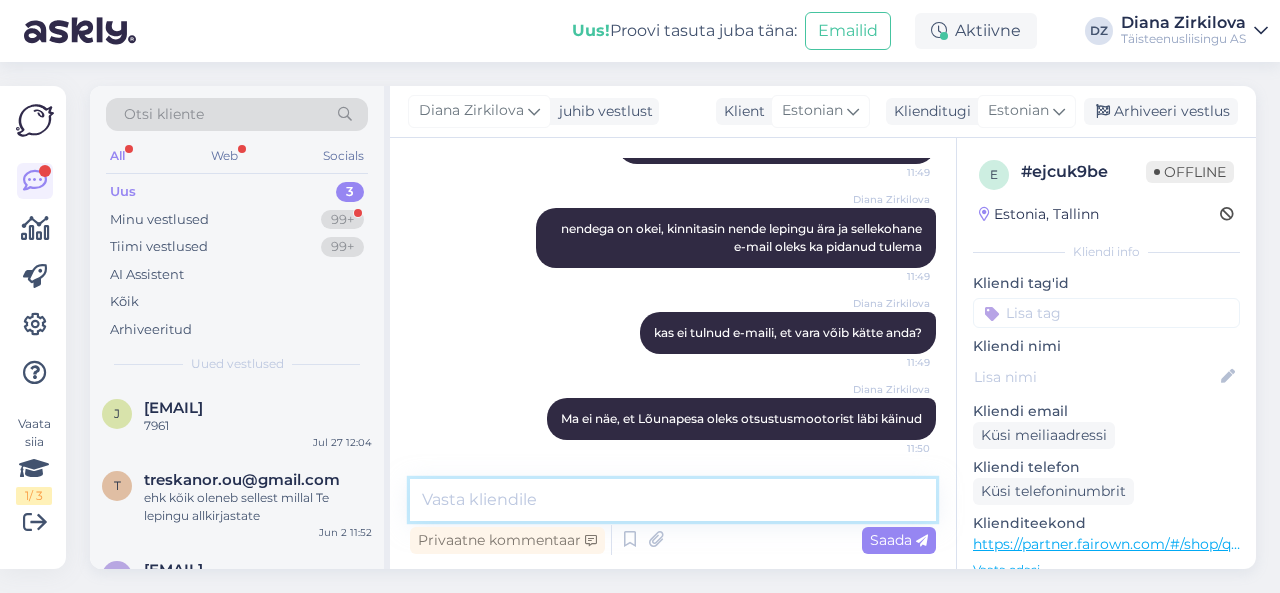 scroll, scrollTop: 964, scrollLeft: 0, axis: vertical 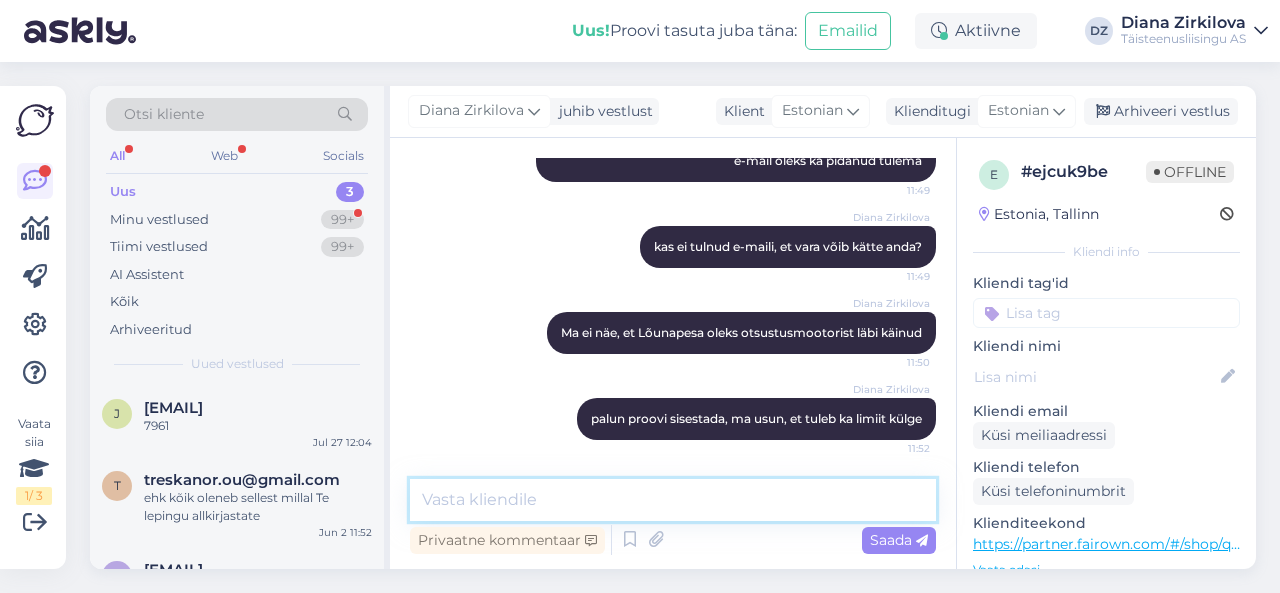 click at bounding box center [673, 500] 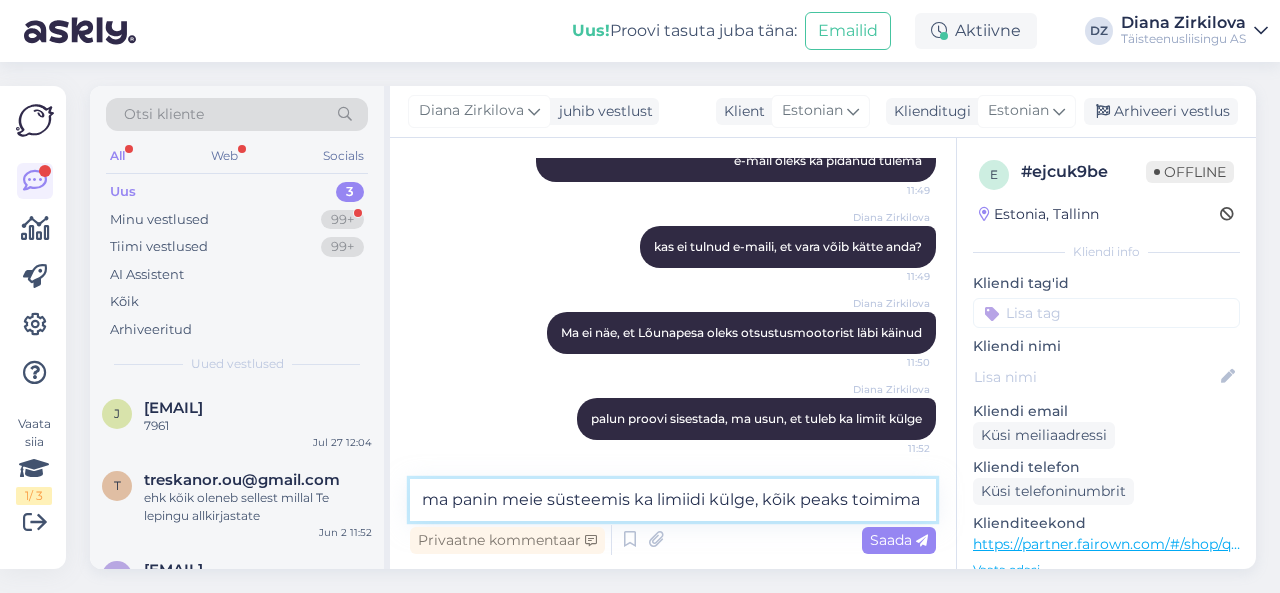 click on "ma panin meie süsteemis ka limiidi külge, kõik peaks toimima" at bounding box center (673, 500) 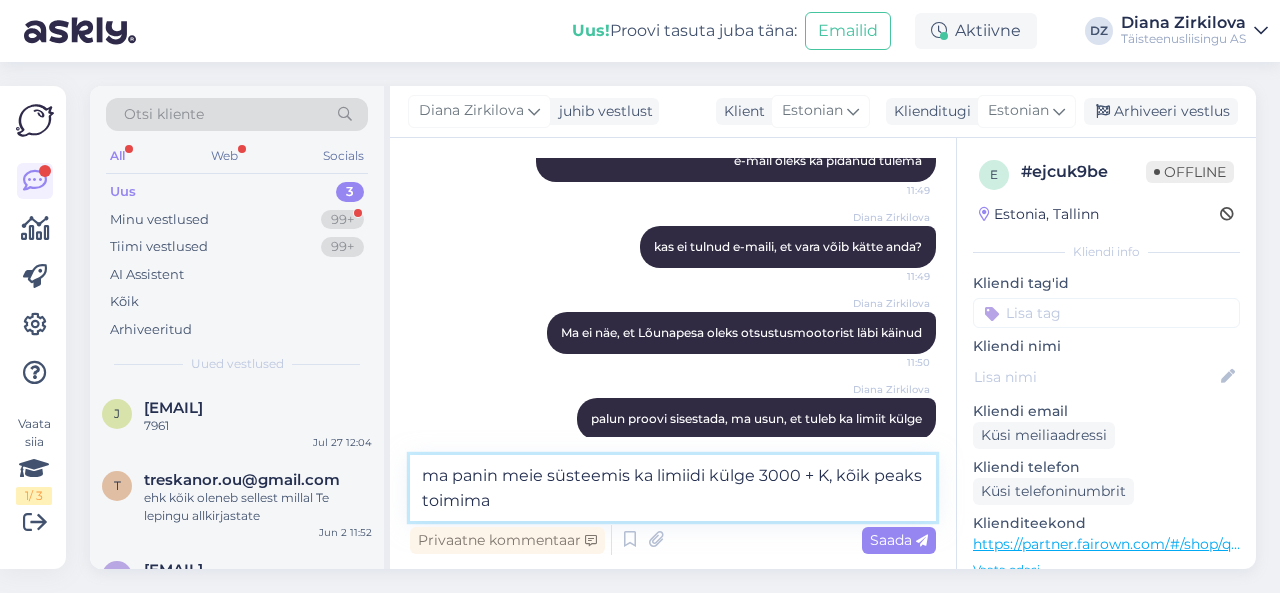 type on "ma panin meie süsteemis ka limiidi külge 3000 + KM, kõik peaks toimima" 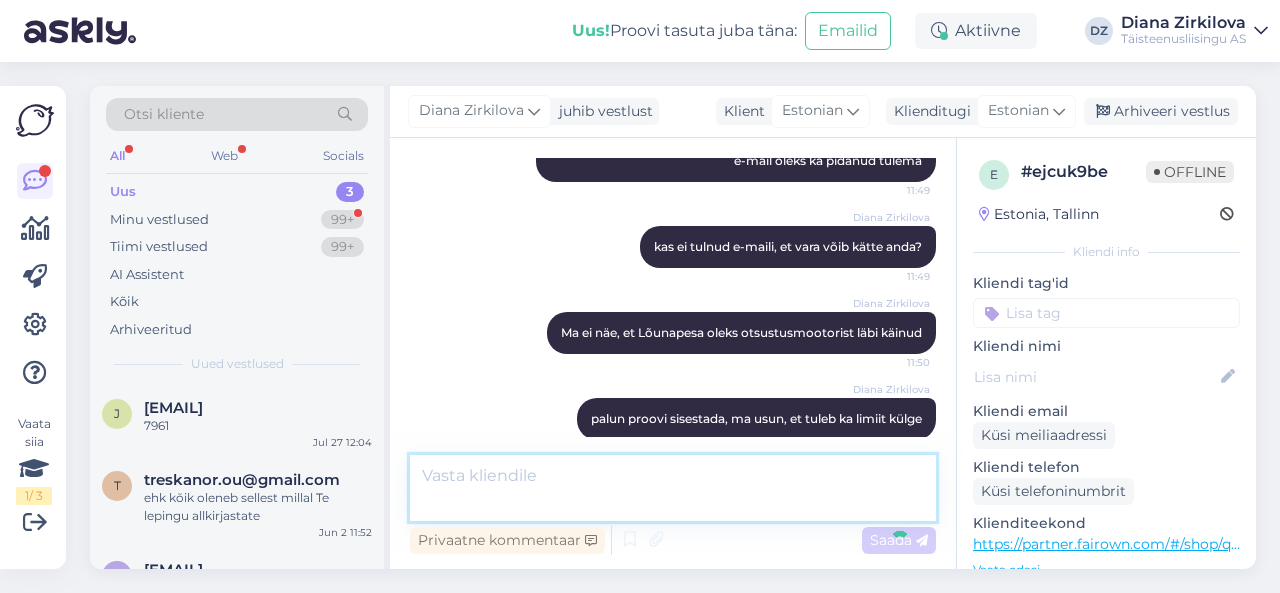 scroll, scrollTop: 1068, scrollLeft: 0, axis: vertical 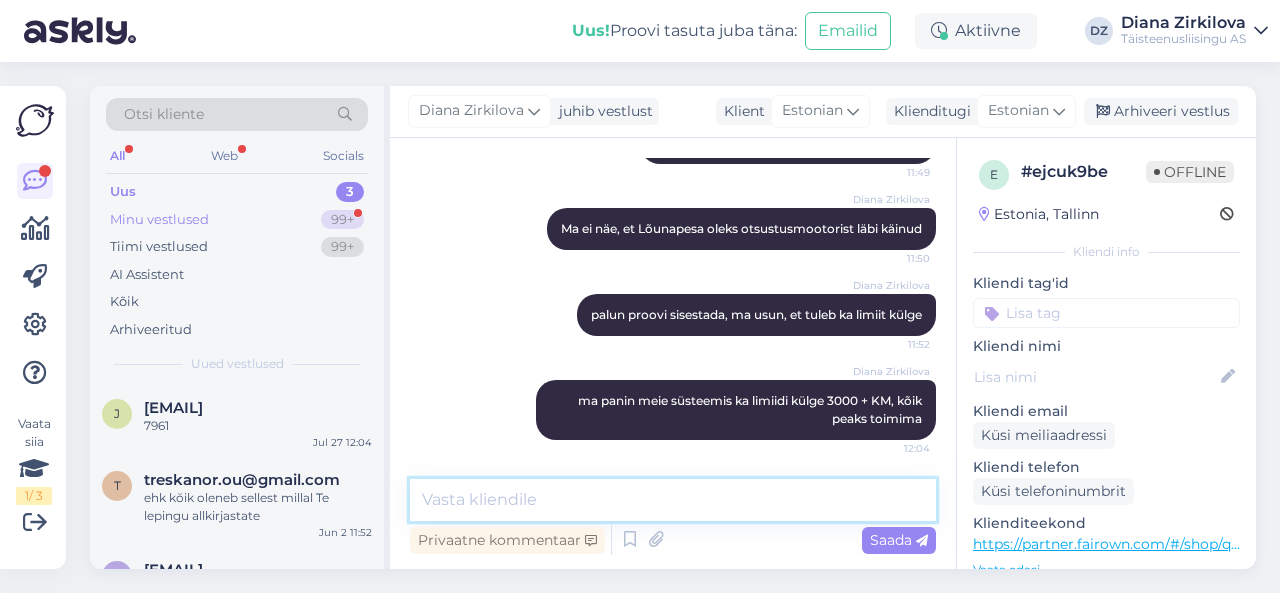 type 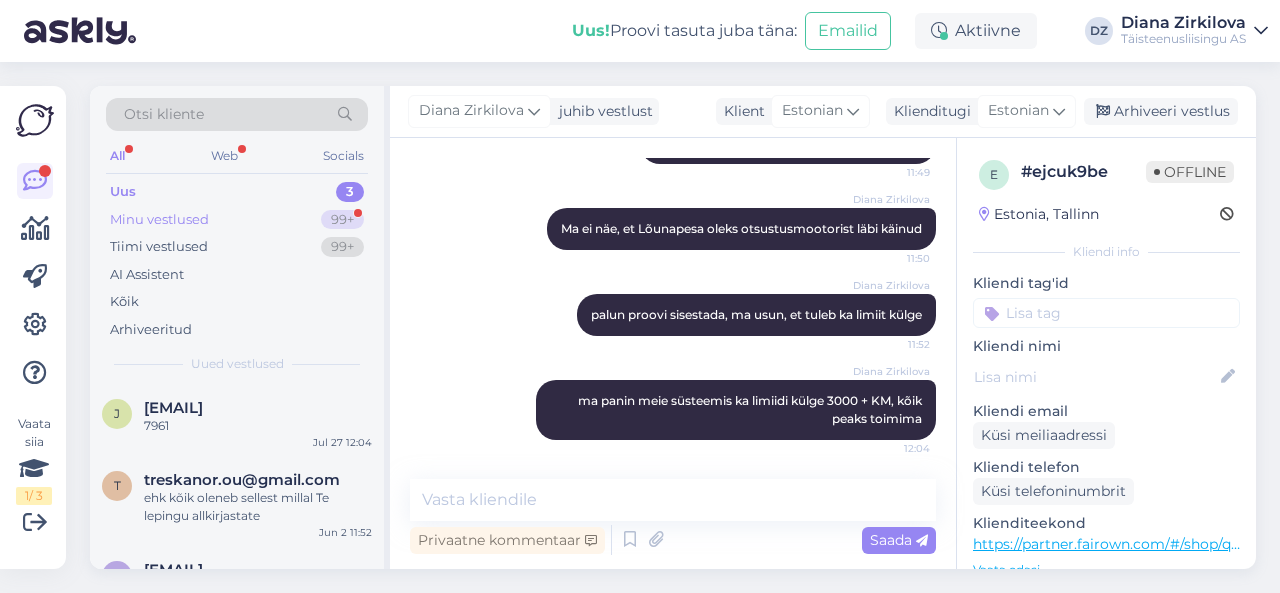click on "Minu vestlused 99+" at bounding box center [237, 220] 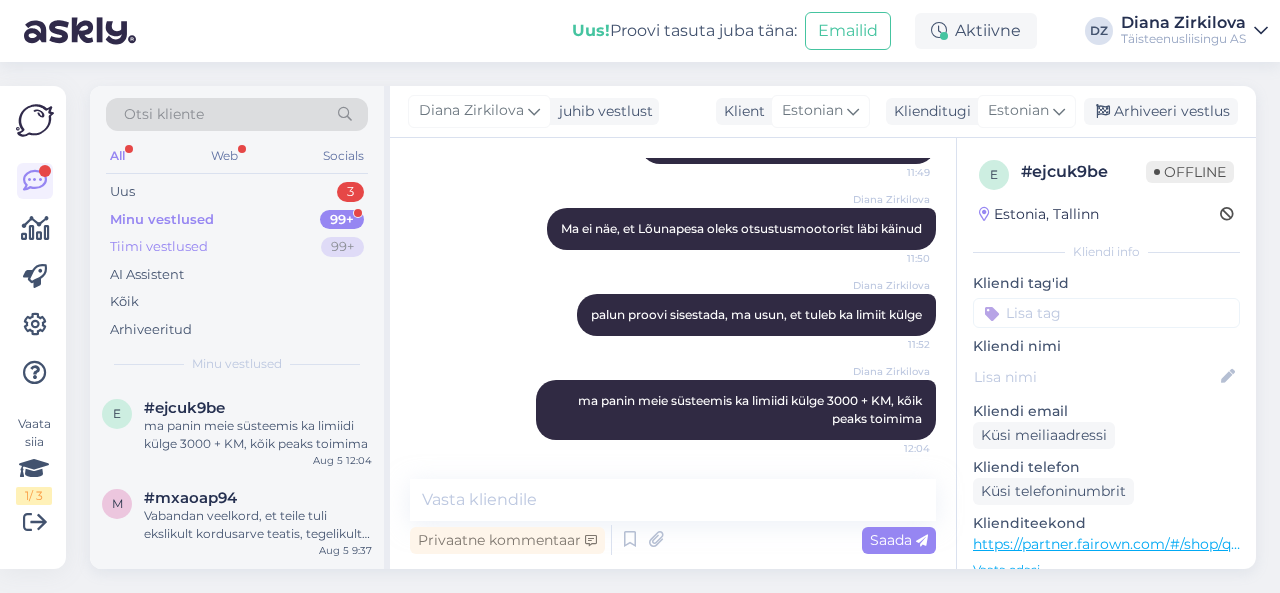 click on "Tiimi vestlused" at bounding box center [159, 247] 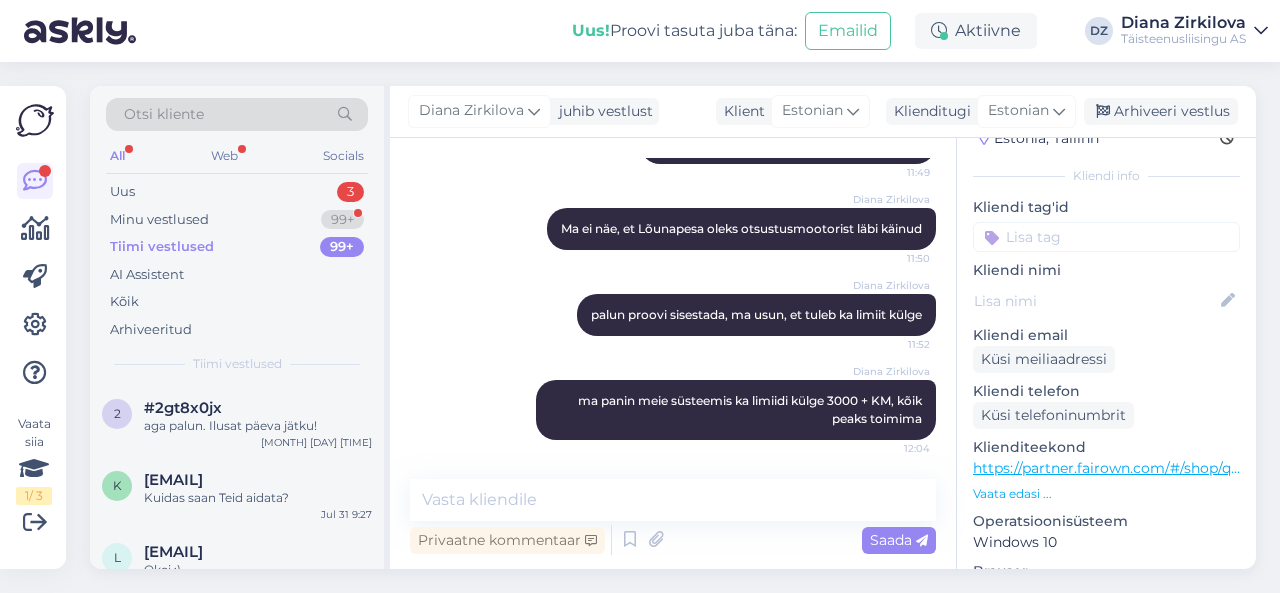 scroll, scrollTop: 0, scrollLeft: 0, axis: both 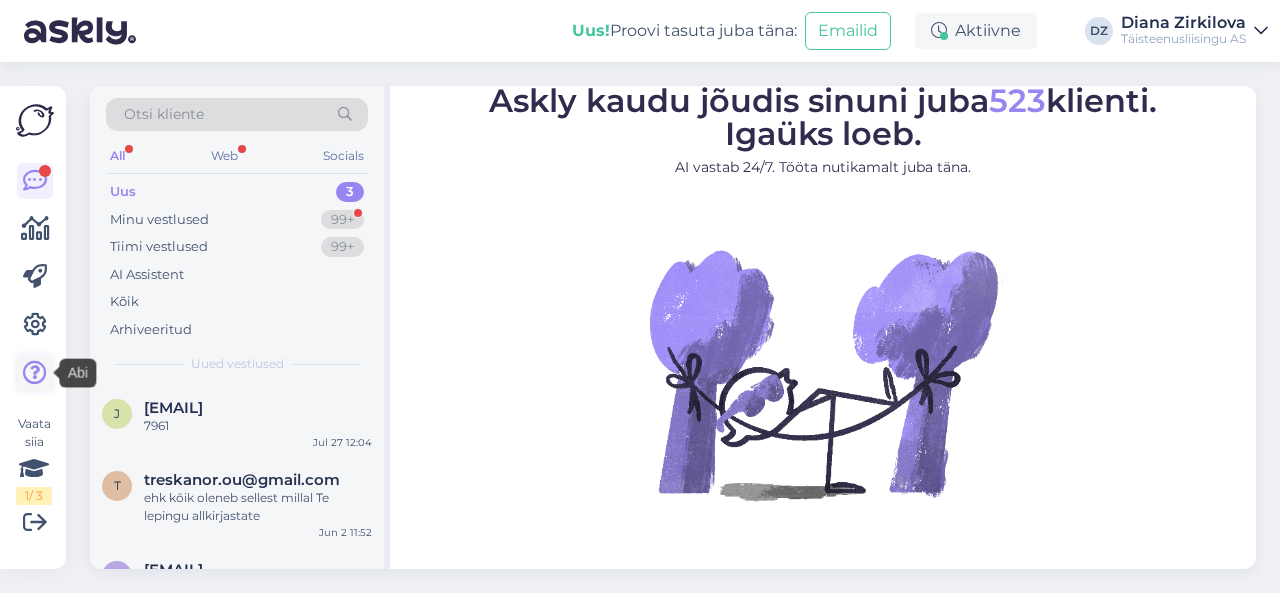 click at bounding box center (35, 373) 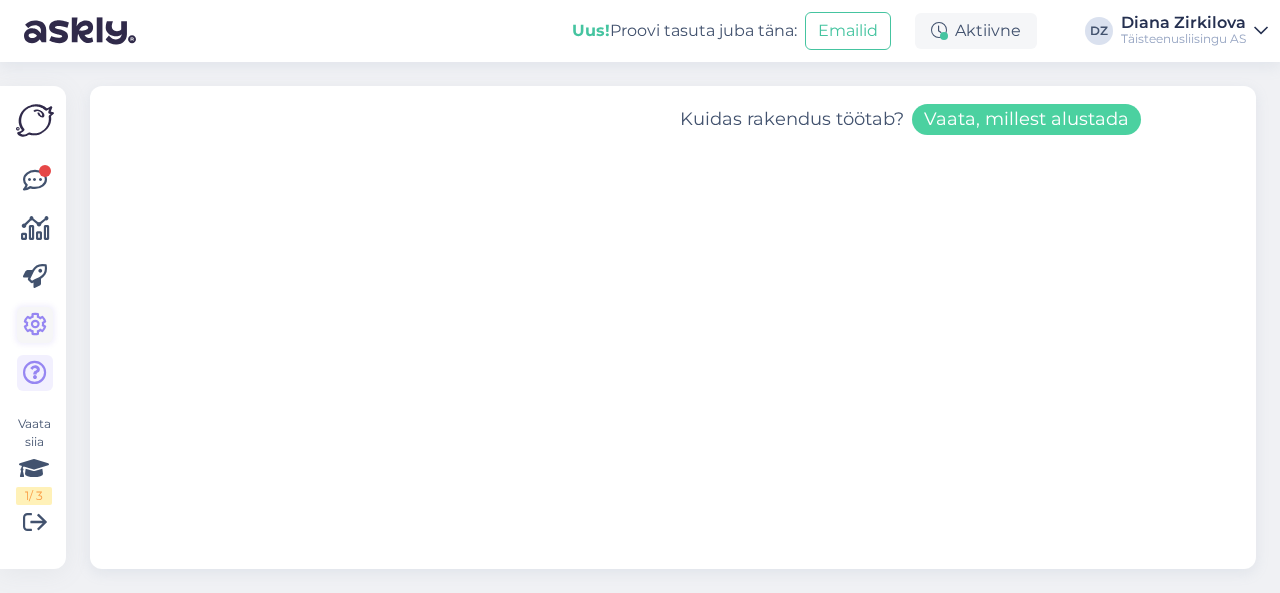 click at bounding box center [35, 325] 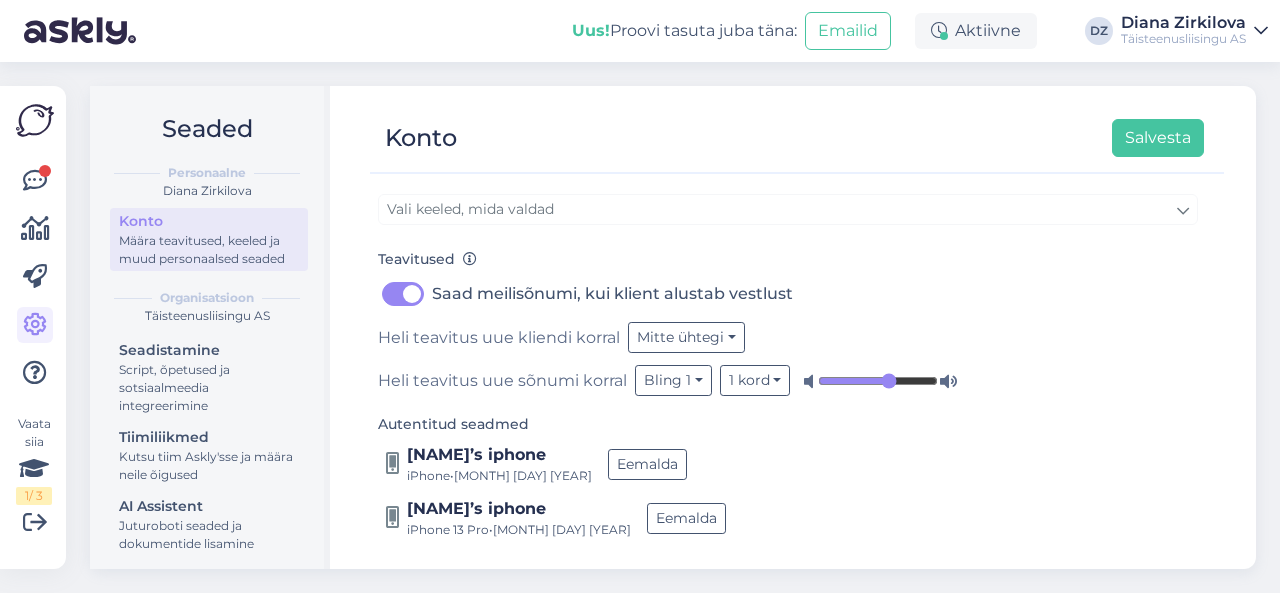 scroll, scrollTop: 0, scrollLeft: 0, axis: both 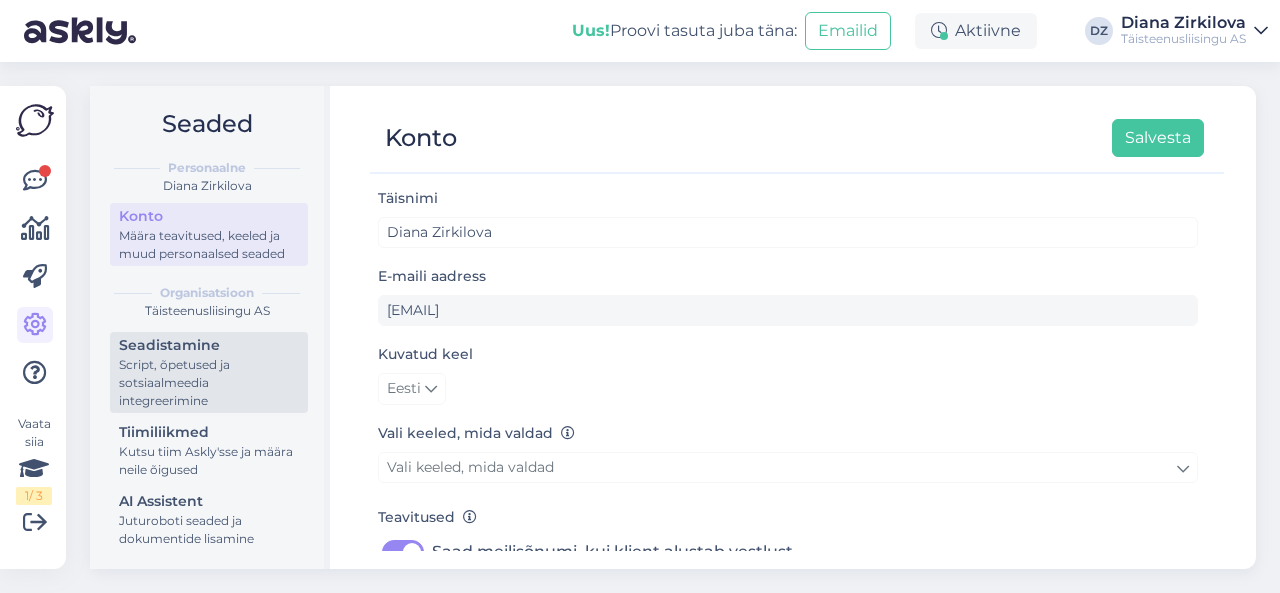 click on "Script, õpetused ja sotsiaalmeedia integreerimine" at bounding box center (209, 383) 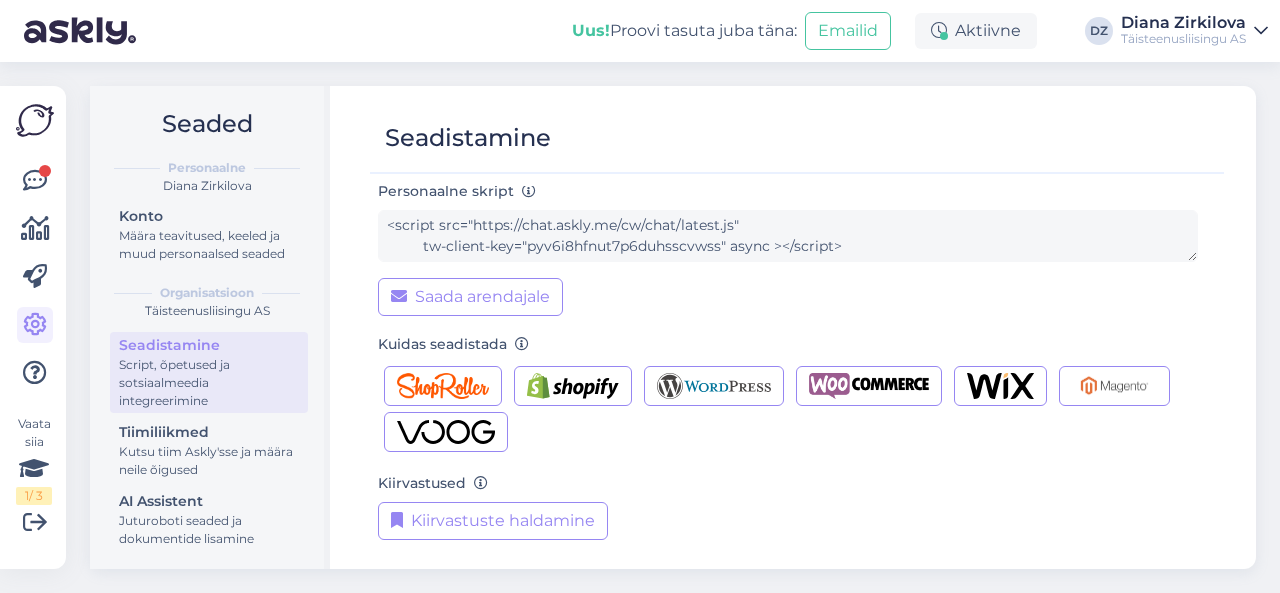 scroll, scrollTop: 0, scrollLeft: 0, axis: both 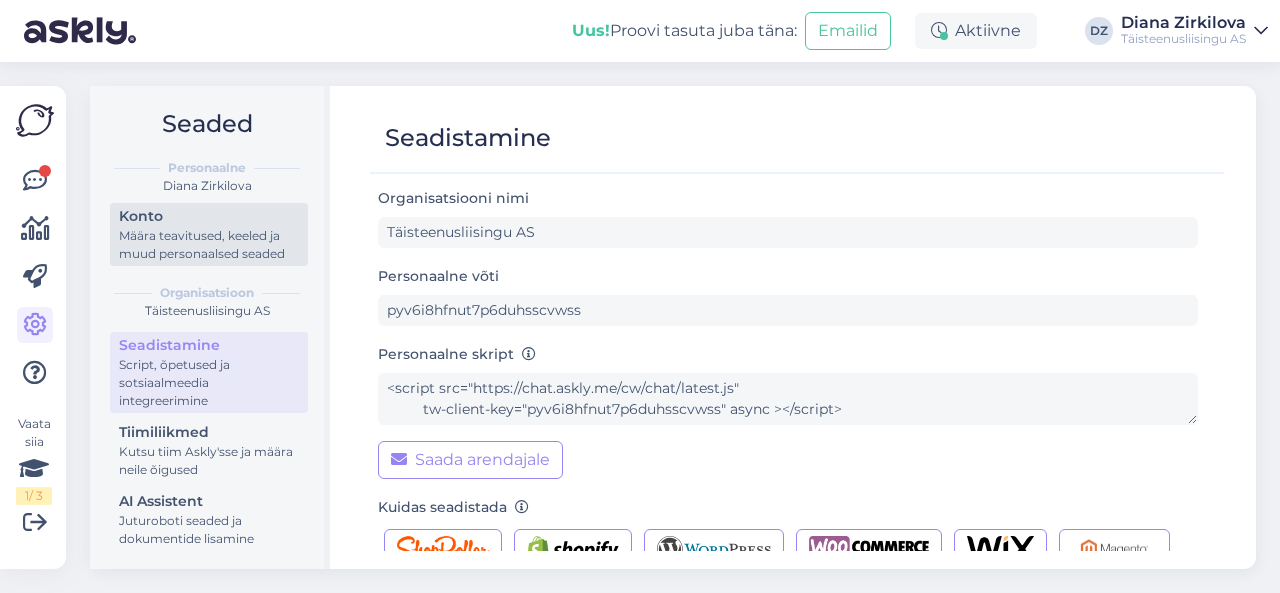 click on "Määra teavitused, keeled ja muud personaalsed seaded" at bounding box center (209, 245) 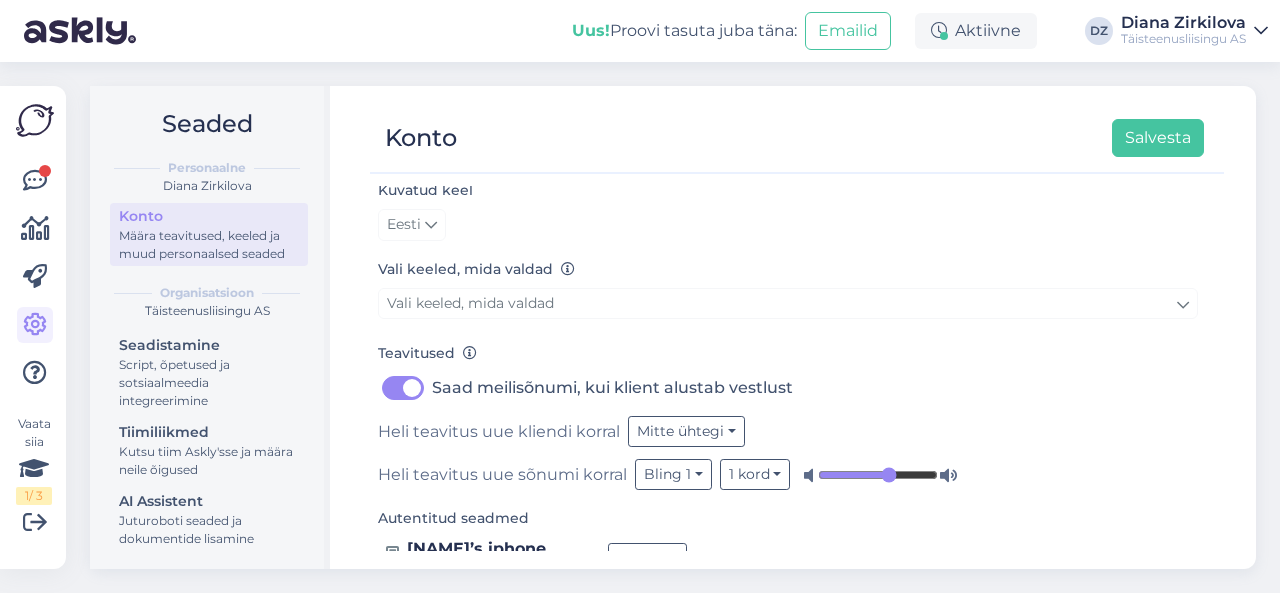 scroll, scrollTop: 258, scrollLeft: 0, axis: vertical 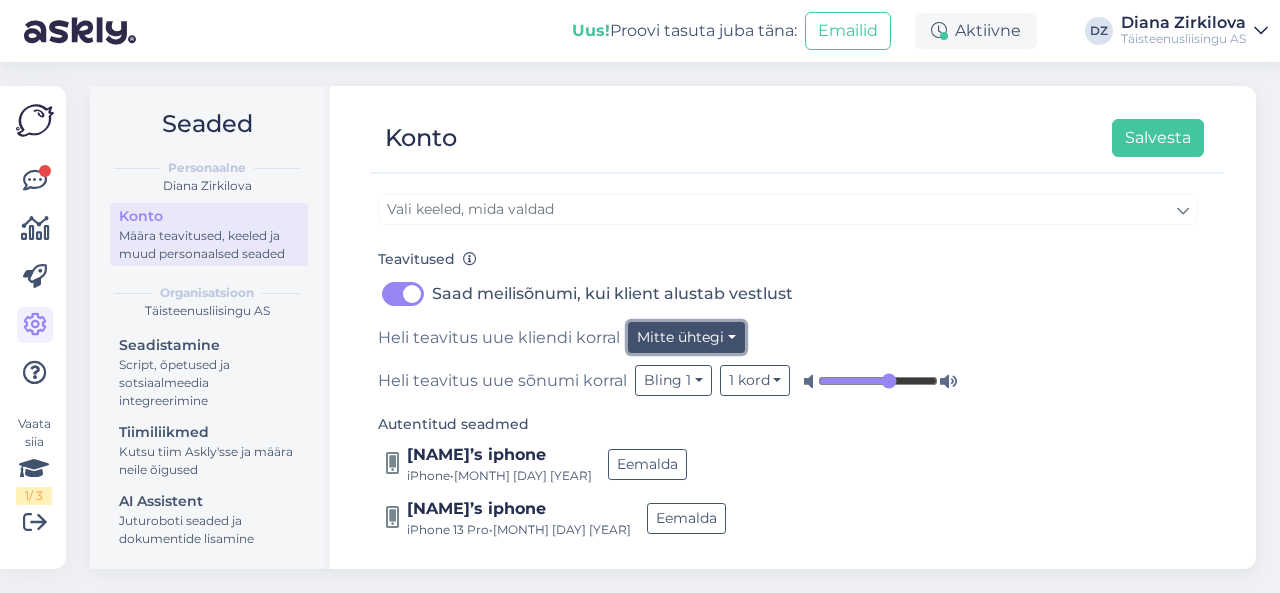 click on "Mitte ühtegi" at bounding box center (686, 337) 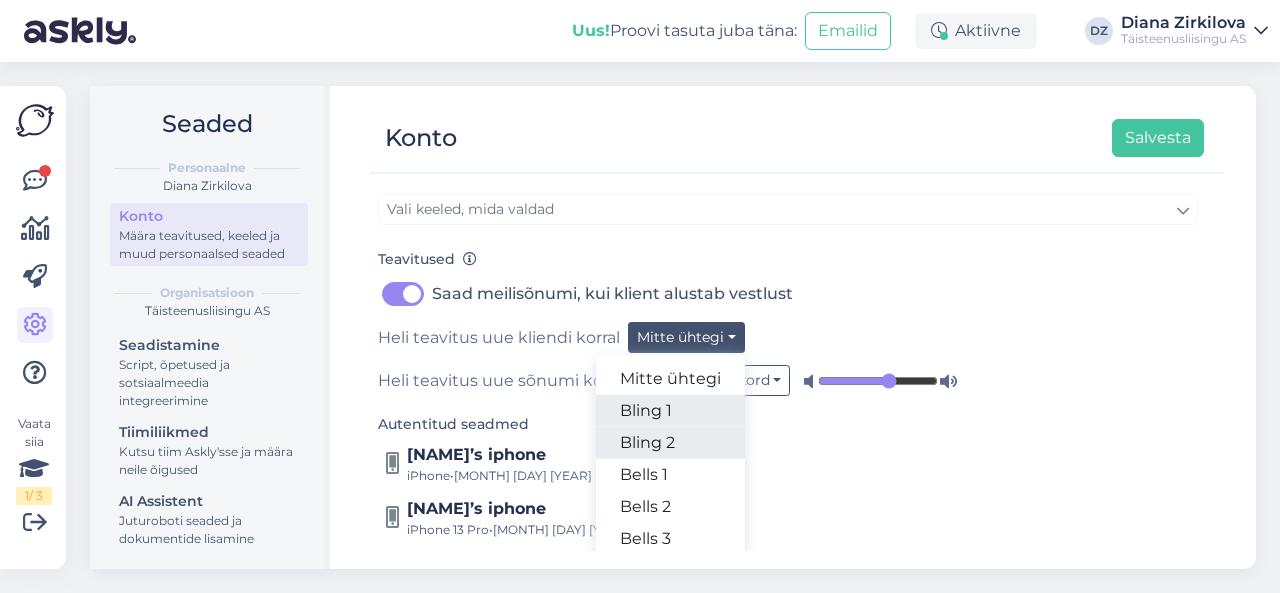 click on "Bling 2" at bounding box center [670, 443] 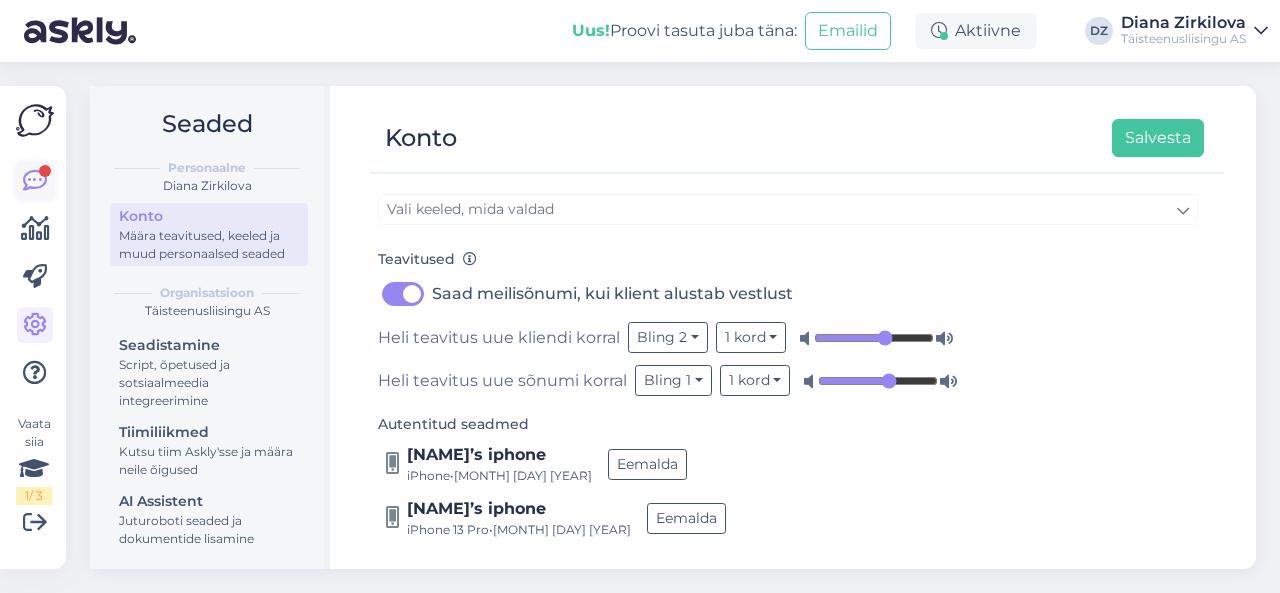 click at bounding box center (35, 181) 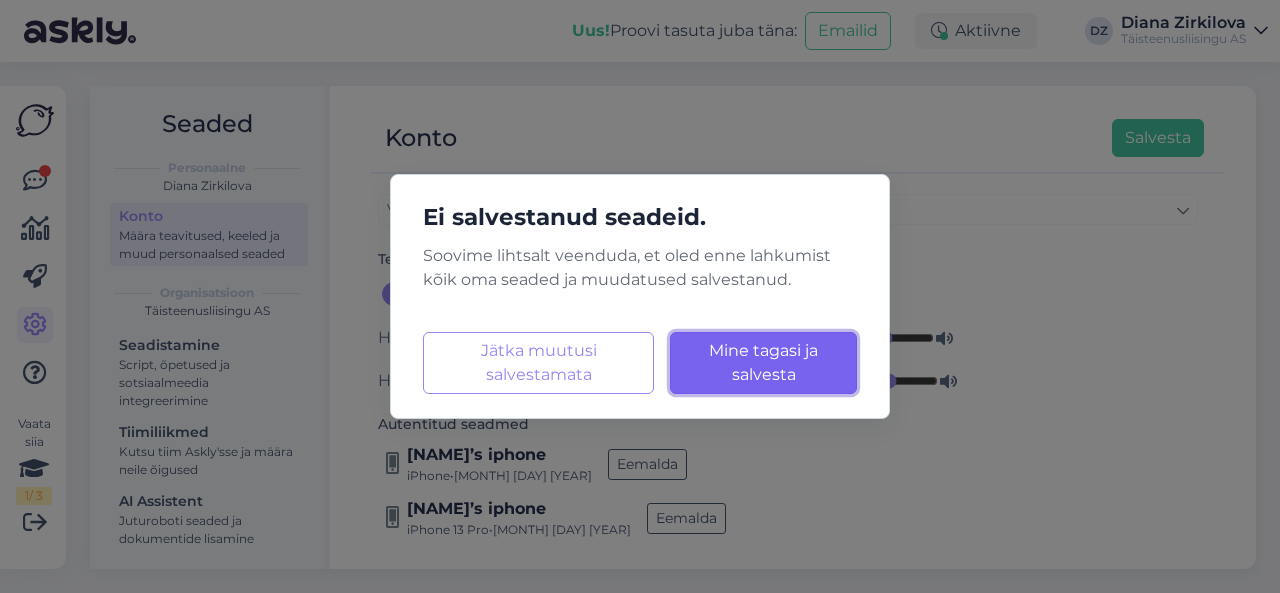 click on "Mine tagasi ja salvesta" at bounding box center (763, 362) 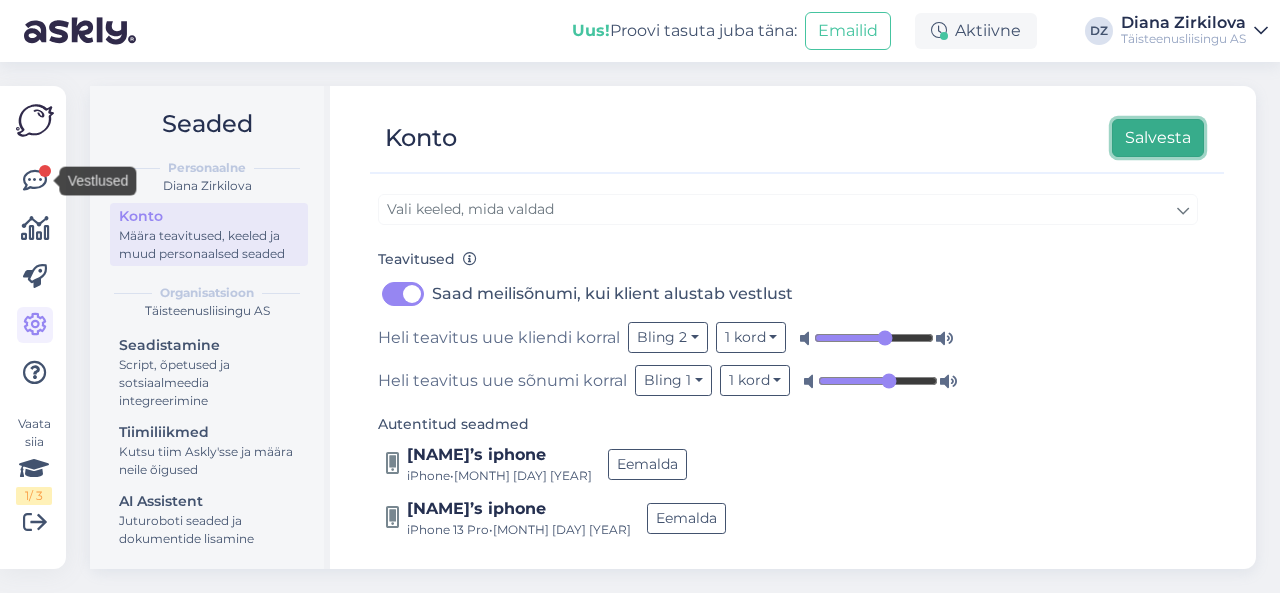 click on "Salvesta" at bounding box center [1158, 138] 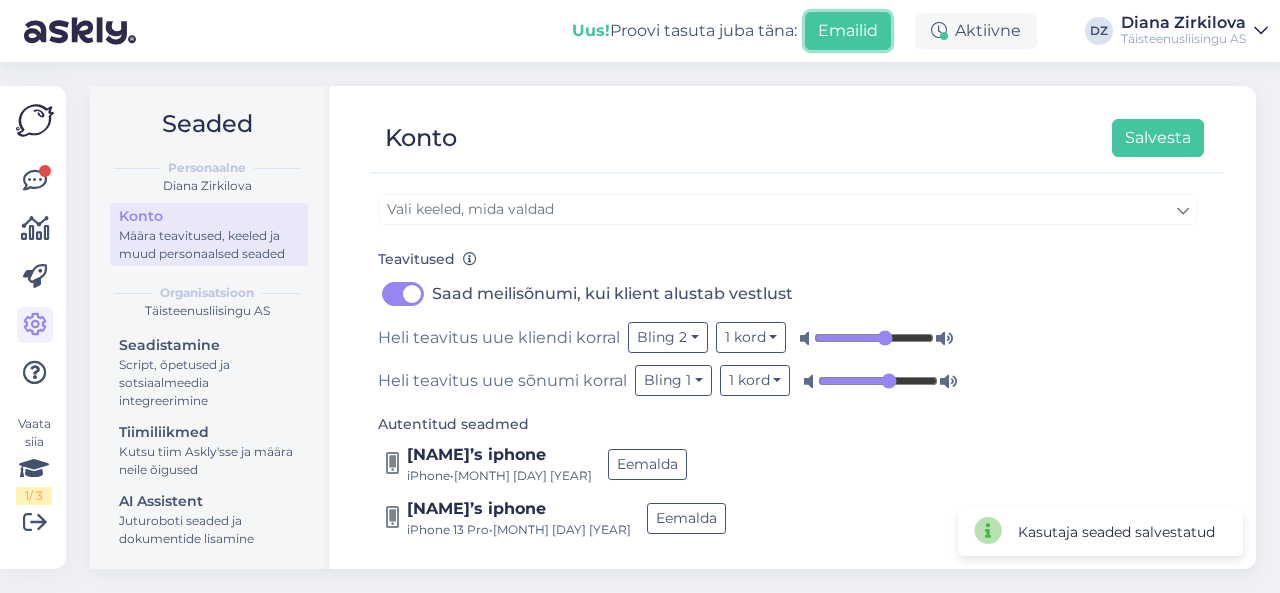 click on "Emailid" at bounding box center (848, 31) 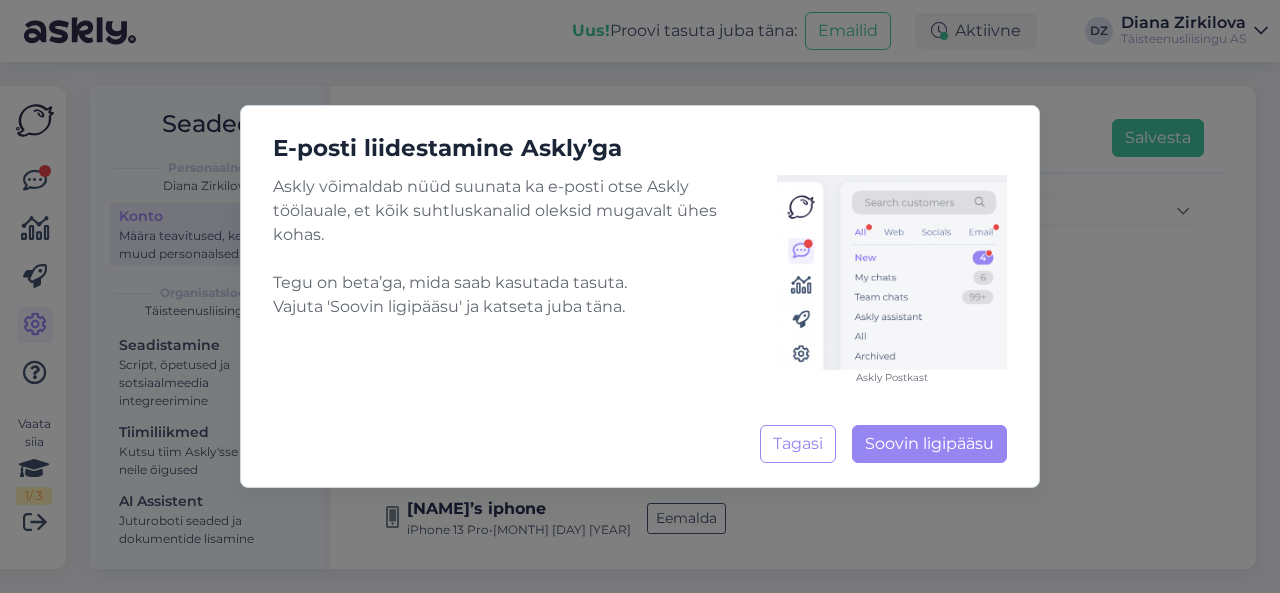 click on "E-posti liidestamine Askly’ga Askly võimaldab nüüd suunata ka e-posti otse Askly töölauale, et kõik suhtluskanalid oleksid mugavalt ühes kohas. Tegu on beta’ga, mida saab kasutada tasuta. Vajuta 'Soovin ligipääsu' ja katseta juba täna. Askly Postkast Tagasi Soovin ligipääsu Laadimine..." at bounding box center [640, 296] 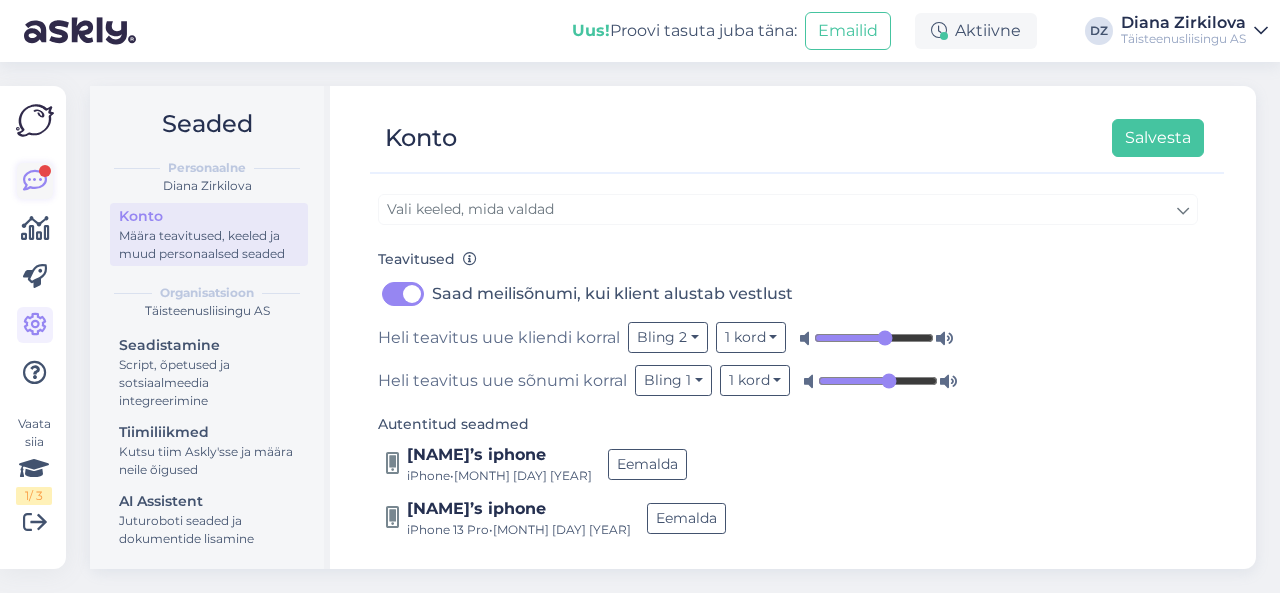 click at bounding box center (35, 181) 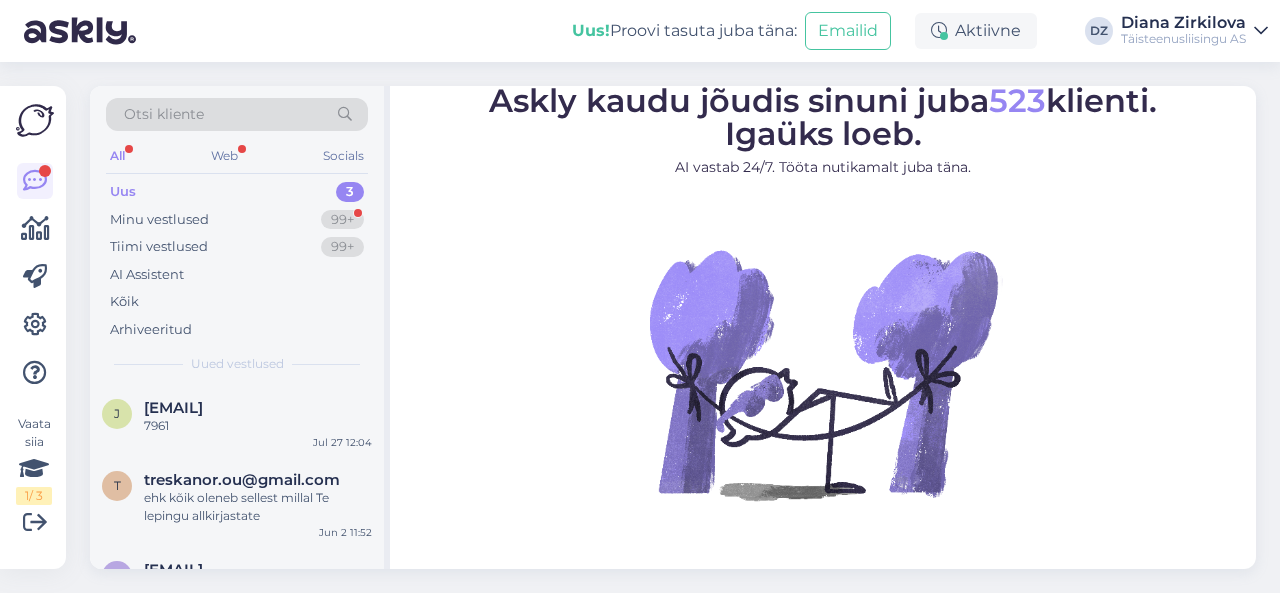 click on "Otsi kliente All Web Socials Uus 3 Minu vestlused 99+ Tiimi vestlused 99+ AI Assistent Kõik Arhiveeritud Uued vestlused j jevgenija.miloserdova@tele2.com 7961 Jul 27 12:04  t treskanor.ou@gmail.com ehk kõik oleneb sellest millal Te lepingu allkirjastate Jun 2 11:52  v vladimir@tootajad.ee Hello, I now forward this question to my colleague, who is responsible for this. The reply will be here during our working hours. May 20 23:41  Askly kaudu jõudis sinuni juba  523  klienti.  Igaüks loeb. AI vastab 24/7. Tööta nutikamalt juba täna." at bounding box center (679, 327) 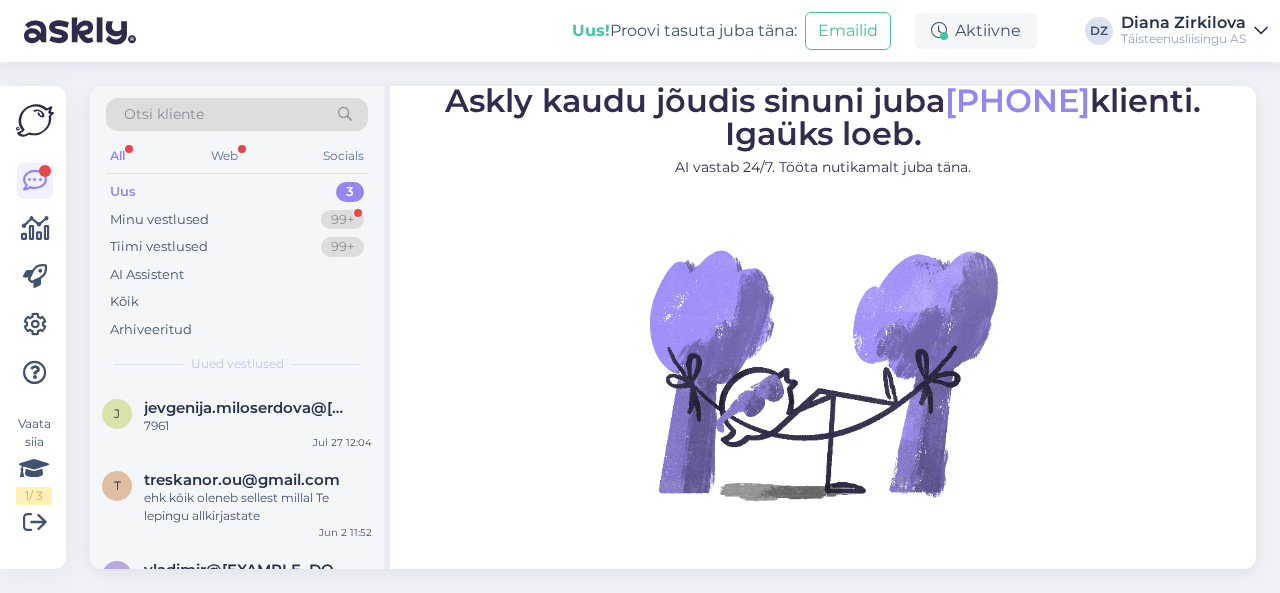 scroll, scrollTop: 0, scrollLeft: 0, axis: both 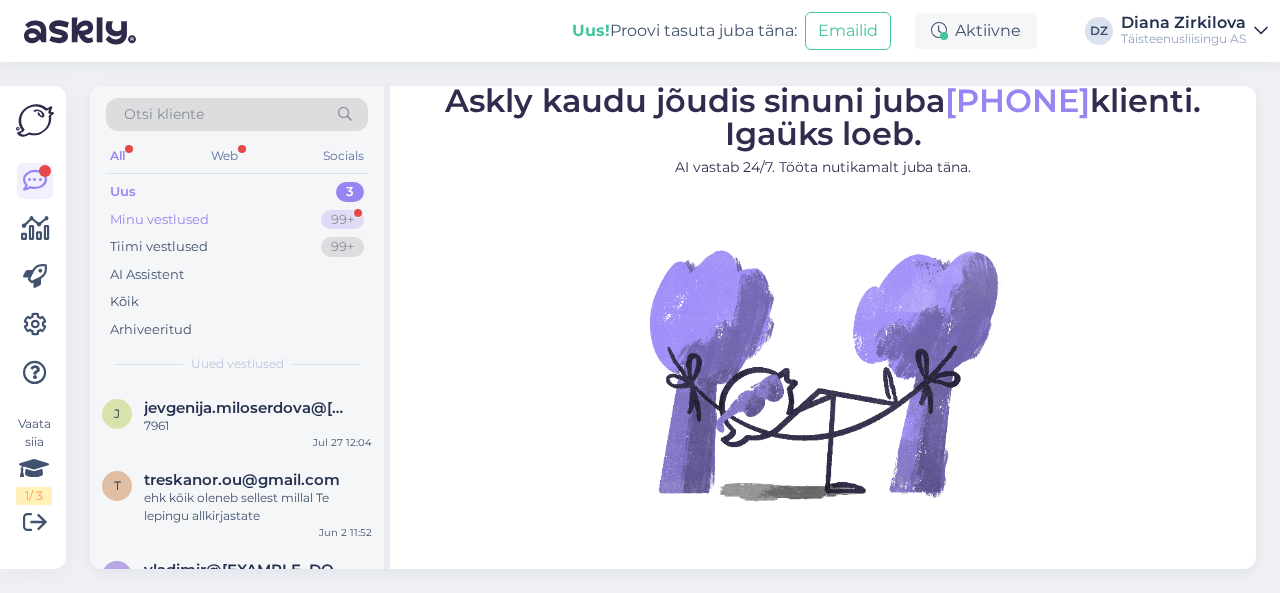 click on "Minu vestlused 99+" at bounding box center [237, 220] 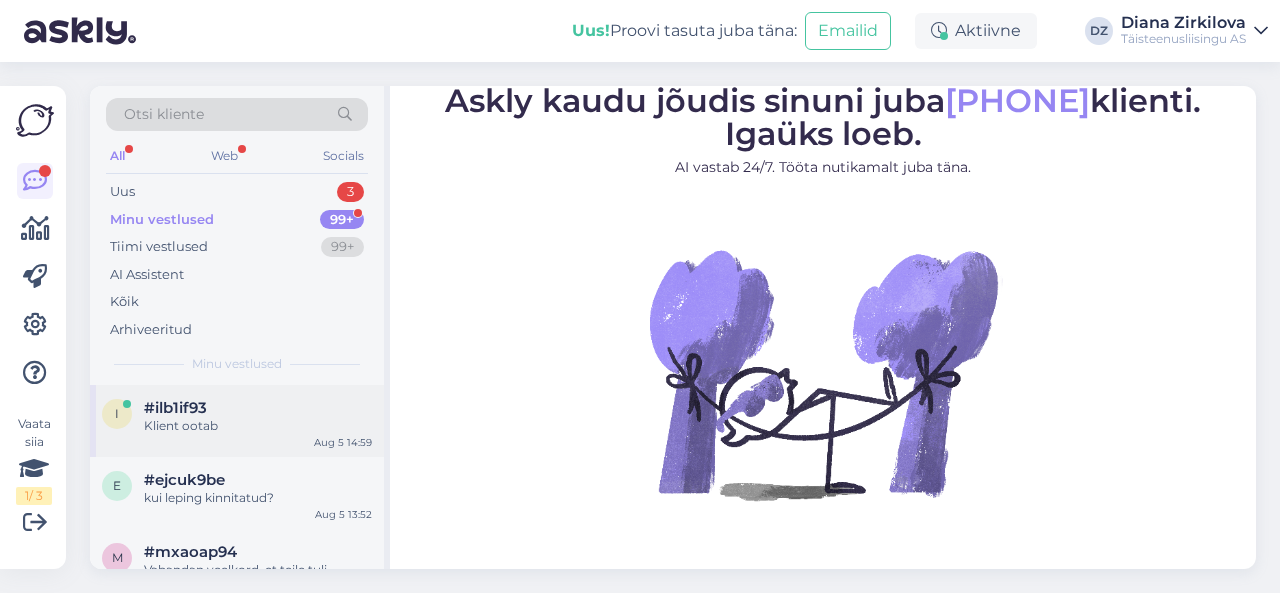 click on "#ilb1if93" at bounding box center [258, 408] 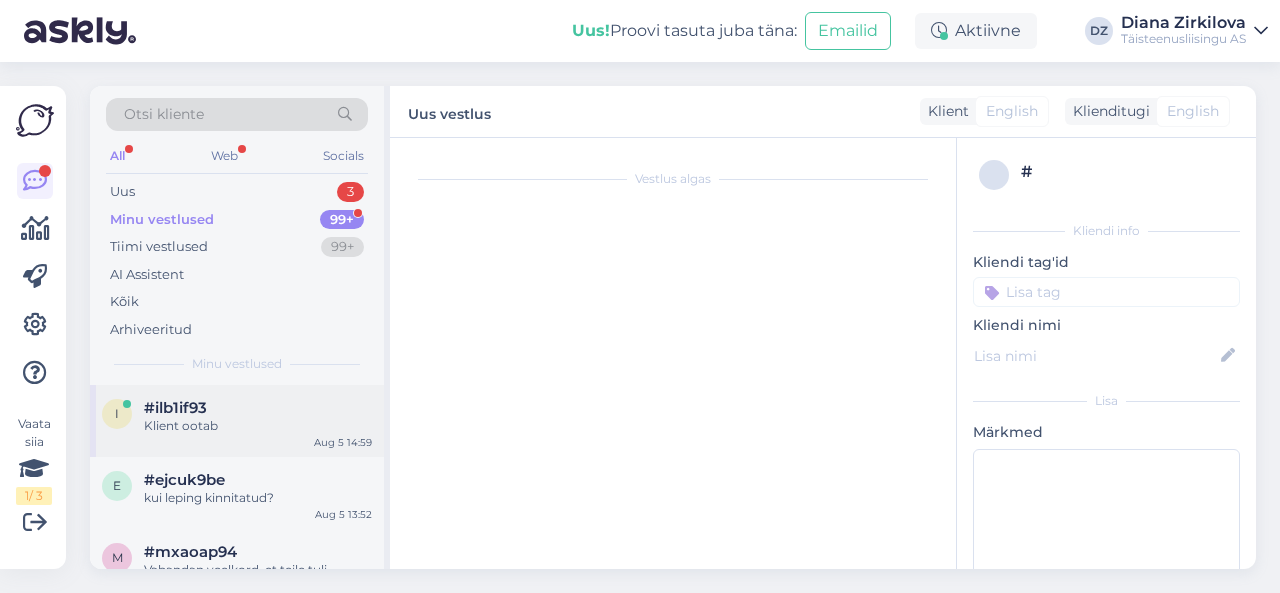 scroll, scrollTop: 298, scrollLeft: 0, axis: vertical 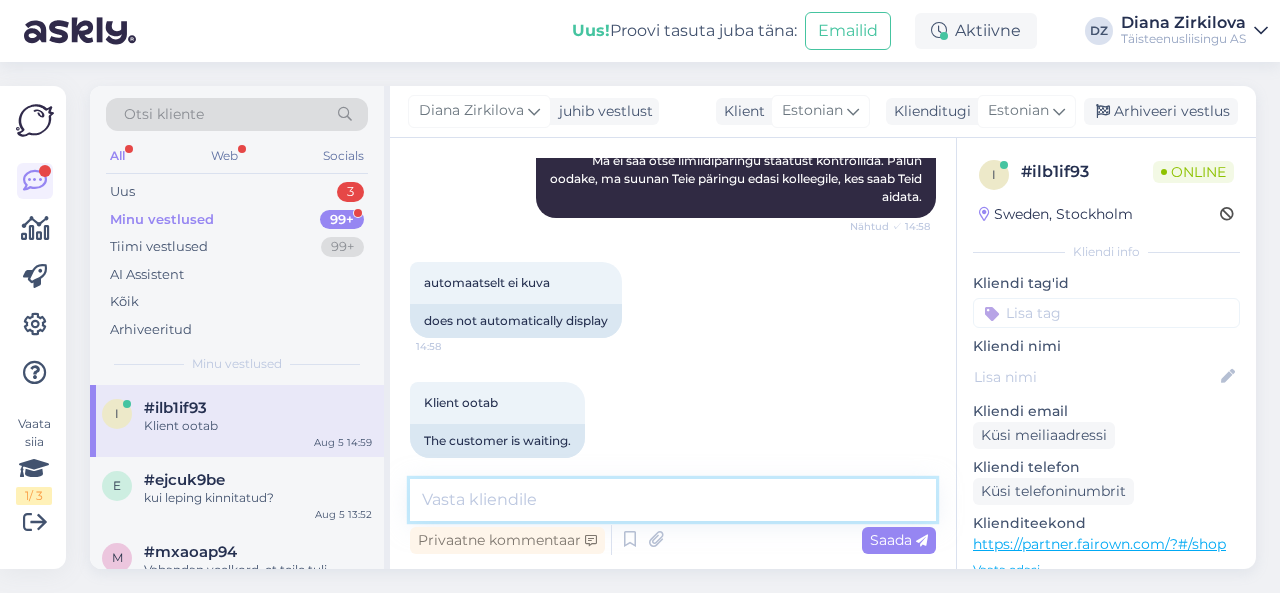 click at bounding box center (673, 500) 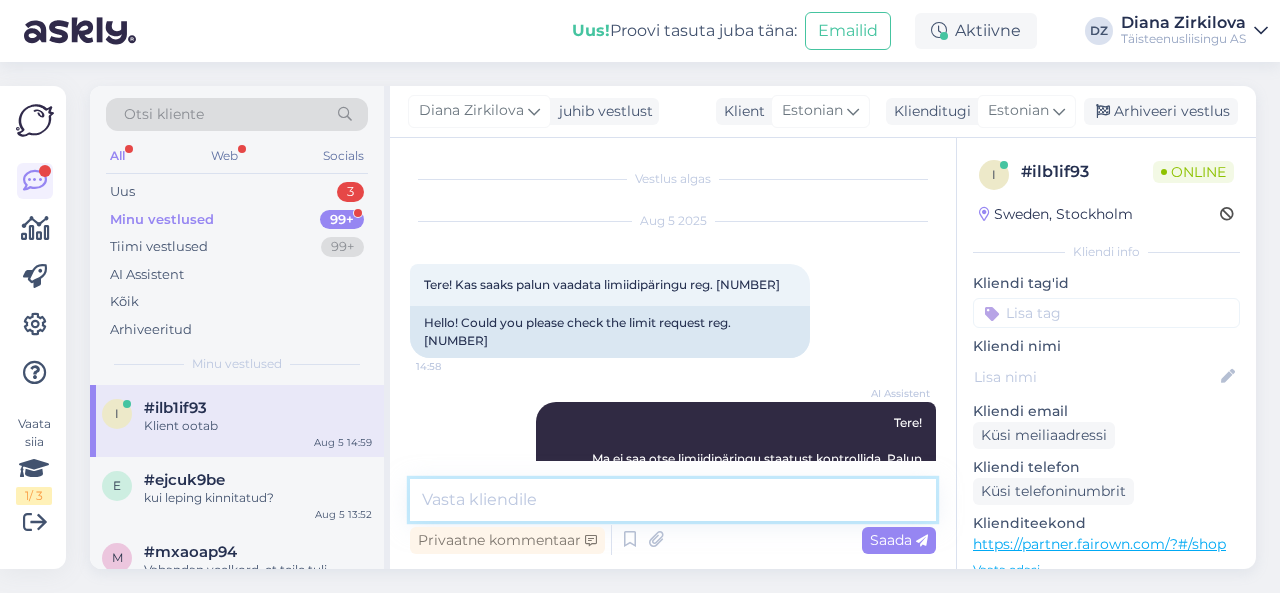 scroll, scrollTop: 298, scrollLeft: 0, axis: vertical 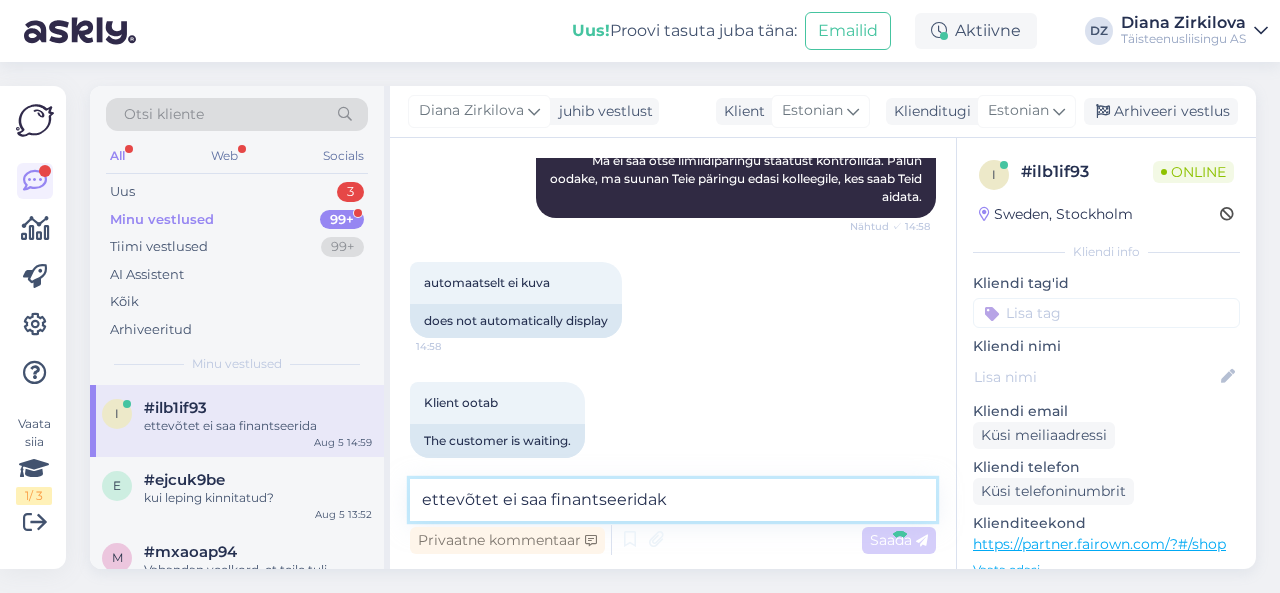 type on "ettevõtet ei saa finantseeridaku" 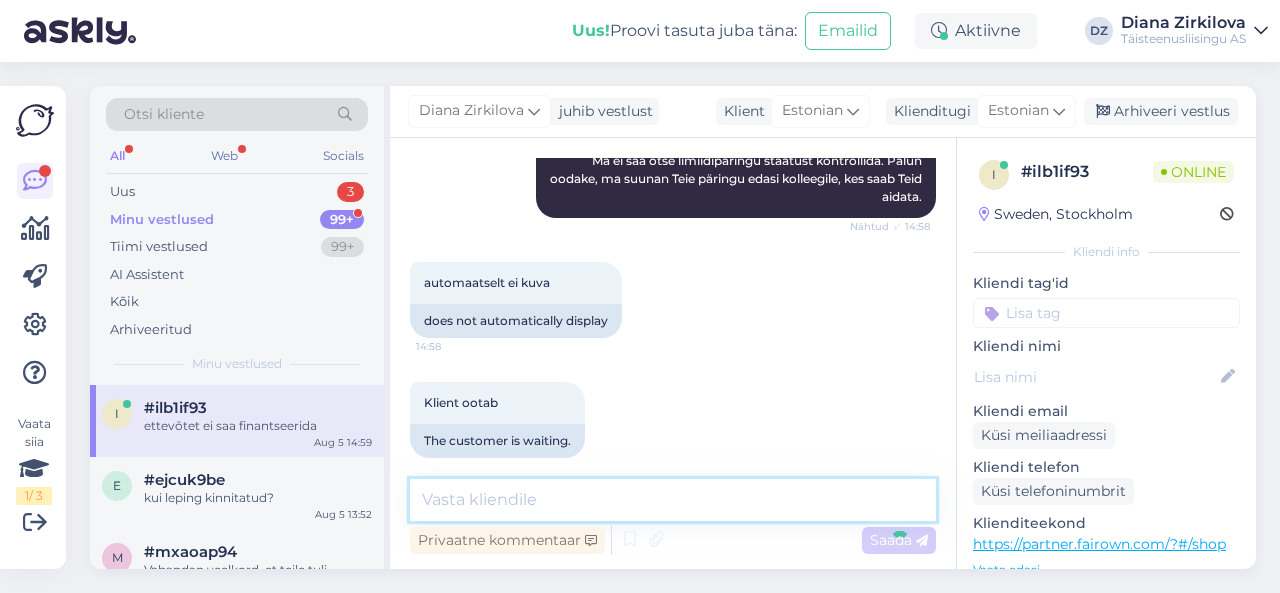 scroll, scrollTop: 384, scrollLeft: 0, axis: vertical 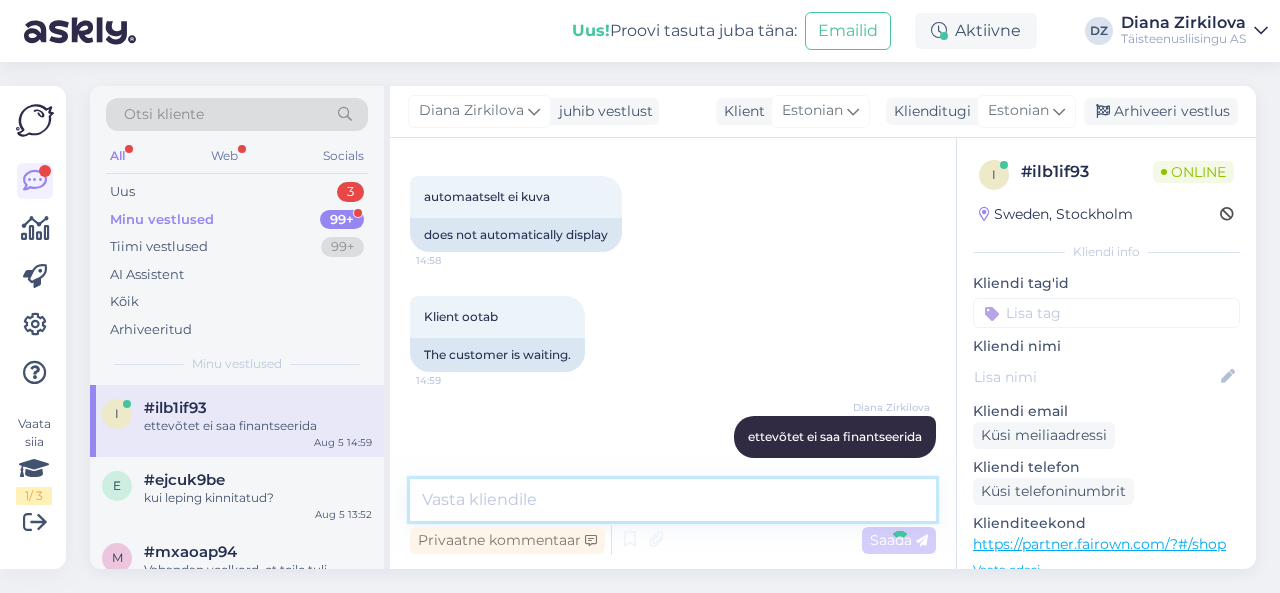 type on "i" 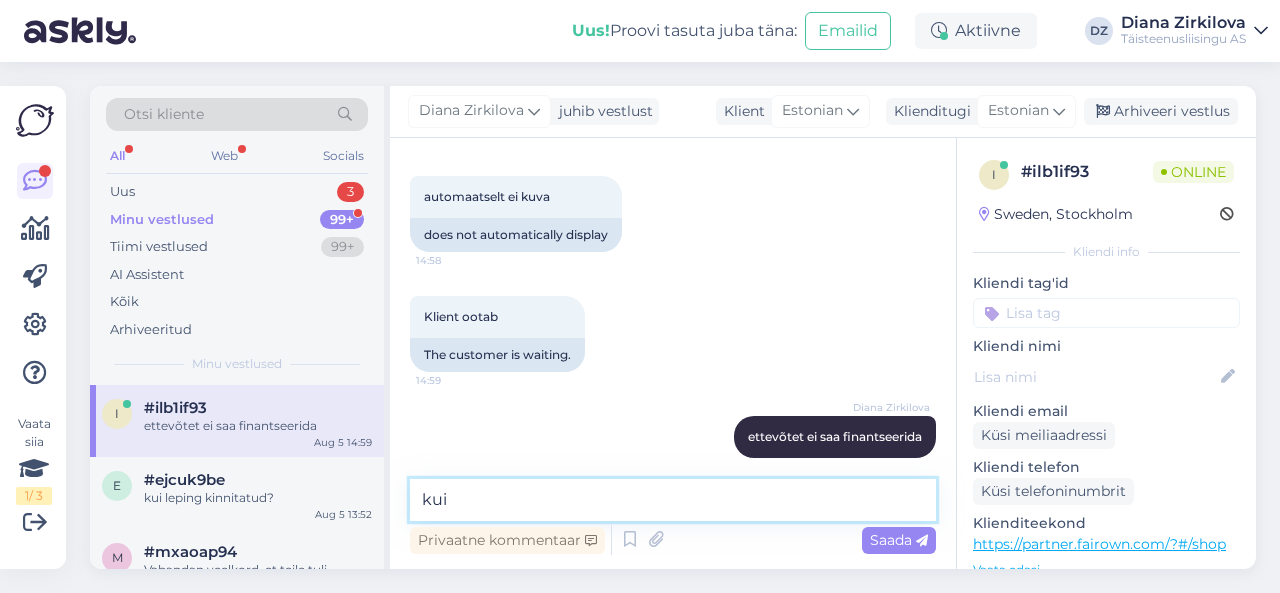 click on "kui" at bounding box center (673, 500) 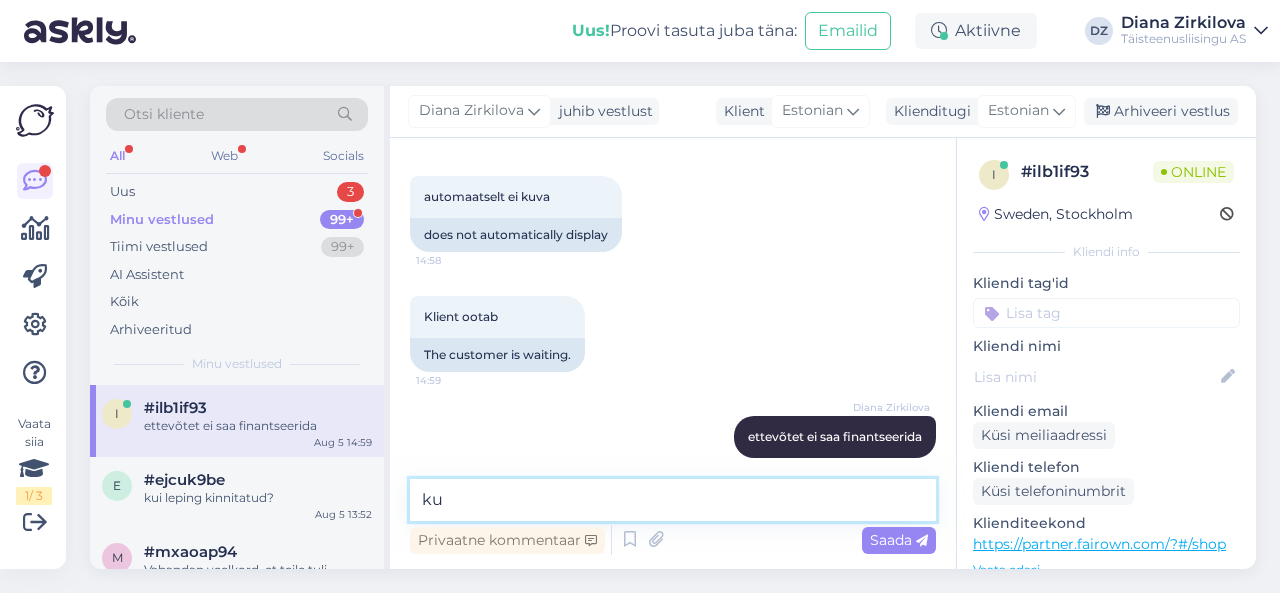 type on "k" 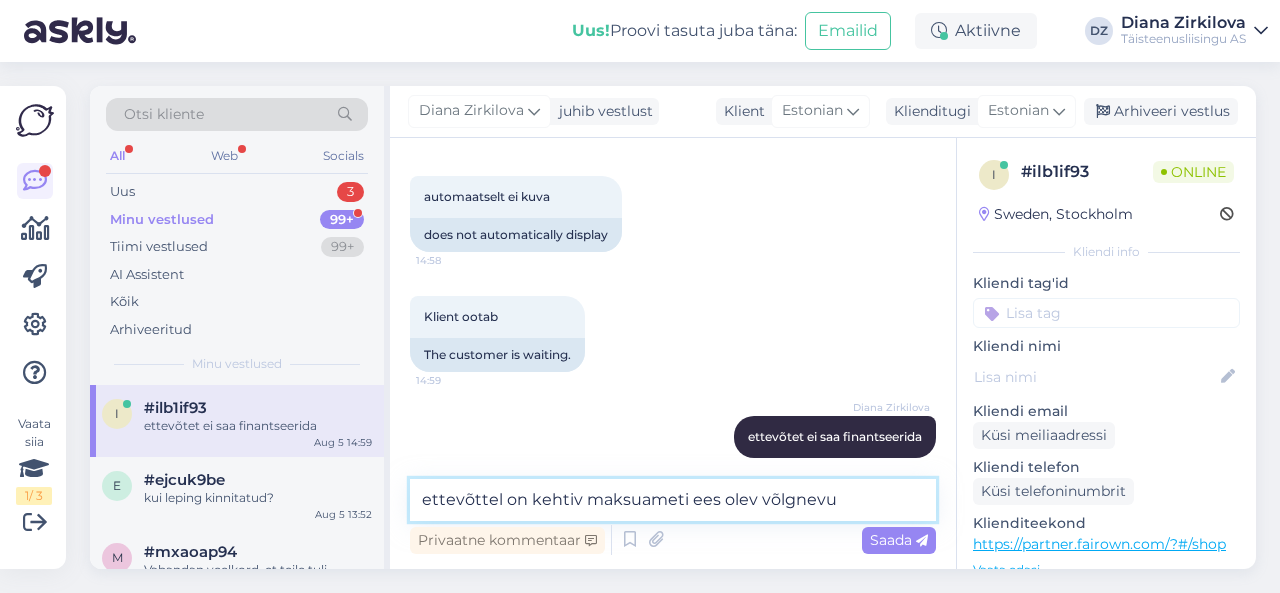 type on "ettevõttel on kehtiv maksuameti ees olev võlgnevus" 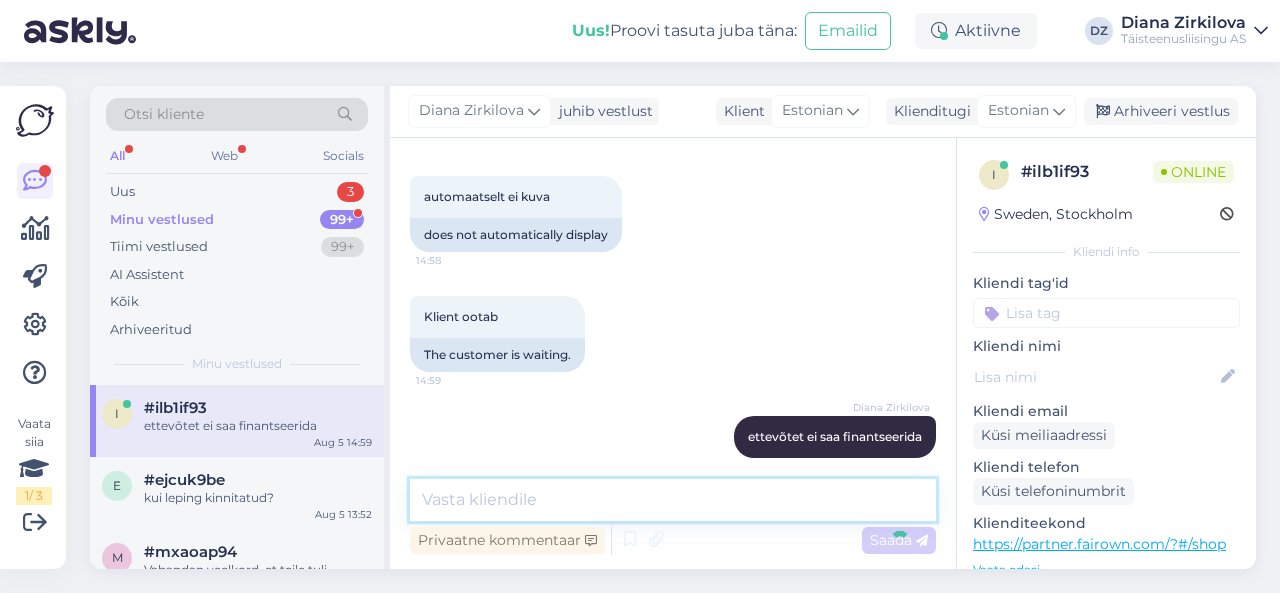 scroll, scrollTop: 470, scrollLeft: 0, axis: vertical 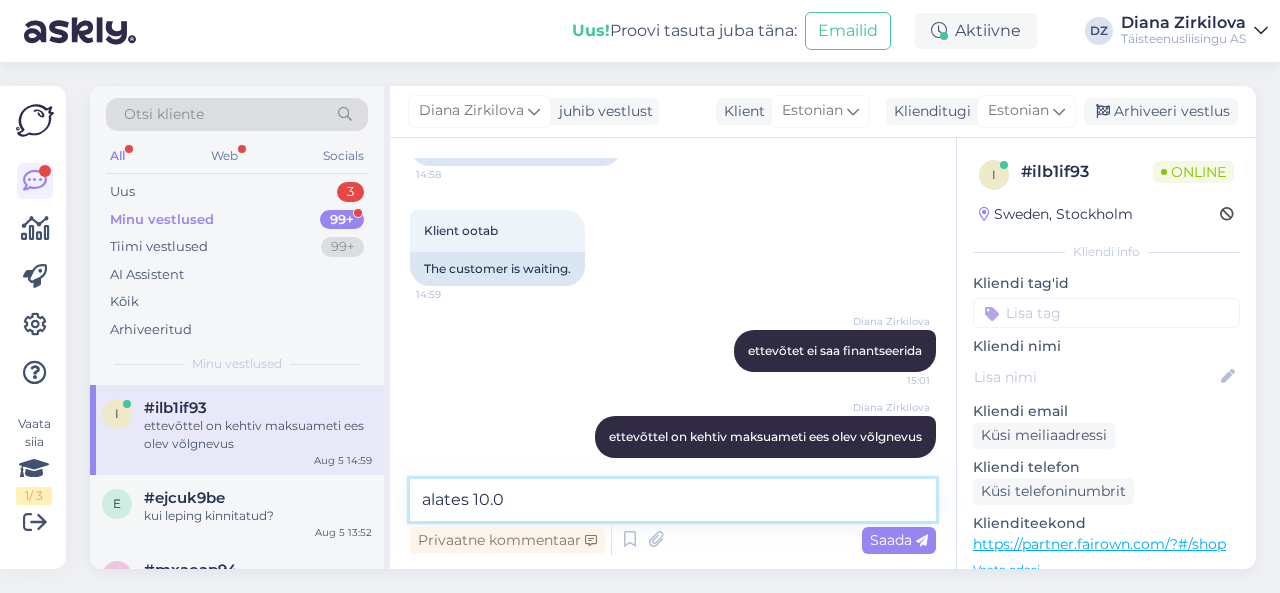 type on "alates 10.07" 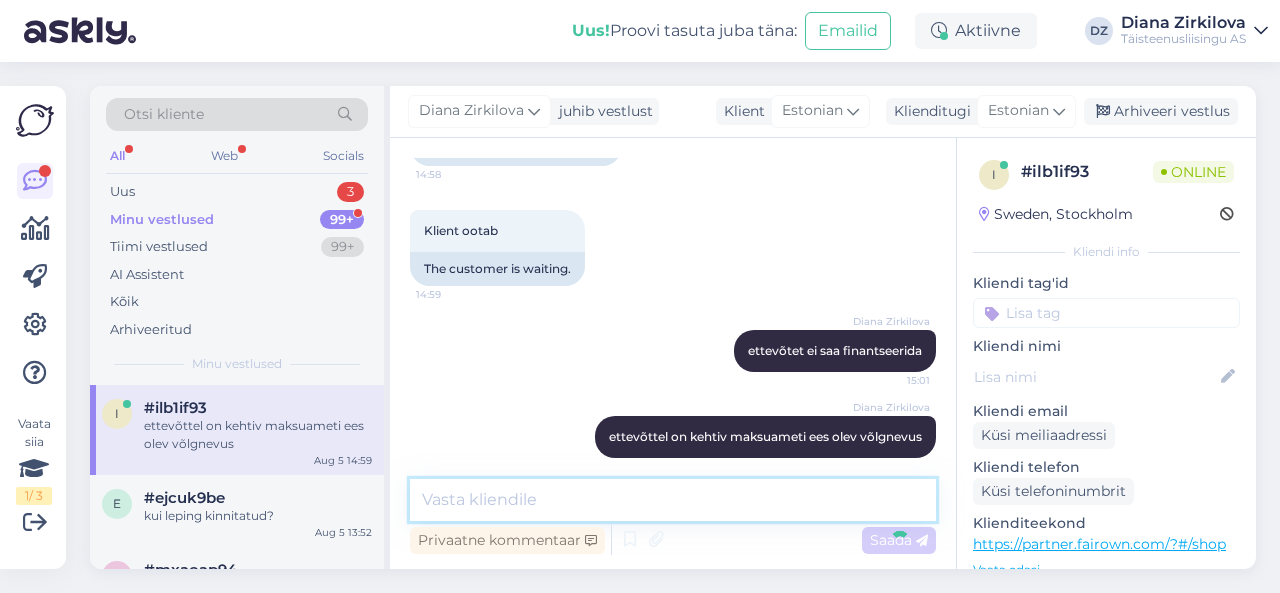 scroll, scrollTop: 556, scrollLeft: 0, axis: vertical 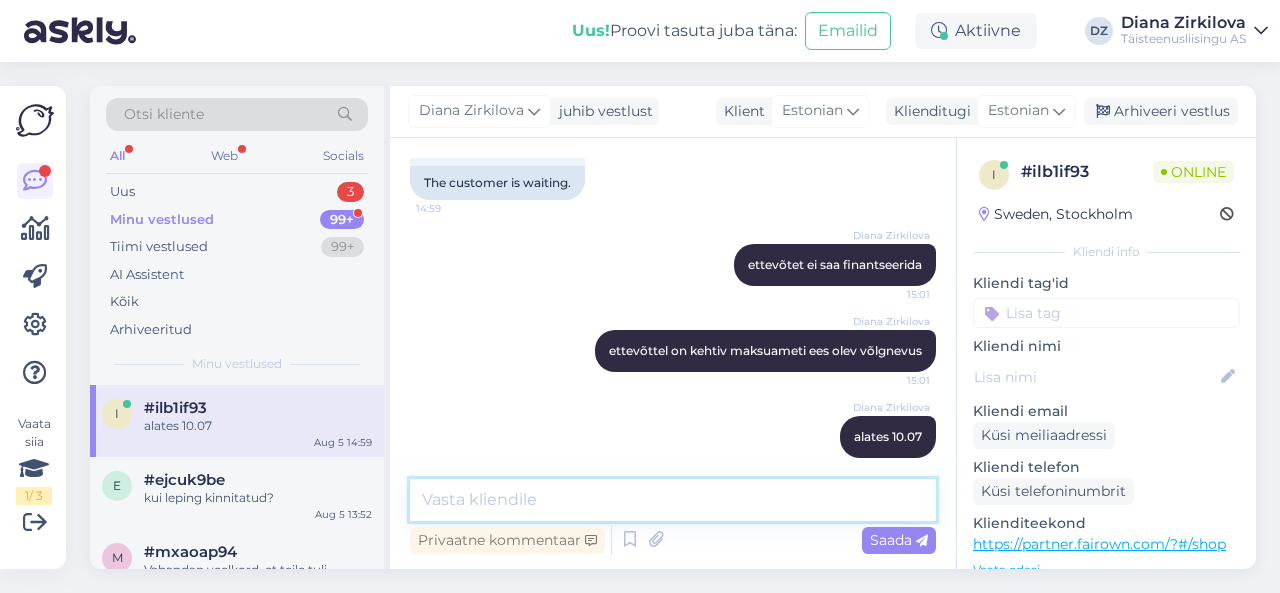 click at bounding box center [673, 500] 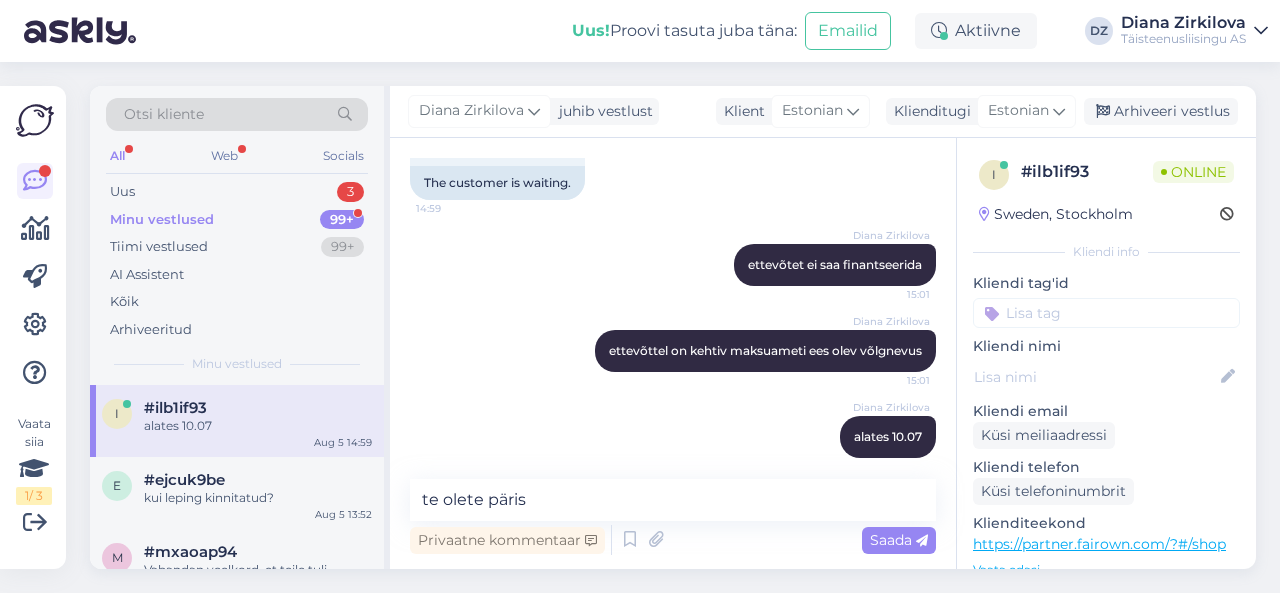 click on "Privaatne kommentaar Saada" at bounding box center (673, 540) 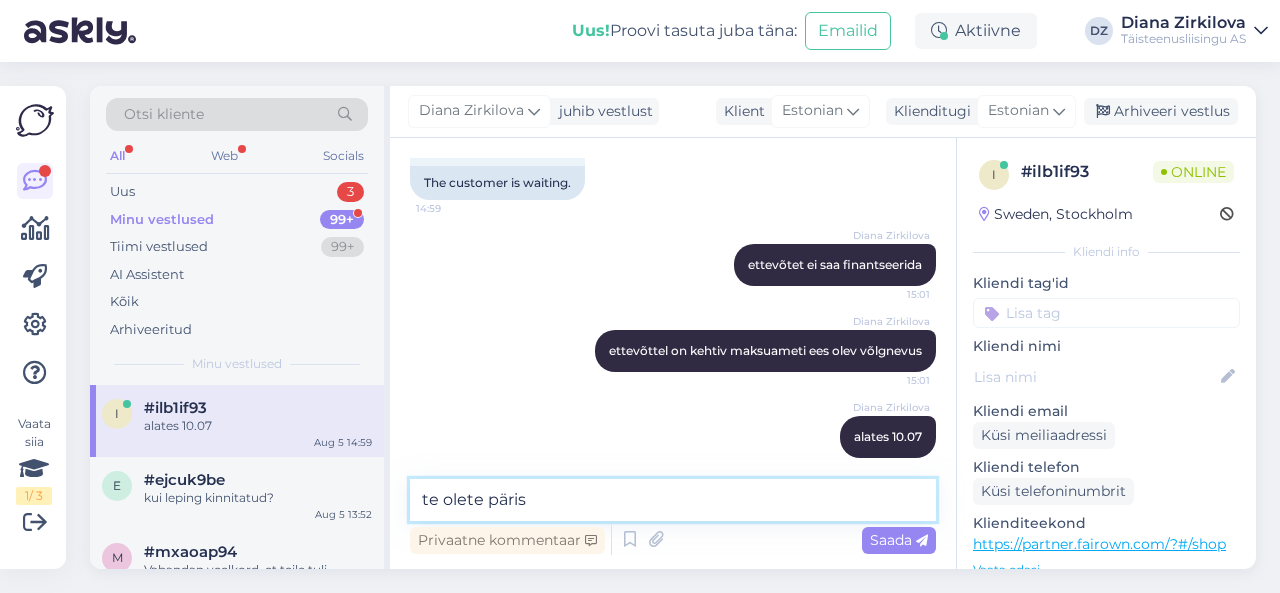 click on "te olete päris" at bounding box center (673, 500) 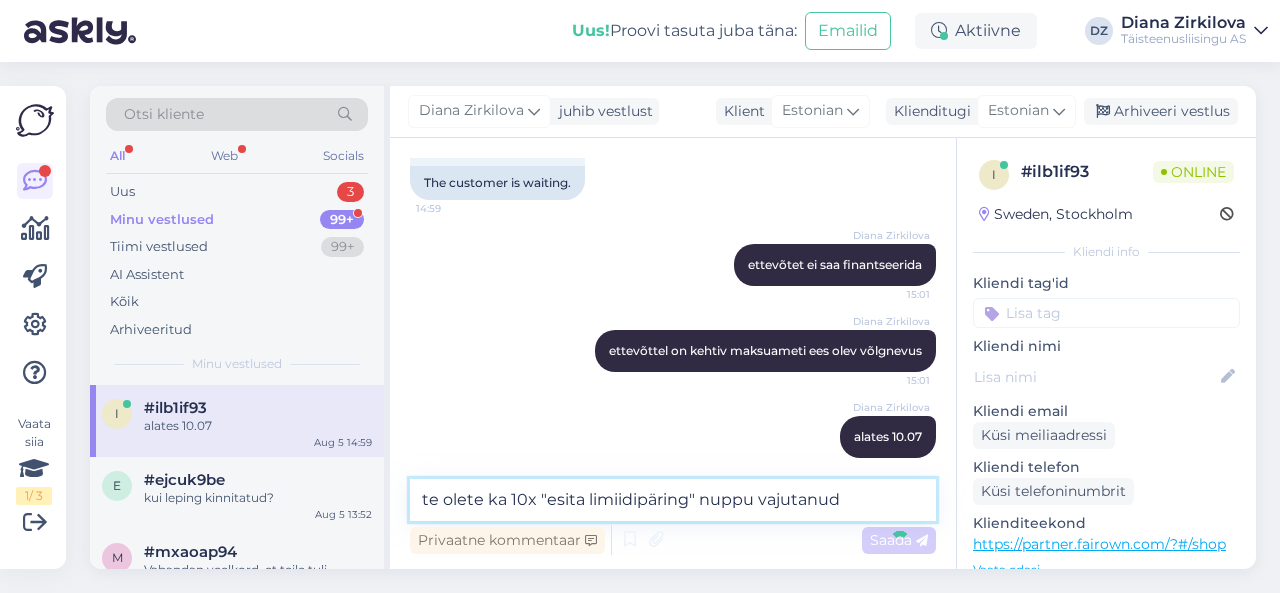 type on "te olete ka 10x "esita limiidipäring" nuppu vajutanudk" 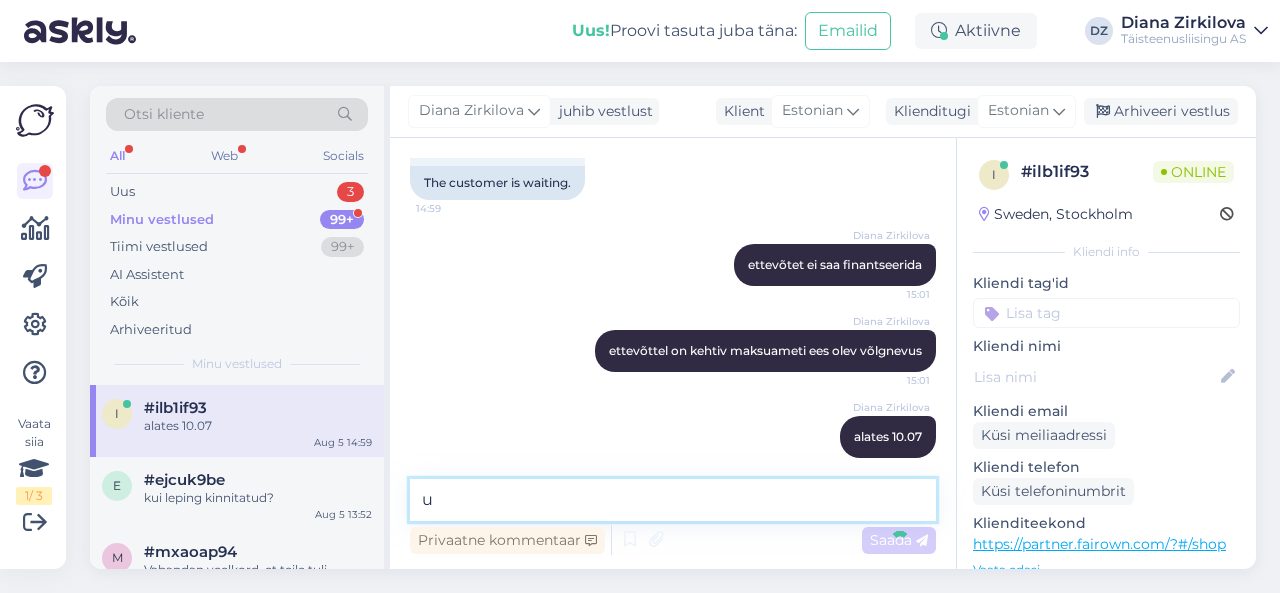 scroll, scrollTop: 642, scrollLeft: 0, axis: vertical 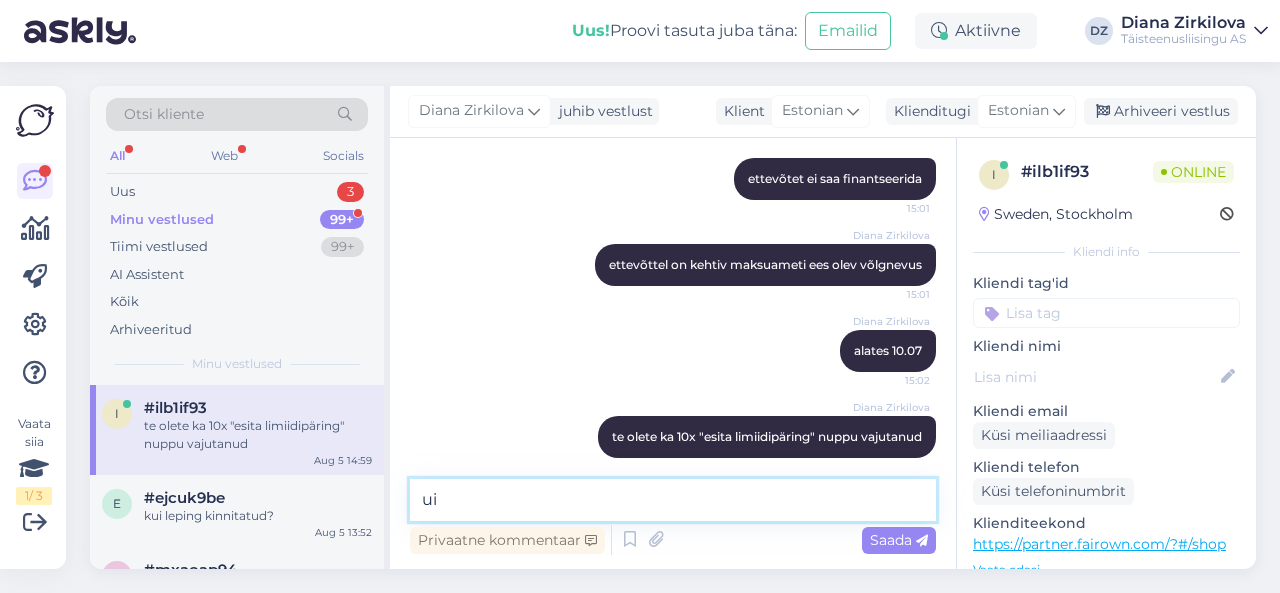 type on "u" 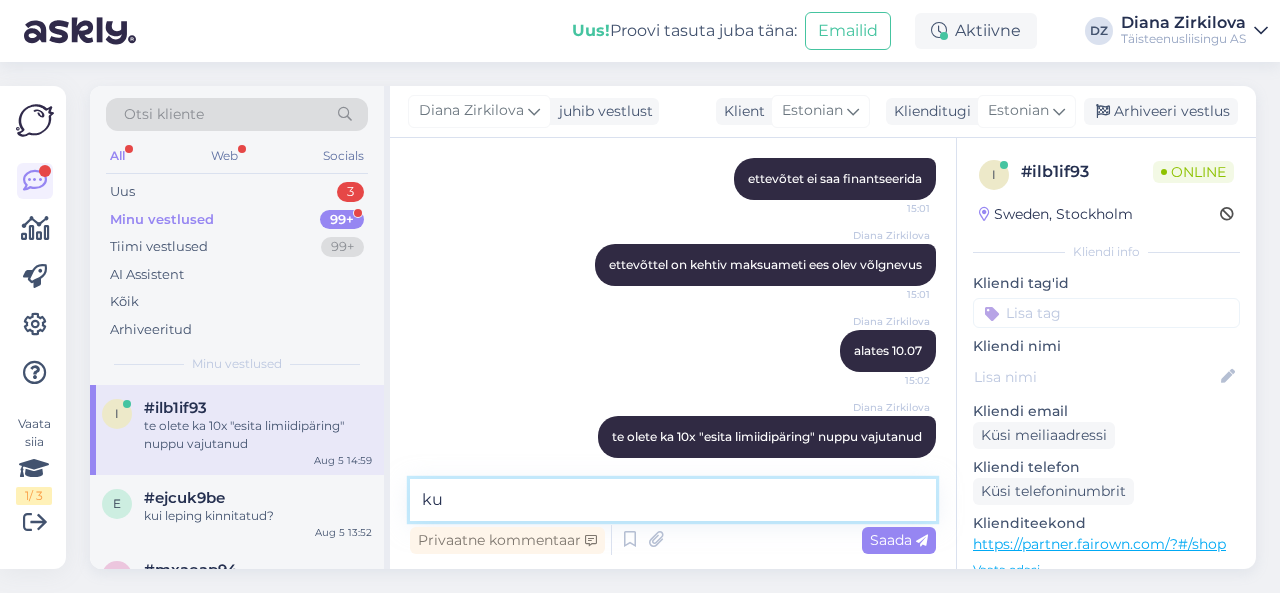 type on "k" 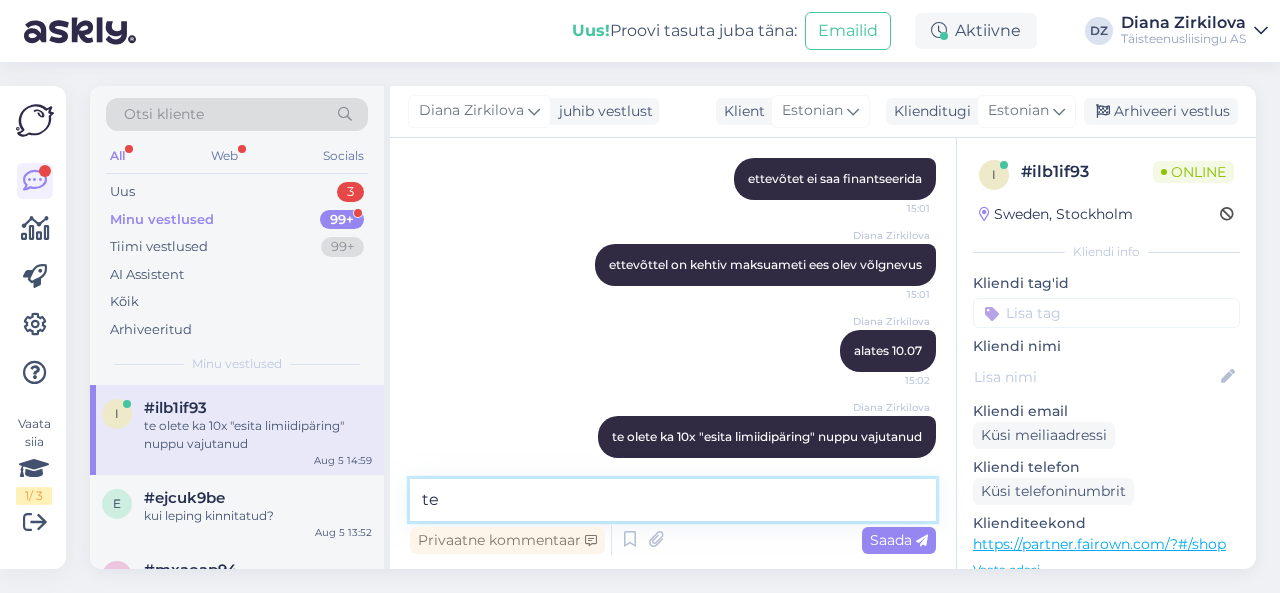 type on "t" 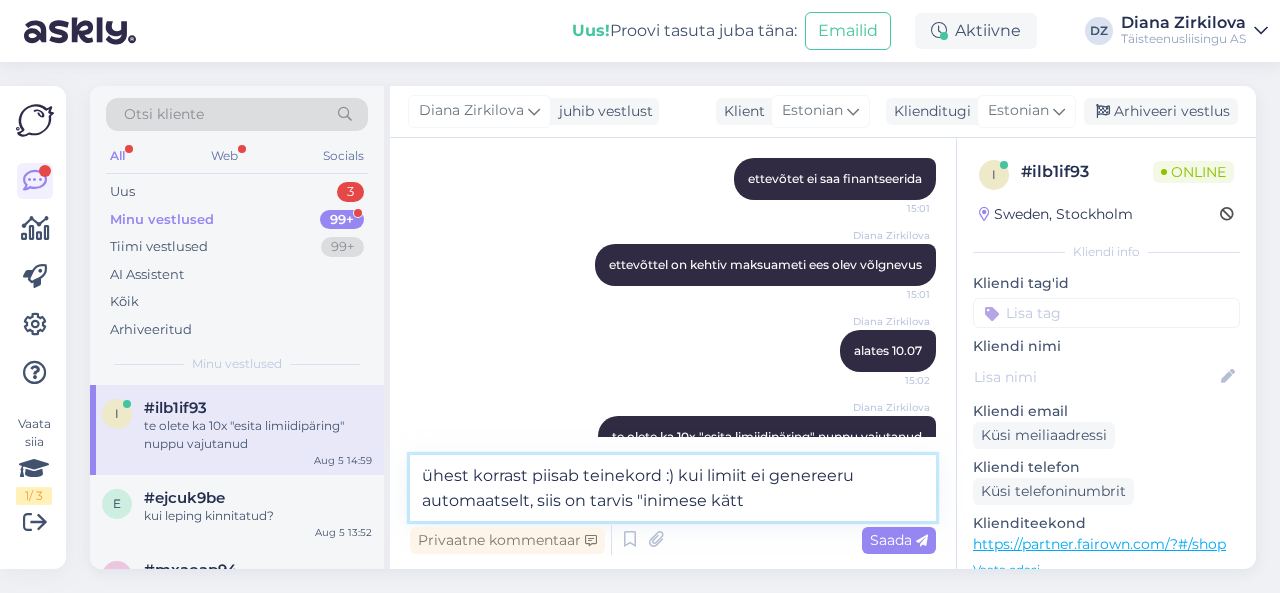 type on "ühest korrast piisab teinekord :) kui limiit ei genereeru automaatselt, siis on tarvis "inimese kätt"" 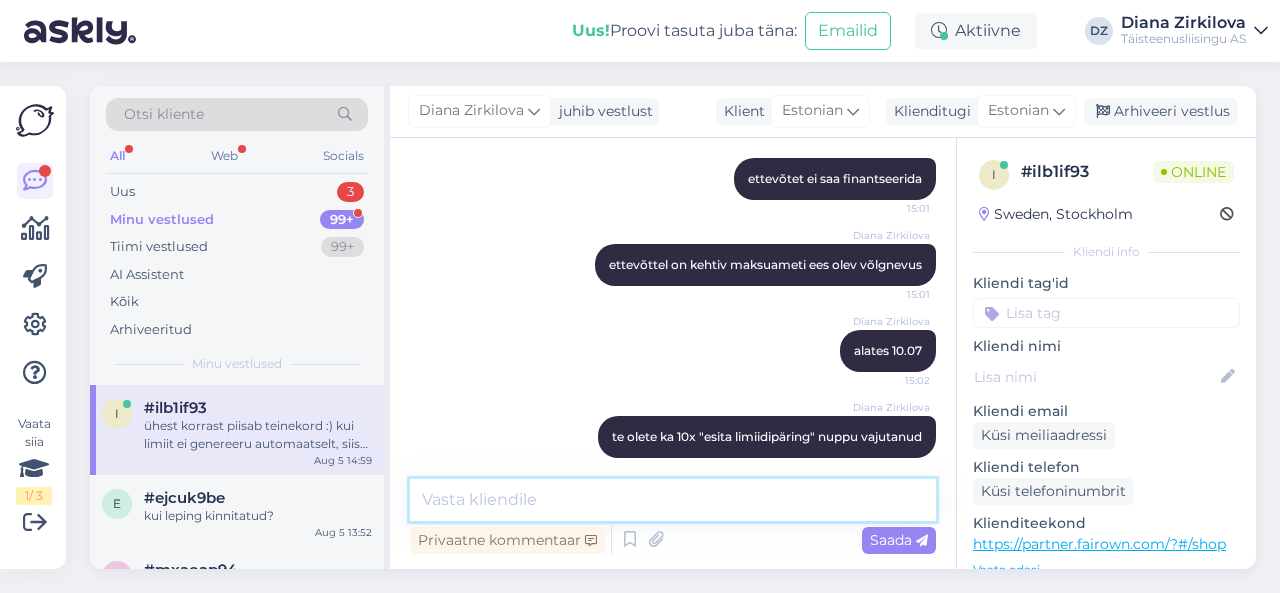 scroll, scrollTop: 746, scrollLeft: 0, axis: vertical 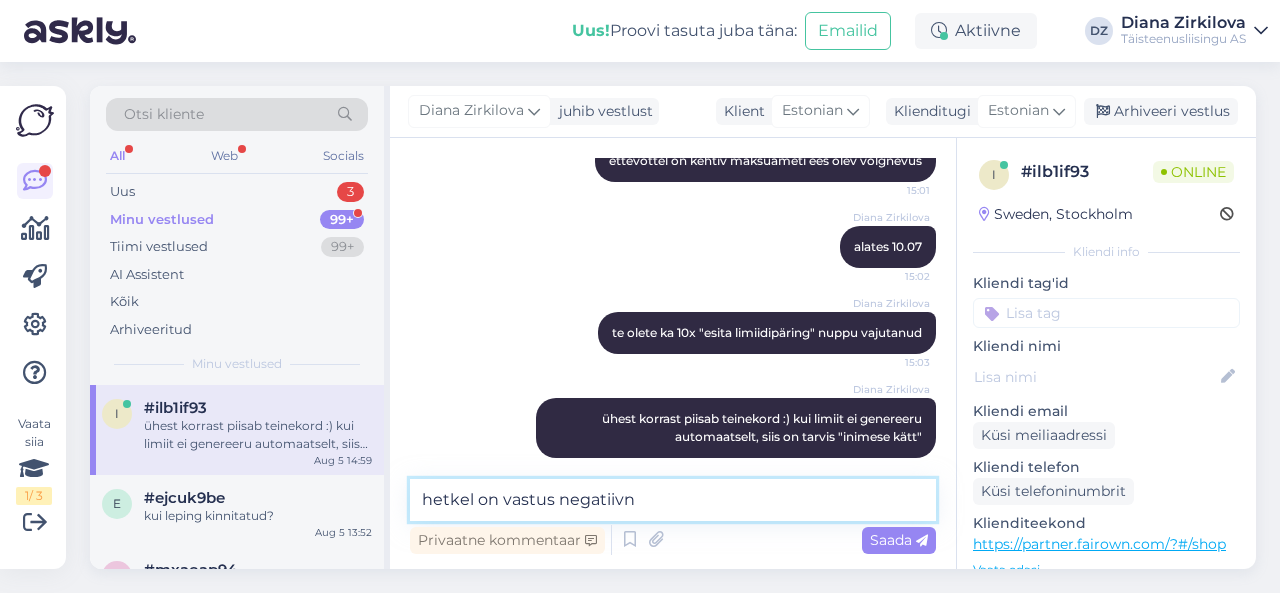 type on "hetkel on vastus negatiivne" 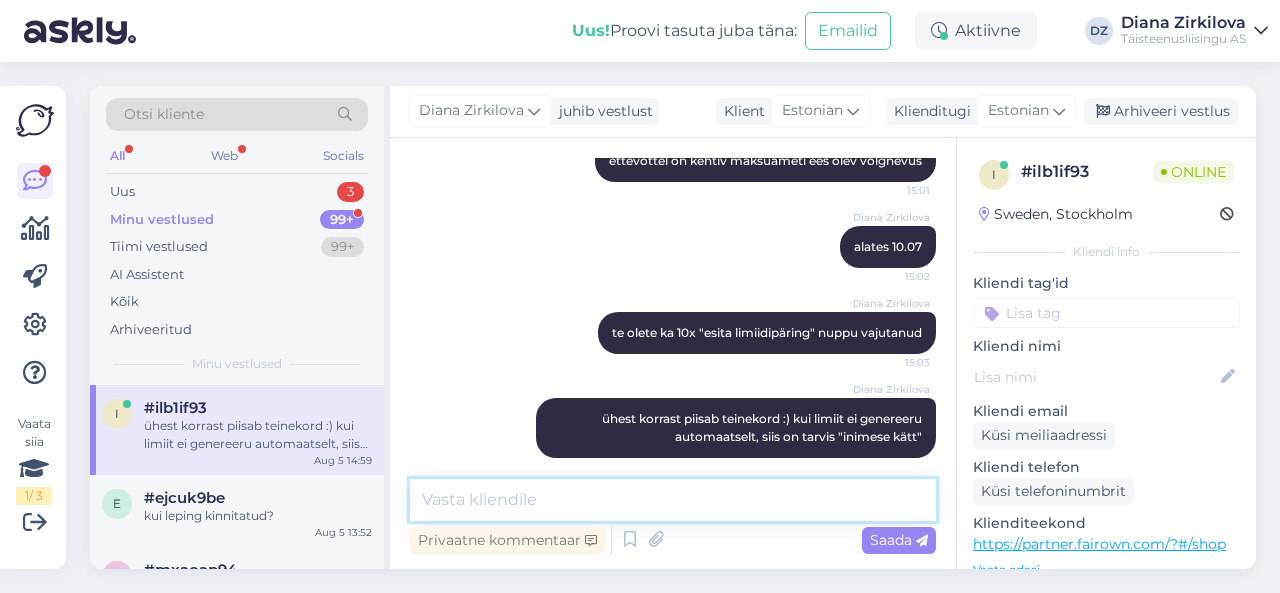 scroll, scrollTop: 832, scrollLeft: 0, axis: vertical 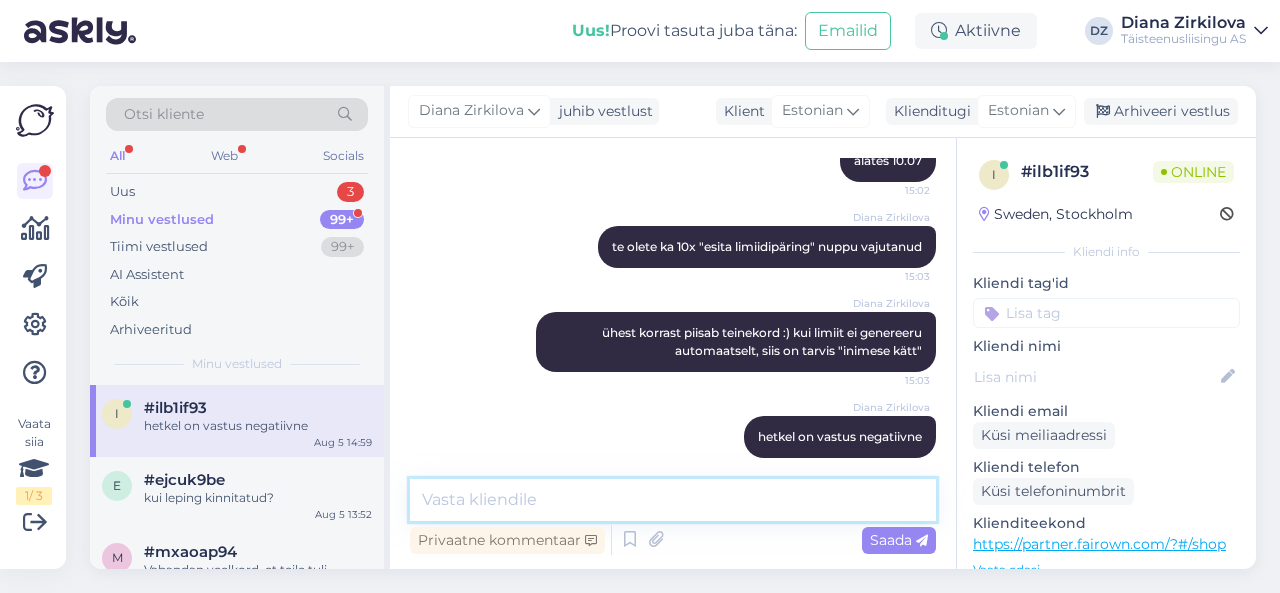 type 